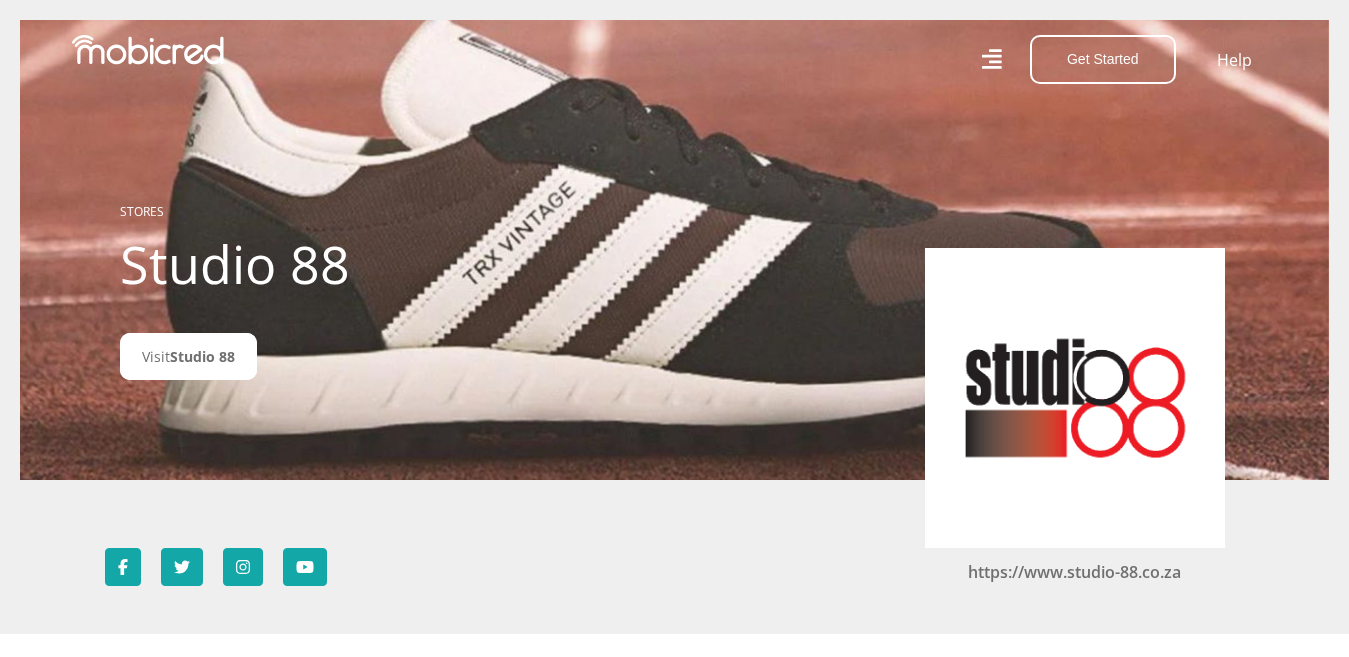 scroll, scrollTop: 0, scrollLeft: 0, axis: both 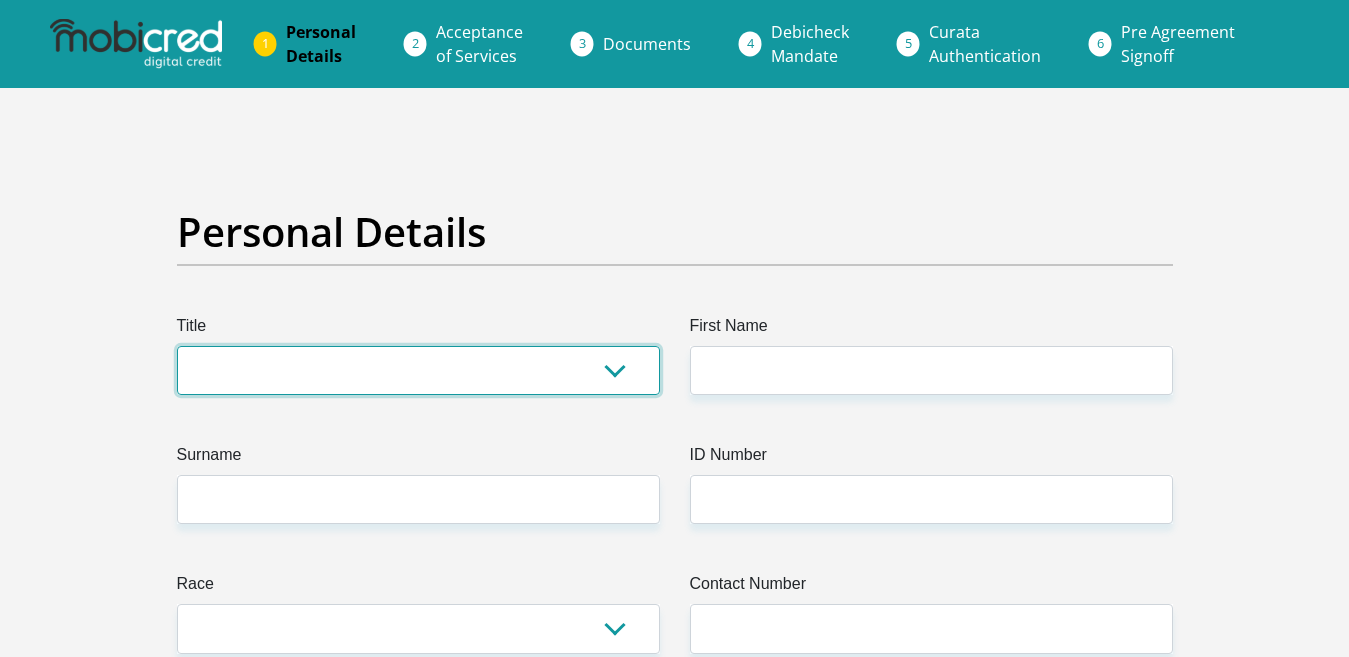 click on "Mr
Ms
Mrs
Dr
Other" at bounding box center [418, 370] 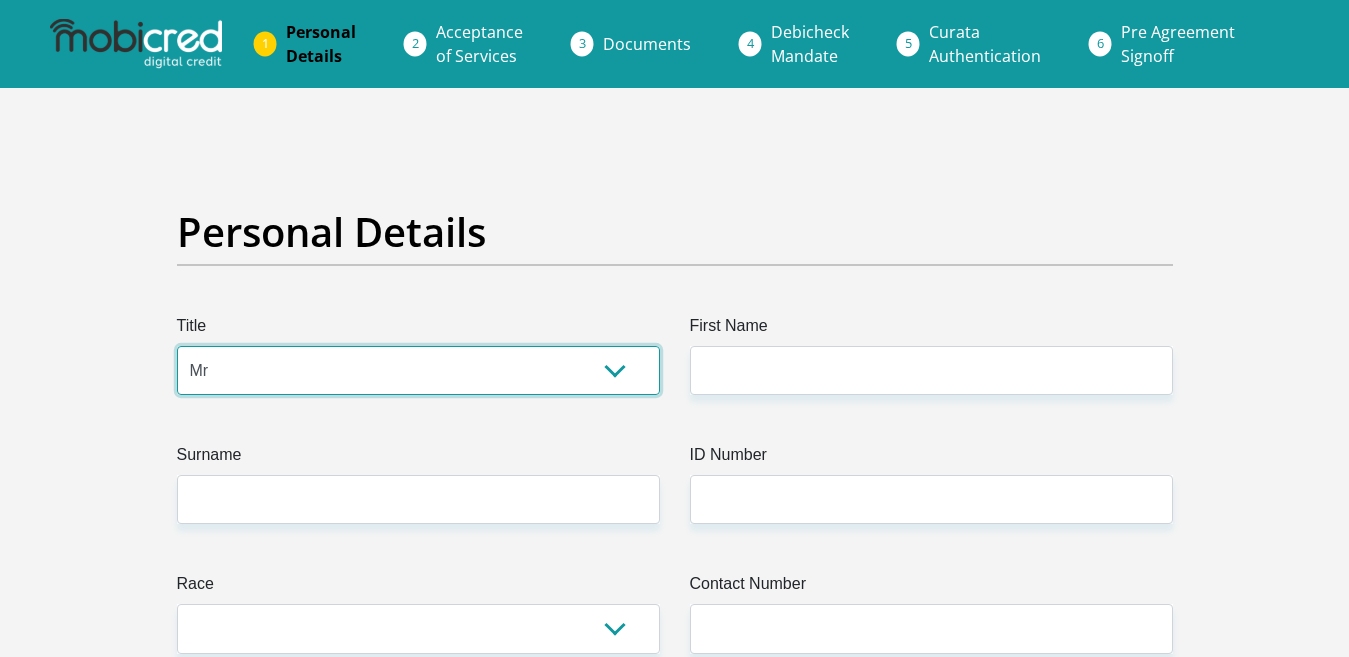 click on "Mr
Ms
Mrs
Dr
Other" at bounding box center (418, 370) 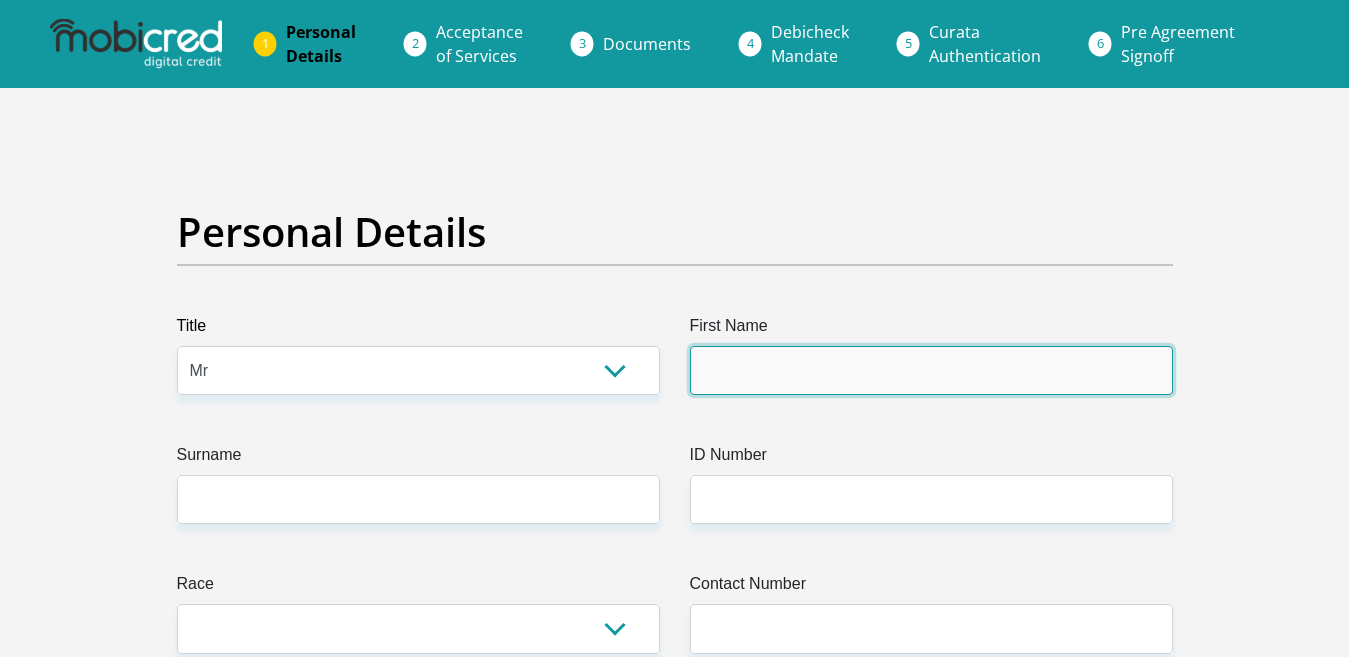 click on "First Name" at bounding box center [931, 370] 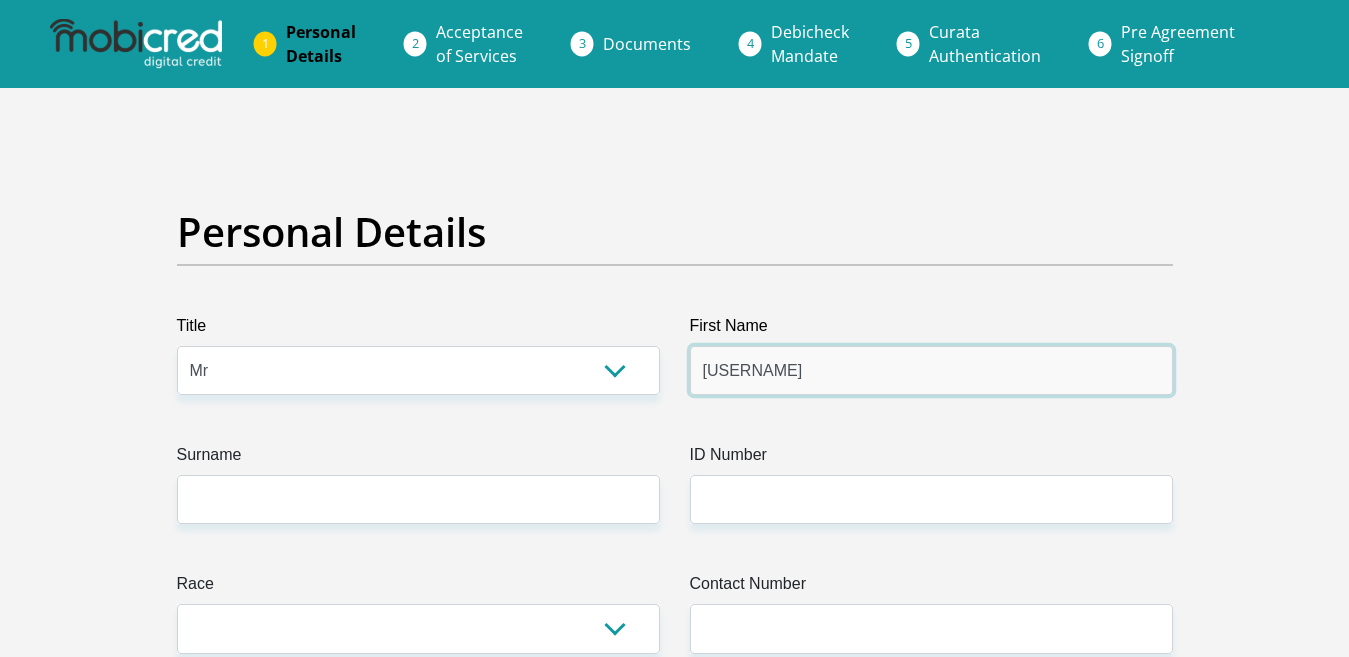 type on "[FIRST]" 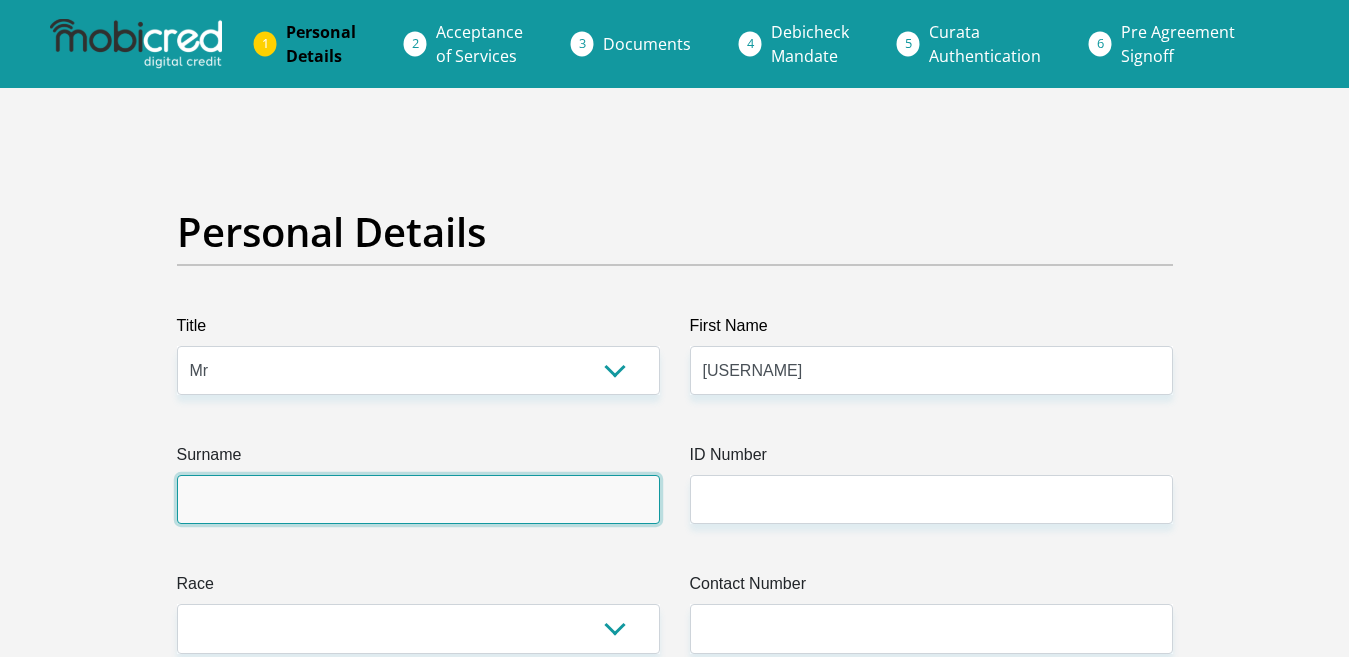 click on "Surname" at bounding box center (418, 499) 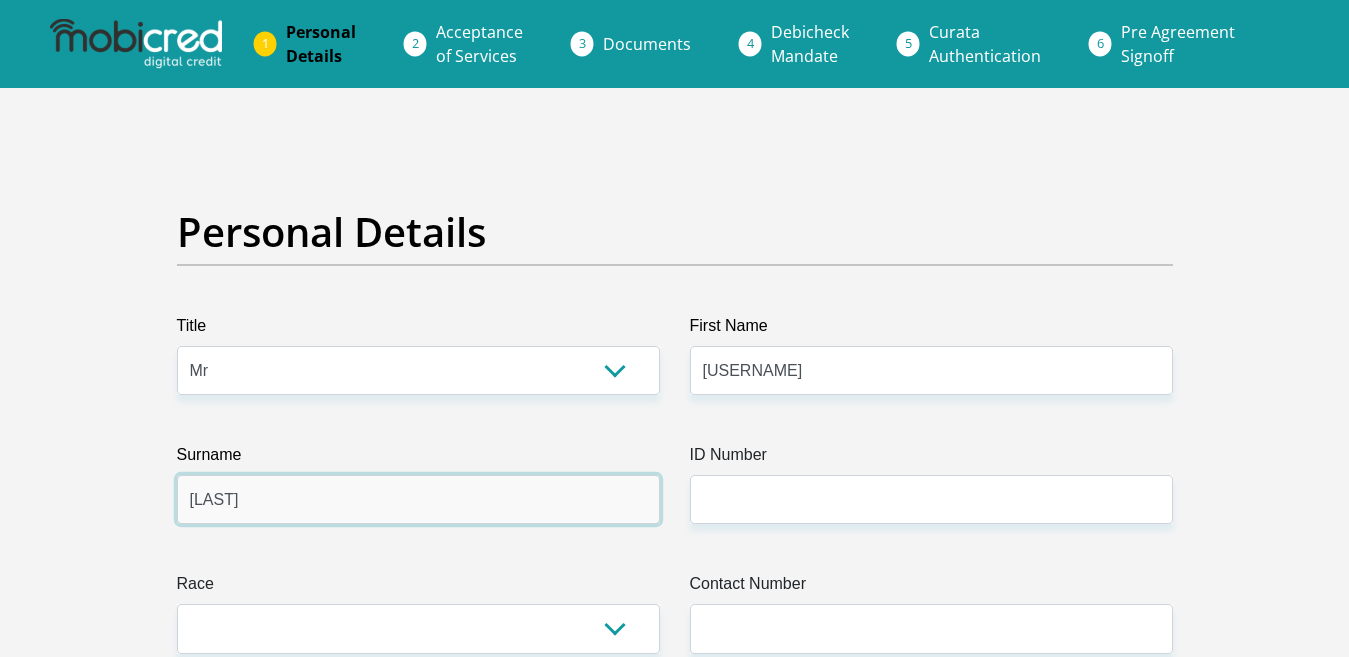 type on "[LAST]" 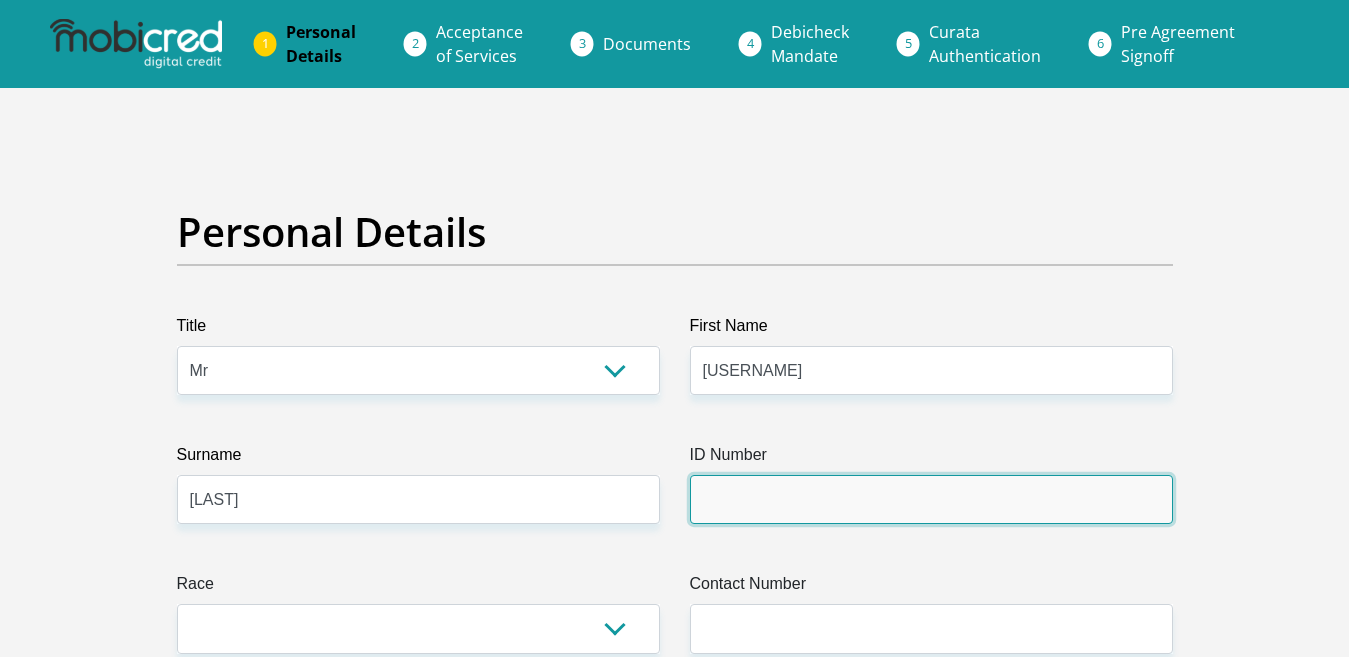 click on "ID Number" at bounding box center [931, 499] 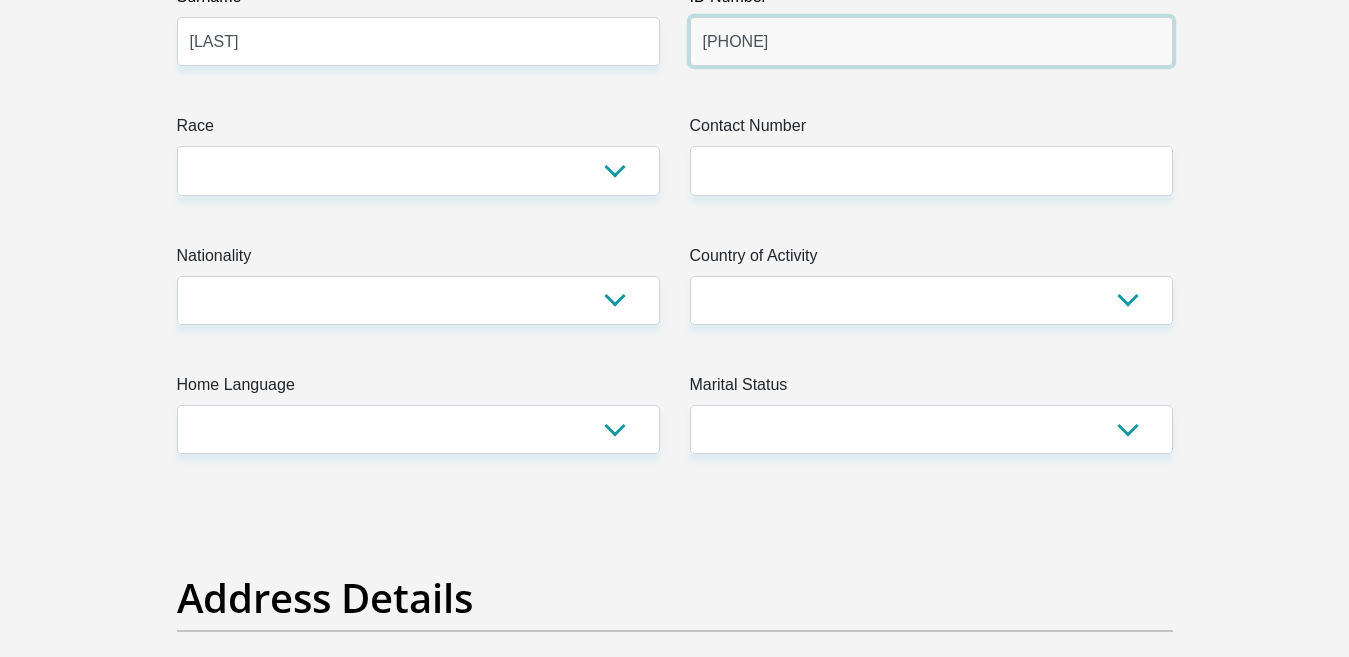 scroll, scrollTop: 500, scrollLeft: 0, axis: vertical 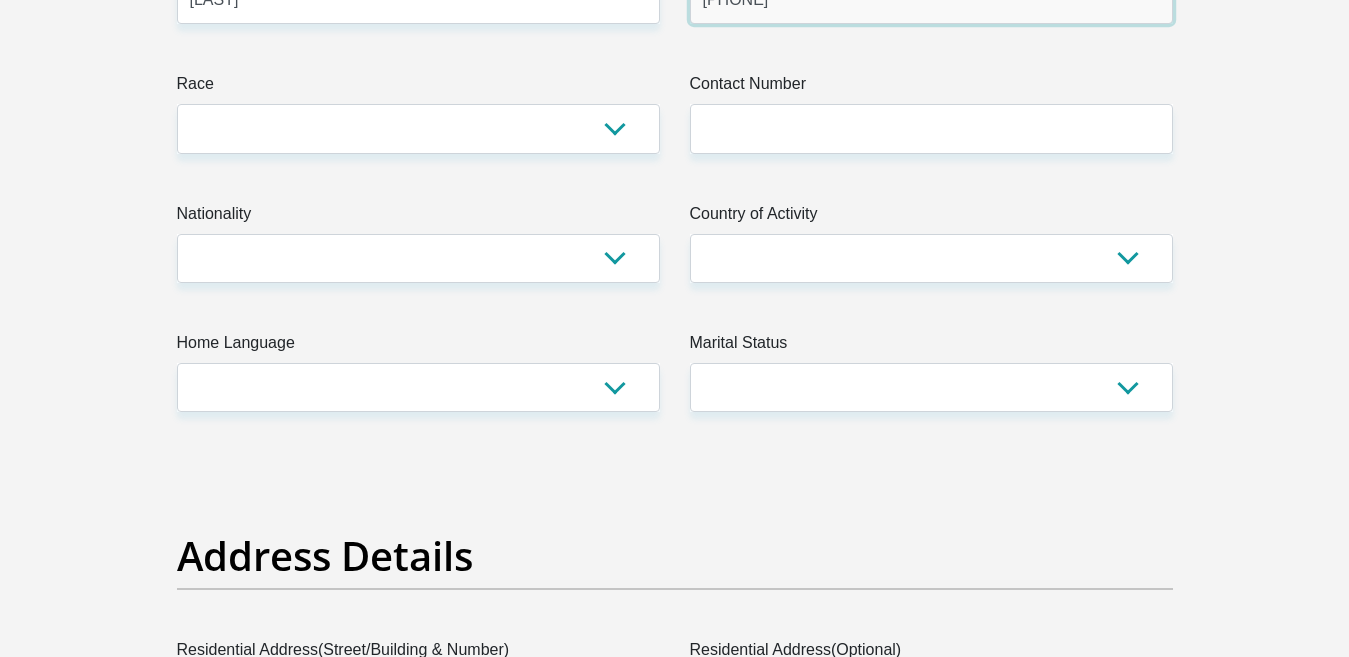 type on "[PHONE]" 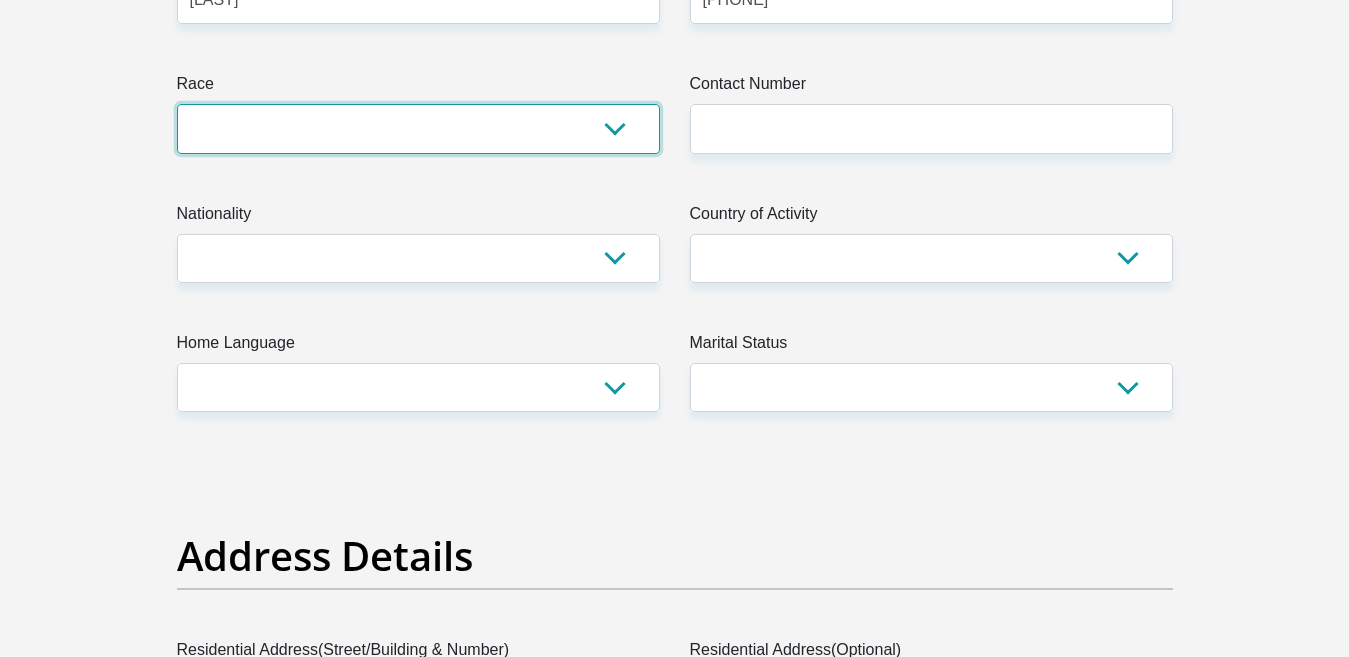 click on "Black
Coloured
Indian
White
Other" at bounding box center [418, 128] 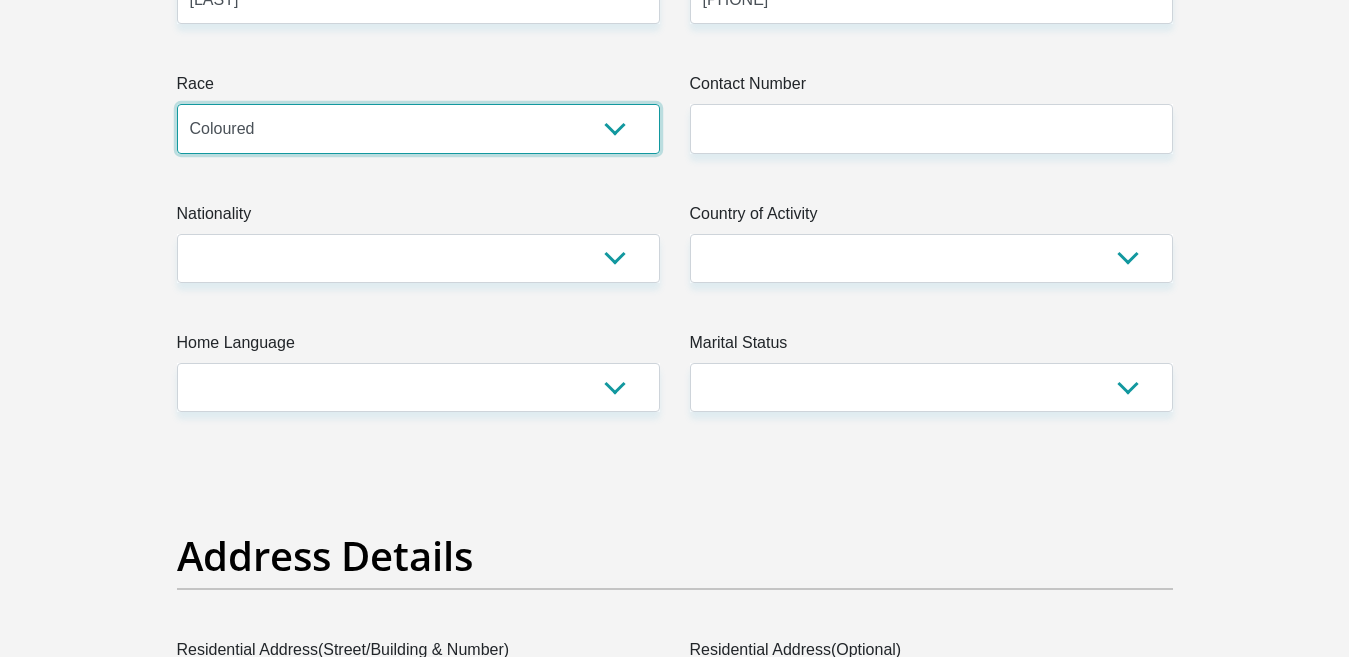 click on "Black
Coloured
Indian
White
Other" at bounding box center (418, 128) 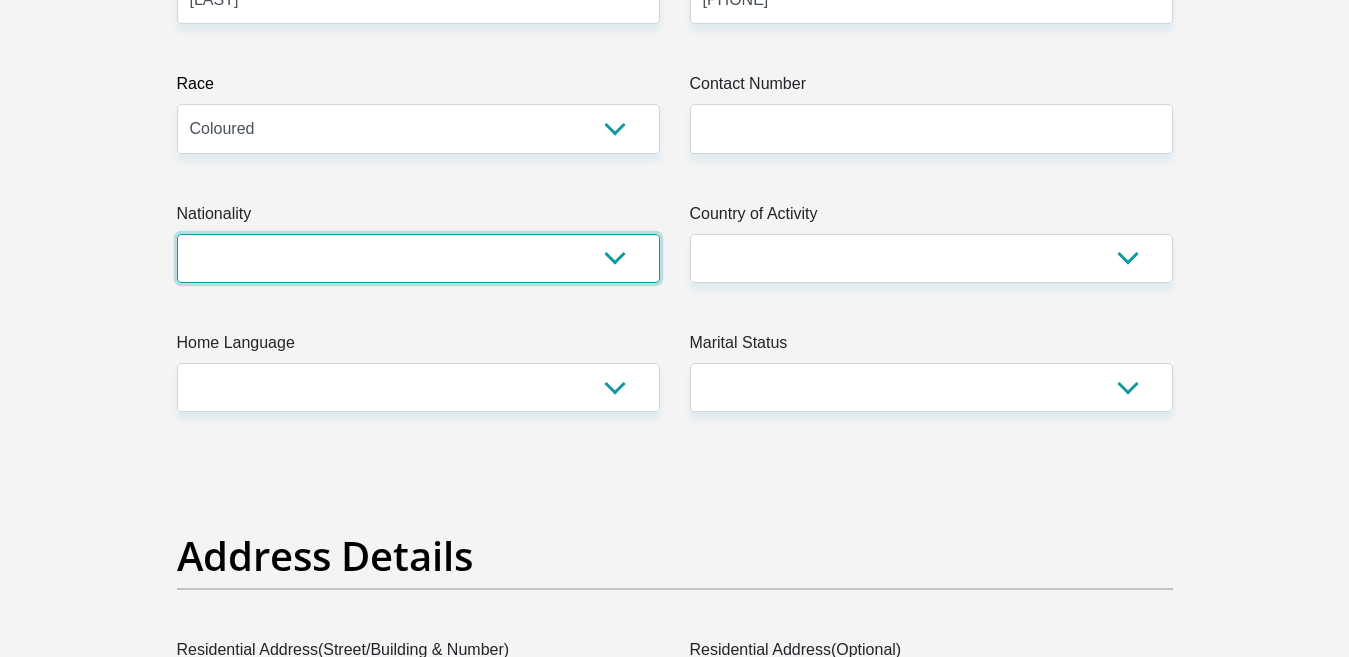 click on "South Africa
Afghanistan
Aland Islands
Albania
Algeria
America Samoa
American Virgin Islands
Andorra
Angola
Anguilla
Antarctica
Antigua and Barbuda
Argentina
Armenia
Aruba
Ascension Island
Australia
Austria
Azerbaijan
Bahamas
Bahrain
Bangladesh
Barbados
Chad" at bounding box center (418, 258) 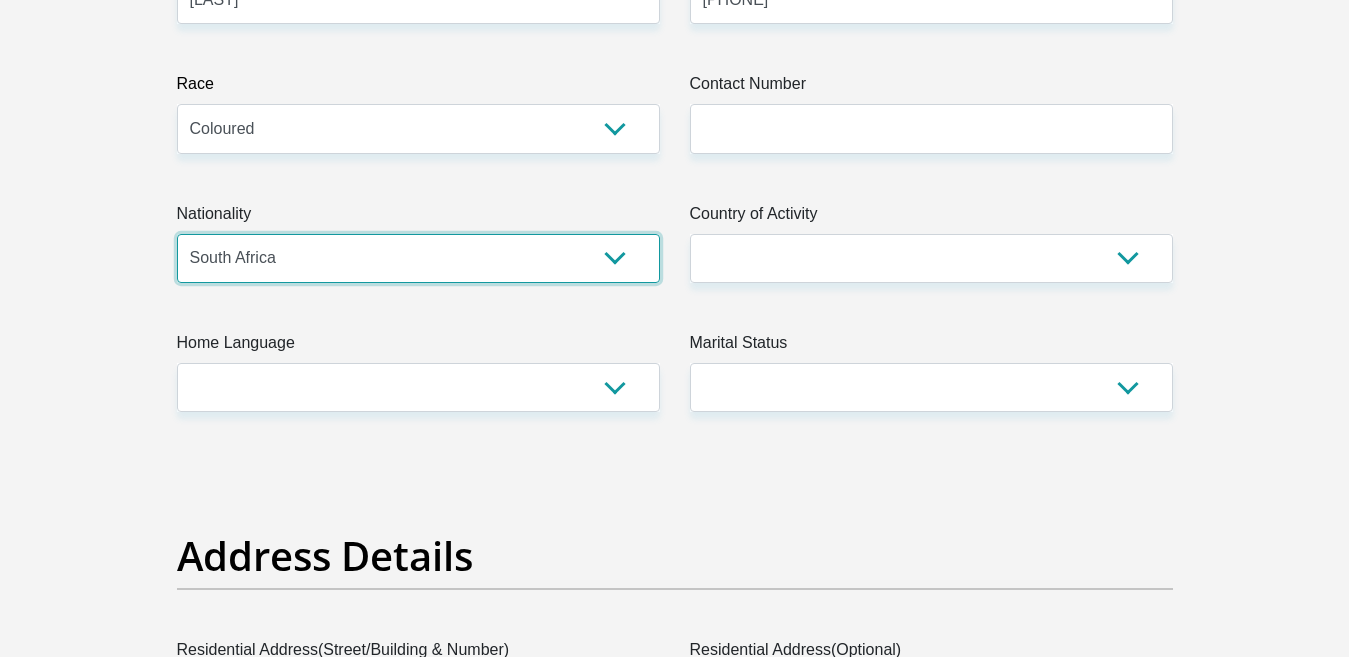 click on "South Africa
Afghanistan
Aland Islands
Albania
Algeria
America Samoa
American Virgin Islands
Andorra
Angola
Anguilla
Antarctica
Antigua and Barbuda
Argentina
Armenia
Aruba
Ascension Island
Australia
Austria
Azerbaijan
Bahamas
Bahrain
Bangladesh
Barbados
Chad" at bounding box center (418, 258) 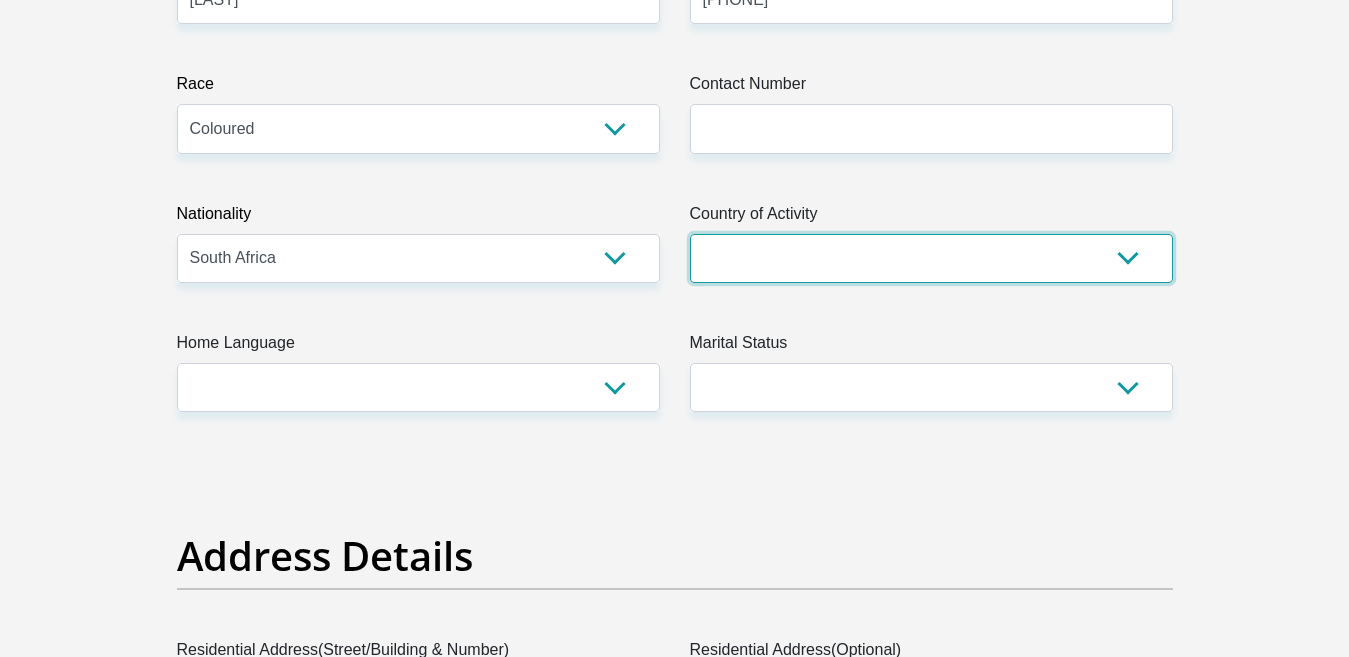 click on "South Africa
Afghanistan
Aland Islands
Albania
Algeria
America Samoa
American Virgin Islands
Andorra
Angola
Anguilla
Antarctica
Antigua and Barbuda
Argentina
Armenia
Aruba
Ascension Island
Australia
Austria
Azerbaijan
Chad" at bounding box center (931, 258) 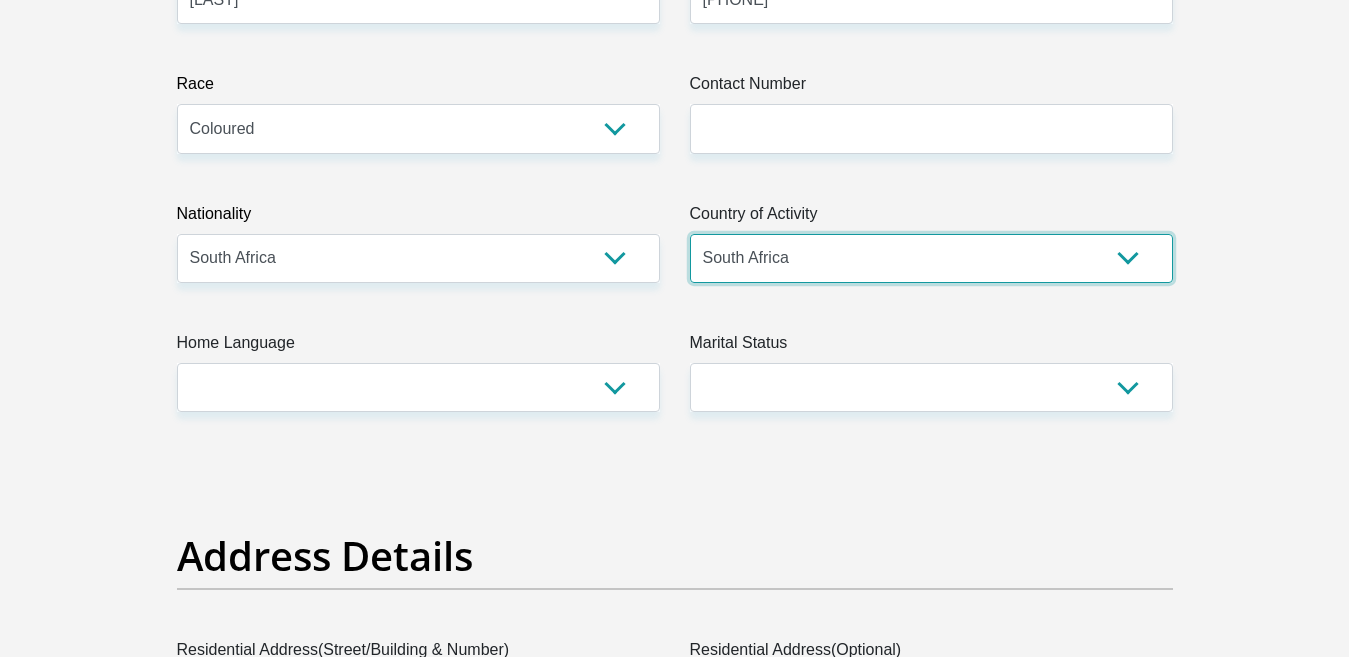 click on "South Africa
Afghanistan
Aland Islands
Albania
Algeria
America Samoa
American Virgin Islands
Andorra
Angola
Anguilla
Antarctica
Antigua and Barbuda
Argentina
Armenia
Aruba
Ascension Island
Australia
Austria
Azerbaijan
Chad" at bounding box center [931, 258] 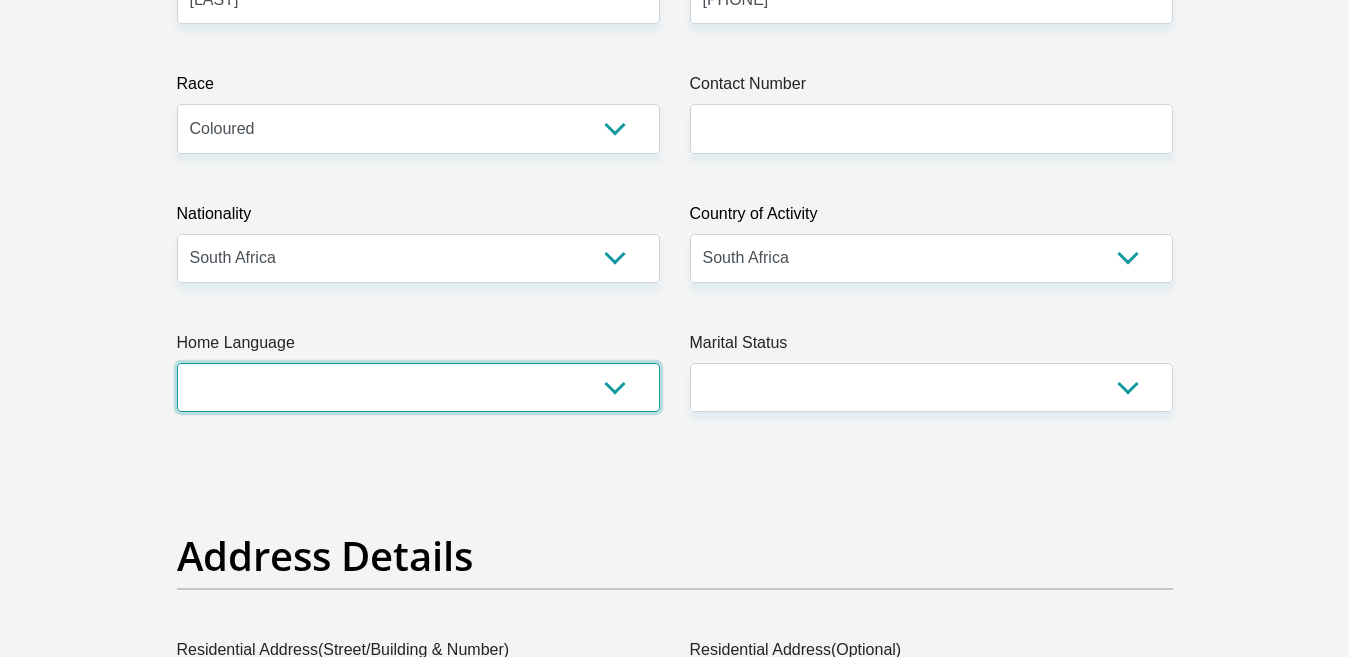 click on "Afrikaans
English
Sepedi
South Ndebele
Southern Sotho
Swati
Tsonga
Tswana
Venda
Xhosa
Zulu
Other" at bounding box center (418, 387) 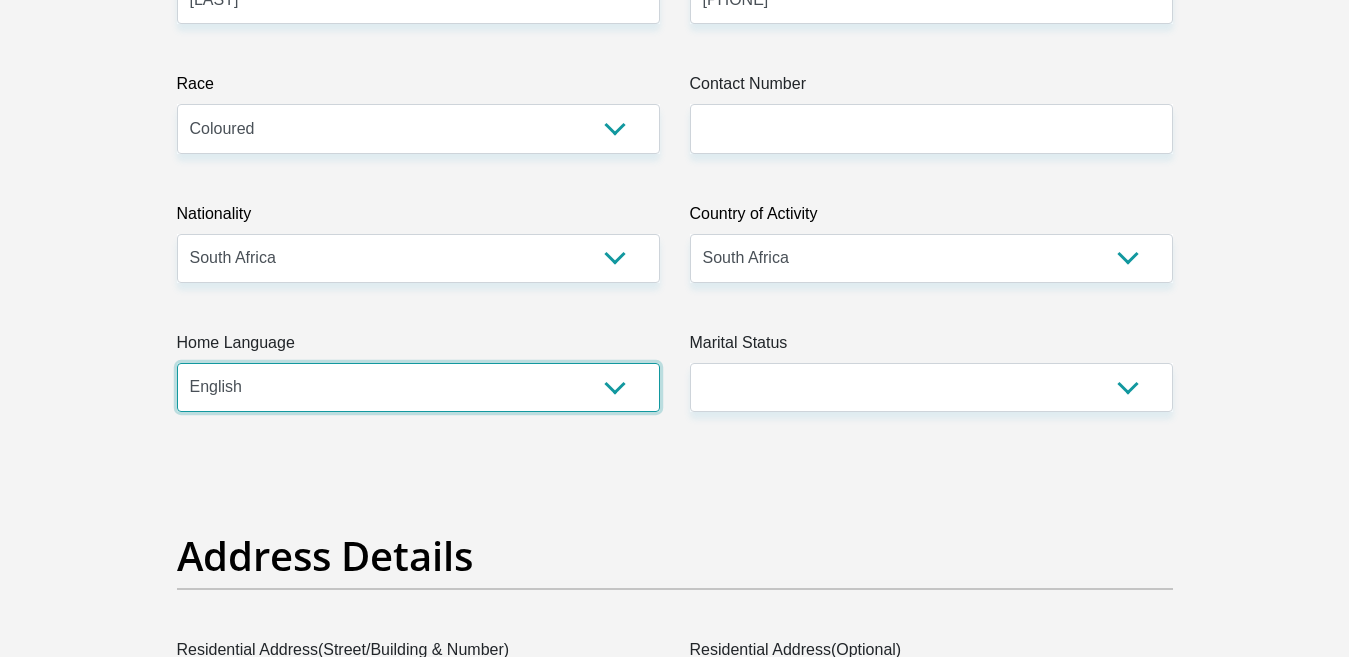 click on "Afrikaans
English
Sepedi
South Ndebele
Southern Sotho
Swati
Tsonga
Tswana
Venda
Xhosa
Zulu
Other" at bounding box center (418, 387) 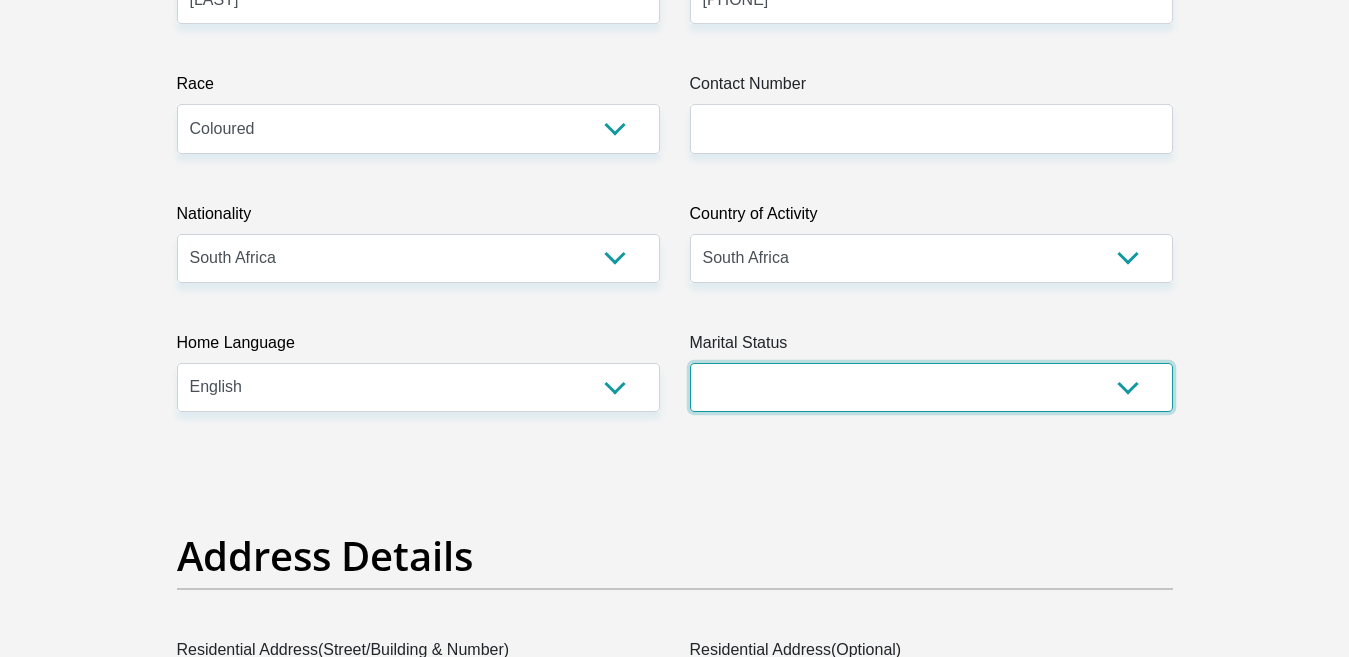 click on "Married ANC
Single
Divorced
Widowed
Married COP or Customary Law" at bounding box center (931, 387) 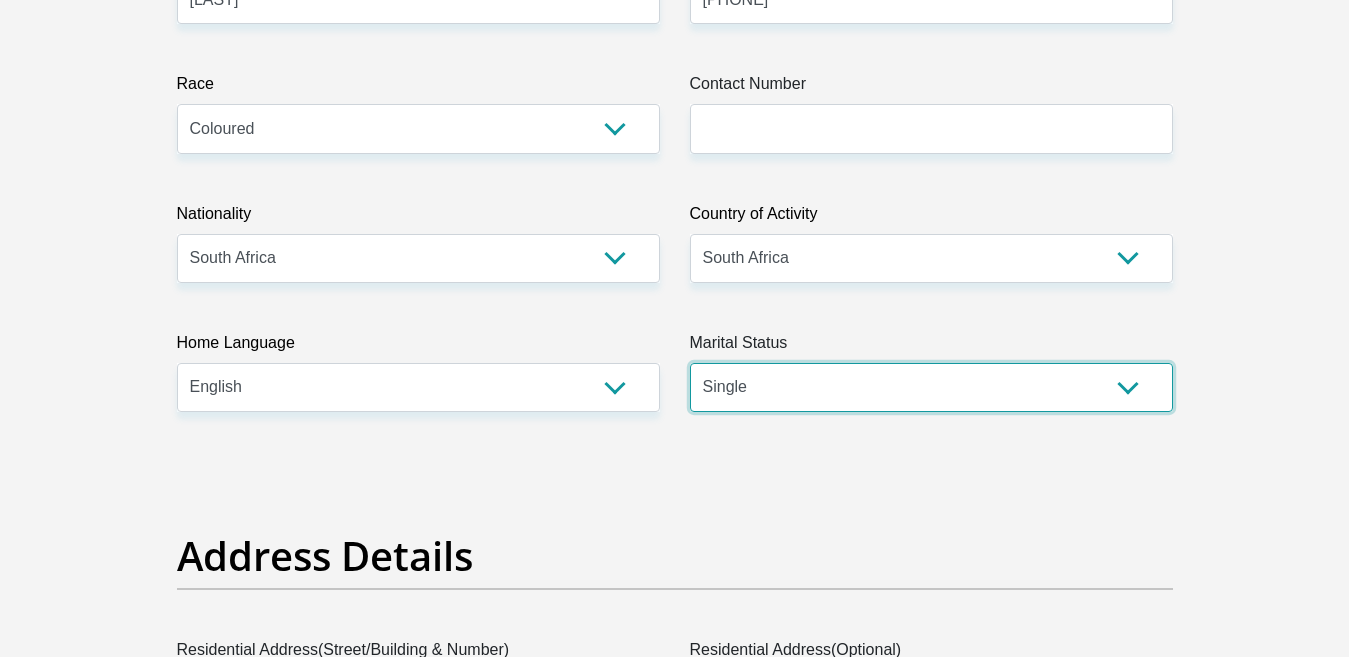 click on "Married ANC
Single
Divorced
Widowed
Married COP or Customary Law" at bounding box center (931, 387) 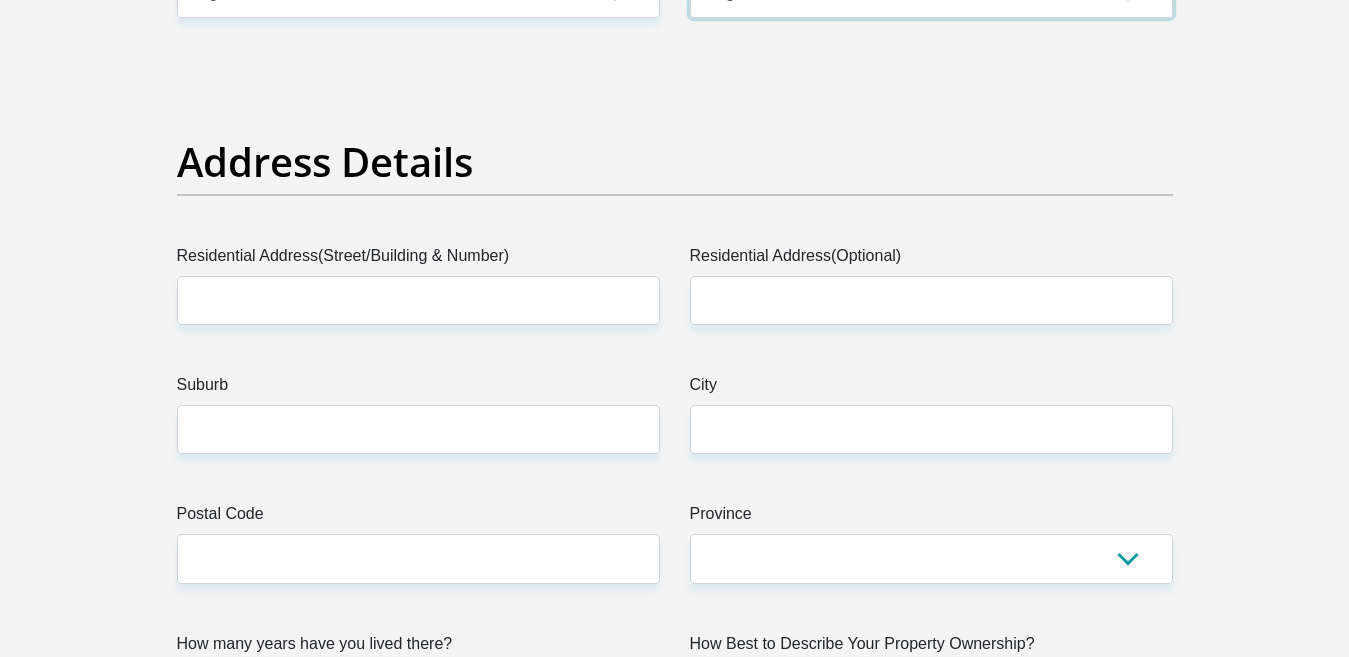 scroll, scrollTop: 900, scrollLeft: 0, axis: vertical 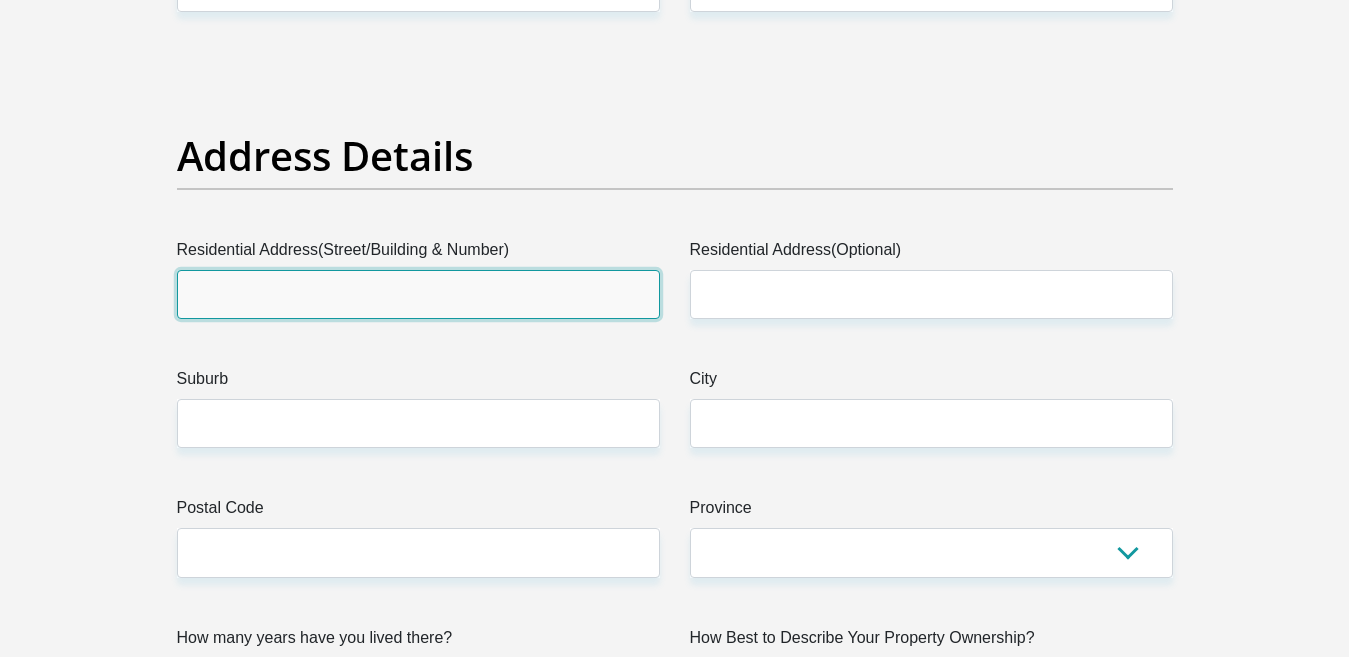 click on "Residential Address(Street/Building & Number)" at bounding box center (418, 294) 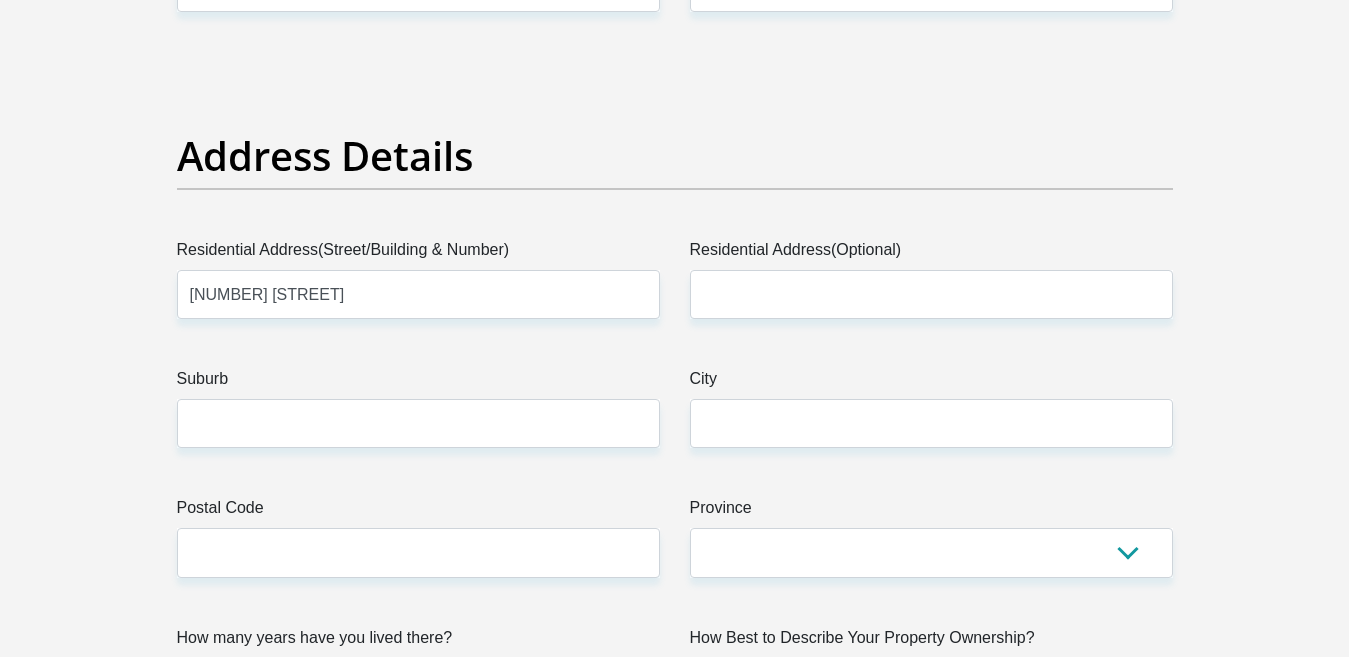 type on "0732460672" 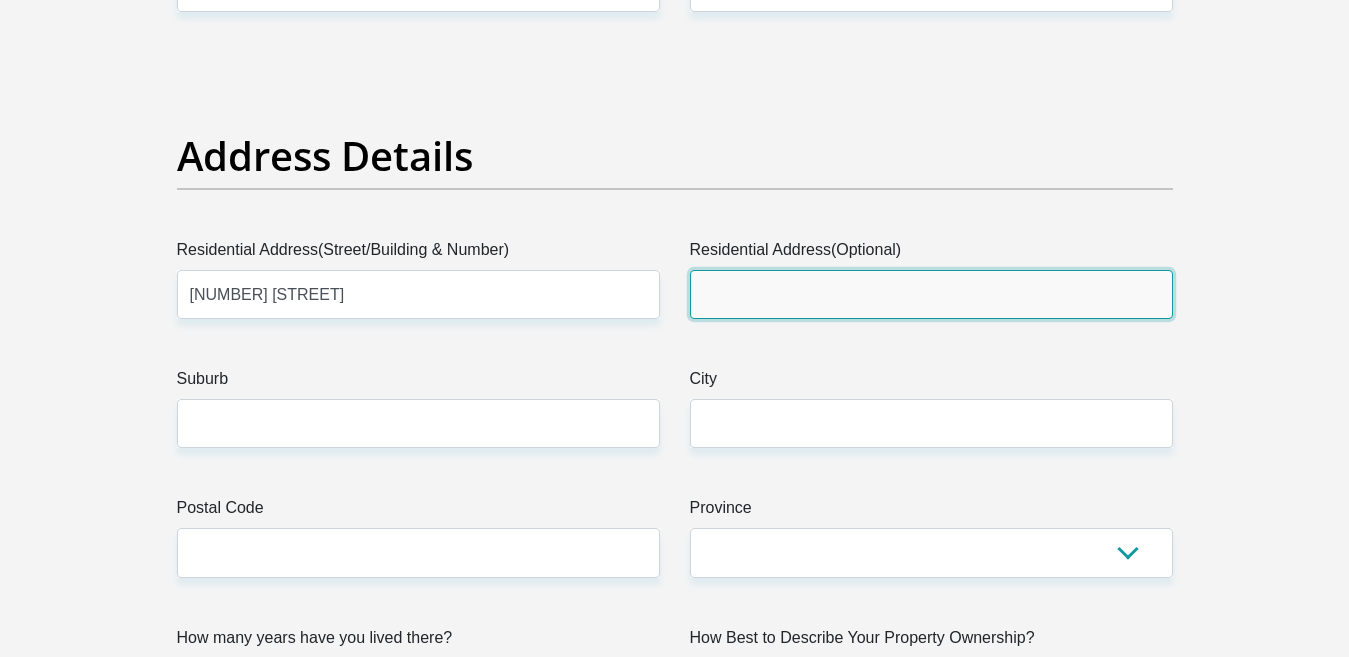type on "Towervallei" 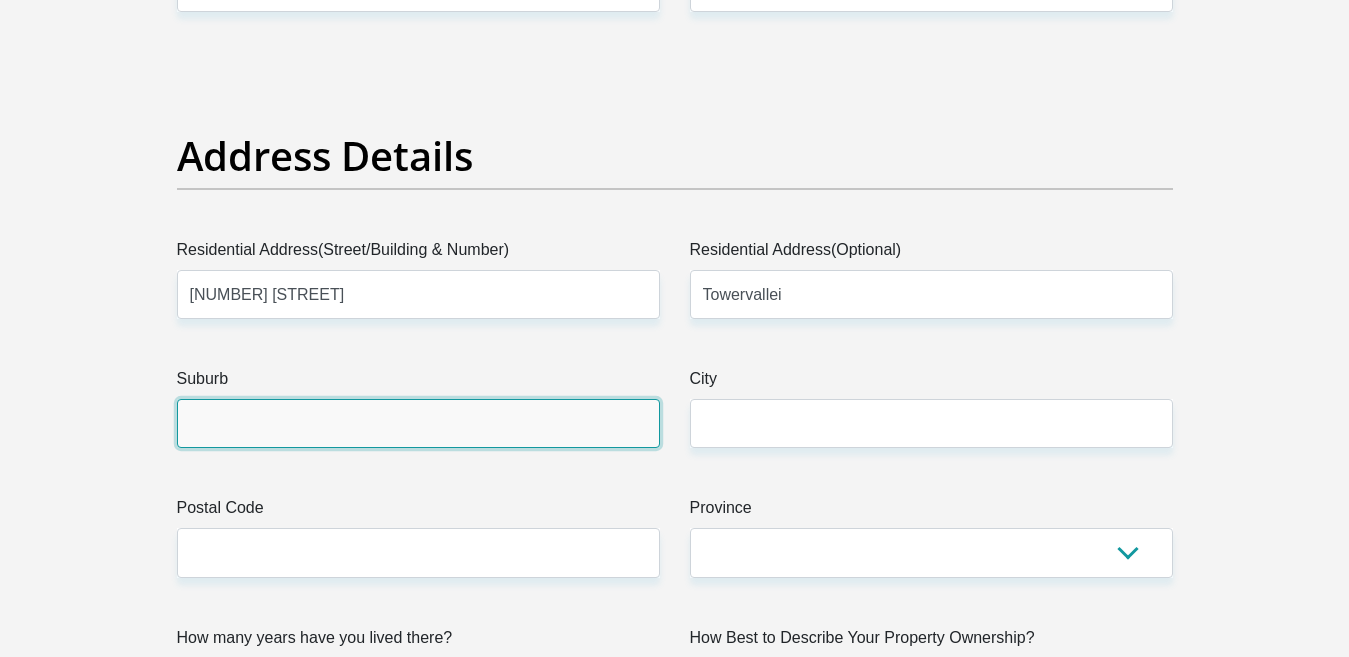 type on "COLESBERG" 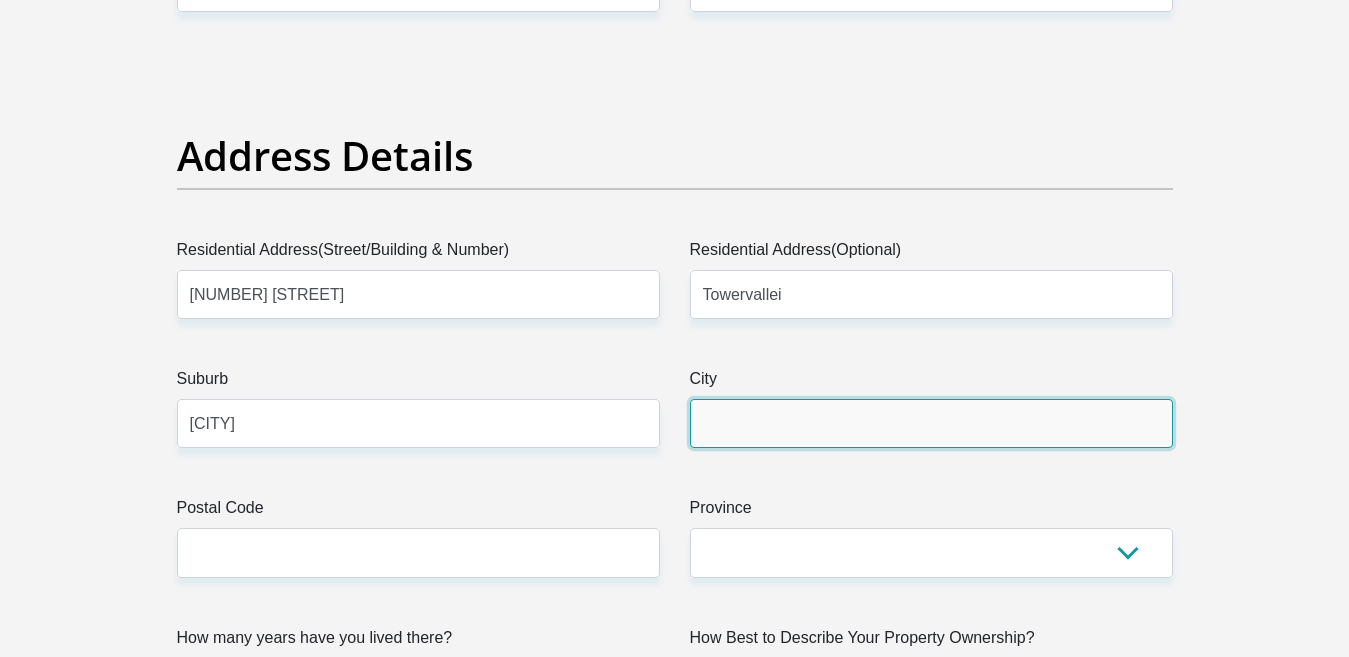type on "COLESBERG" 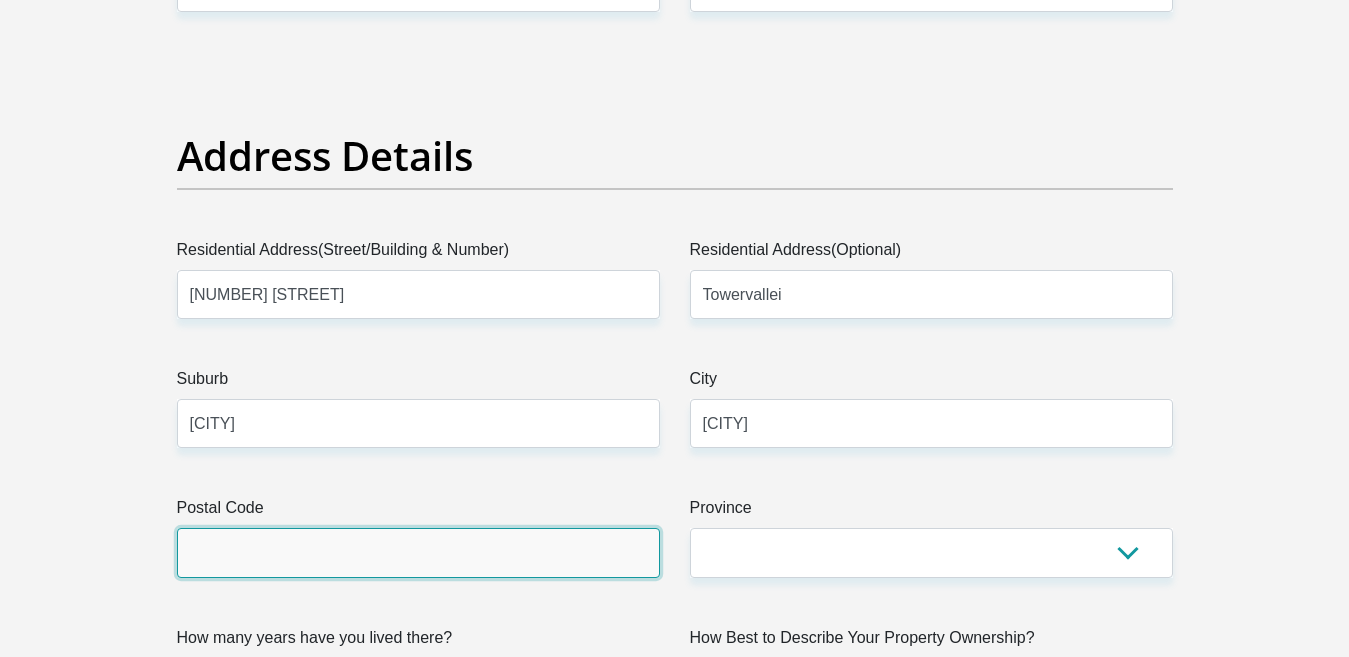 type on "9795" 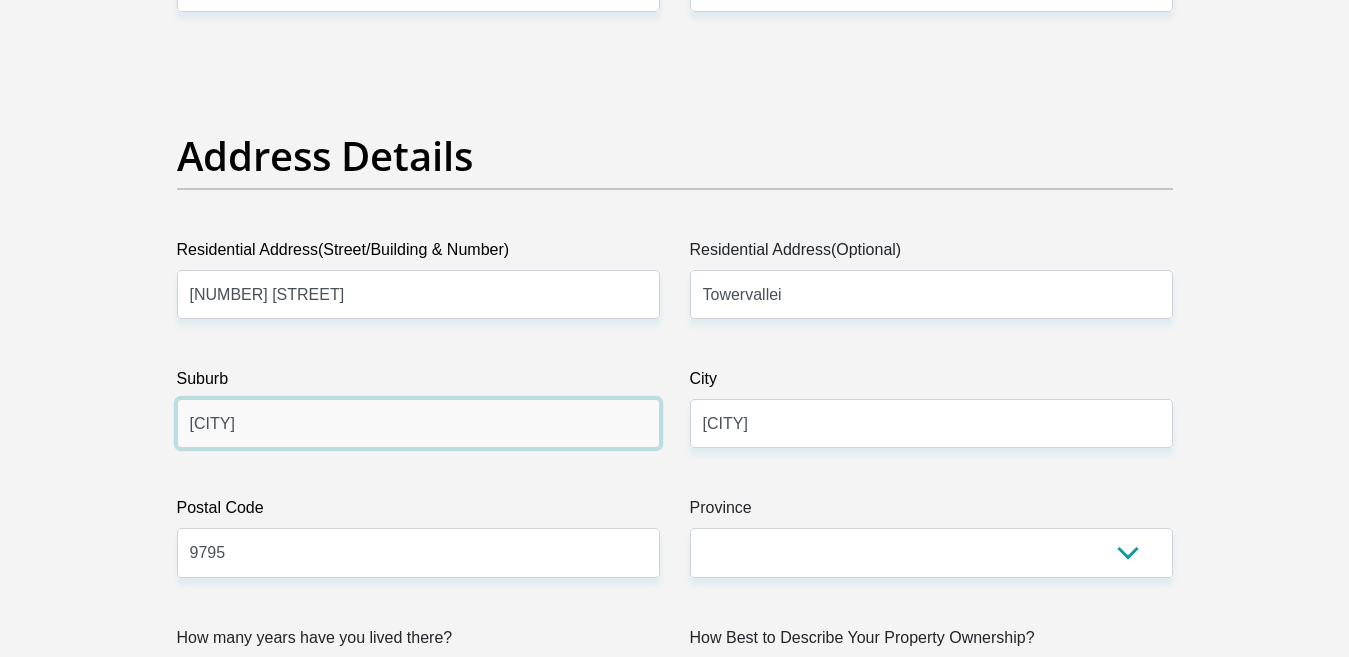 drag, startPoint x: 302, startPoint y: 424, endPoint x: 188, endPoint y: 428, distance: 114.07015 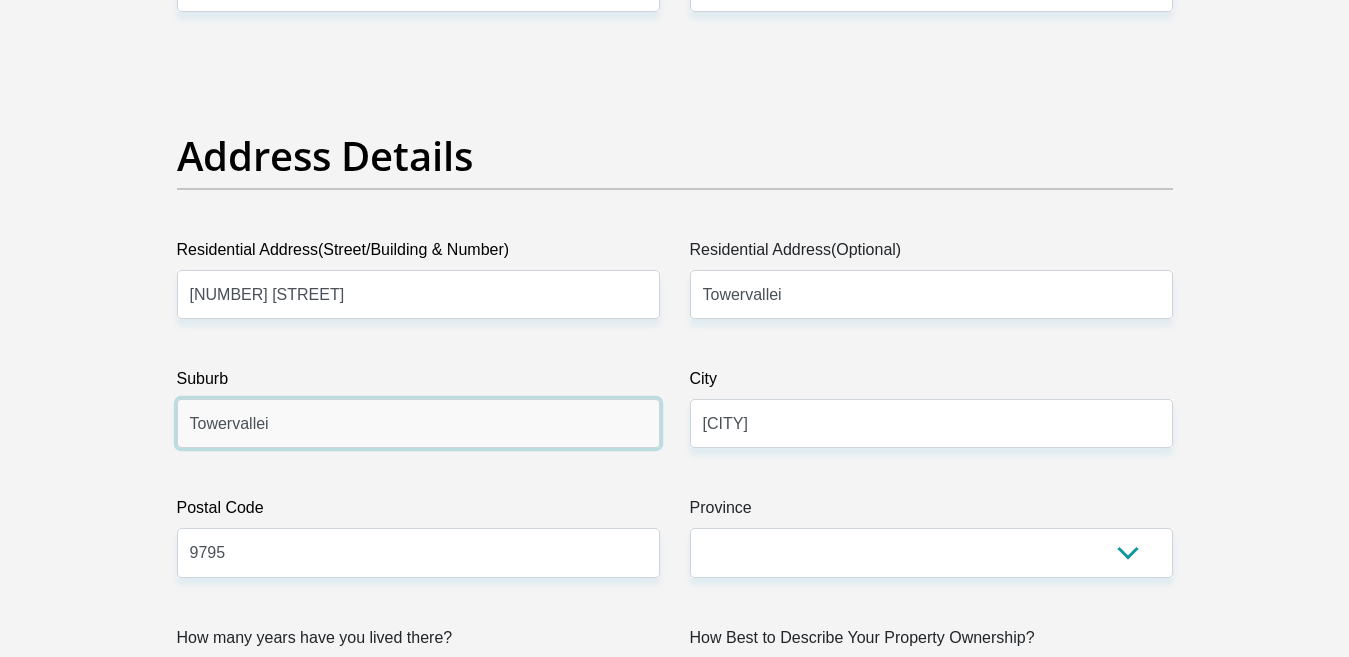 type on "Towervallei" 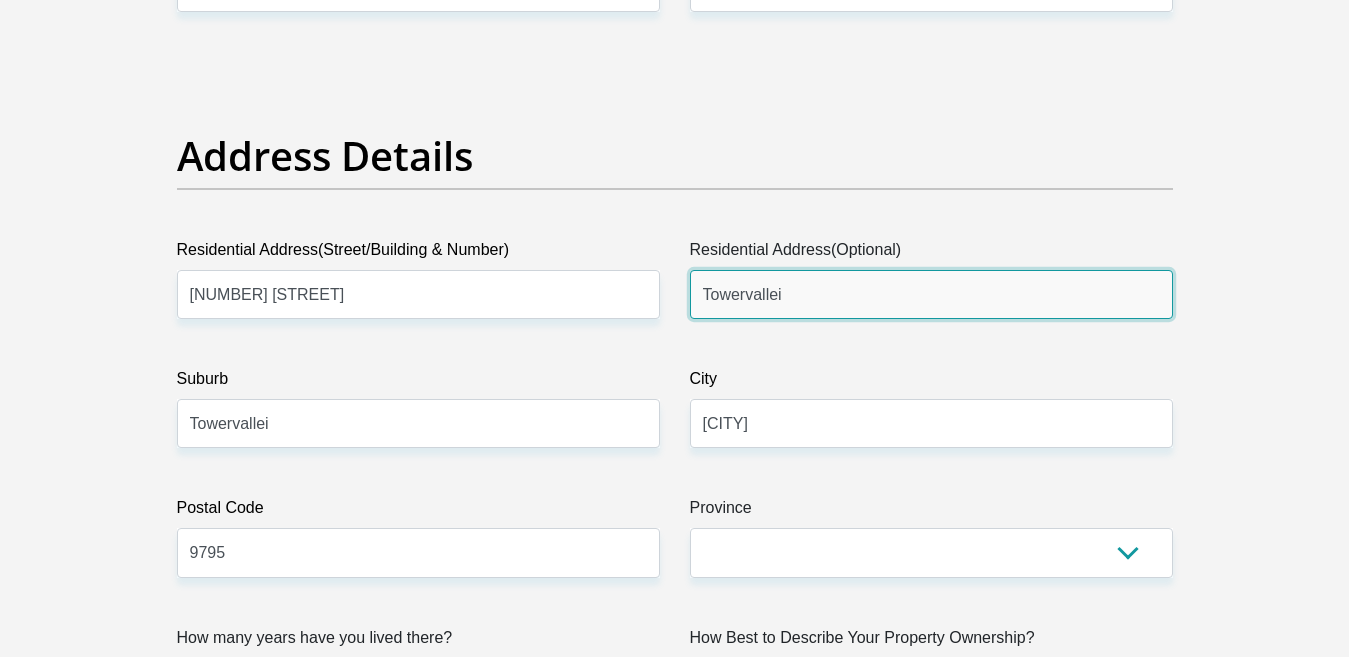 drag, startPoint x: 793, startPoint y: 294, endPoint x: 695, endPoint y: 284, distance: 98.50888 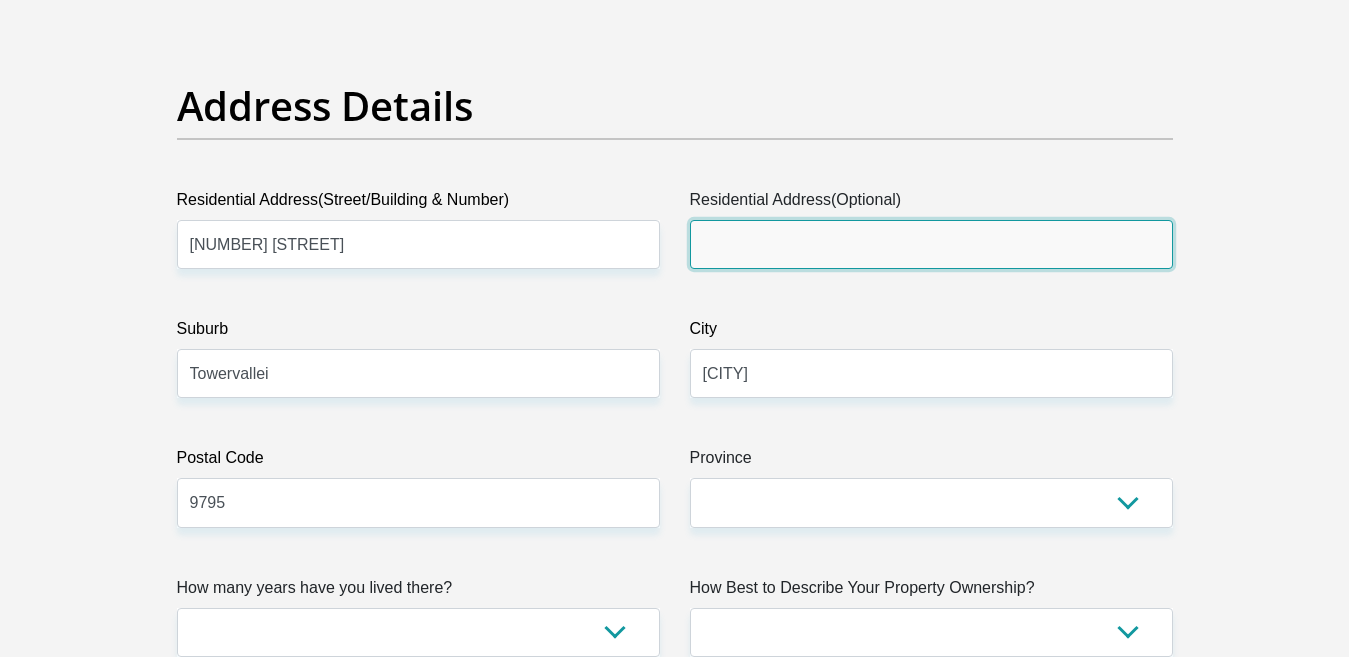 scroll, scrollTop: 1000, scrollLeft: 0, axis: vertical 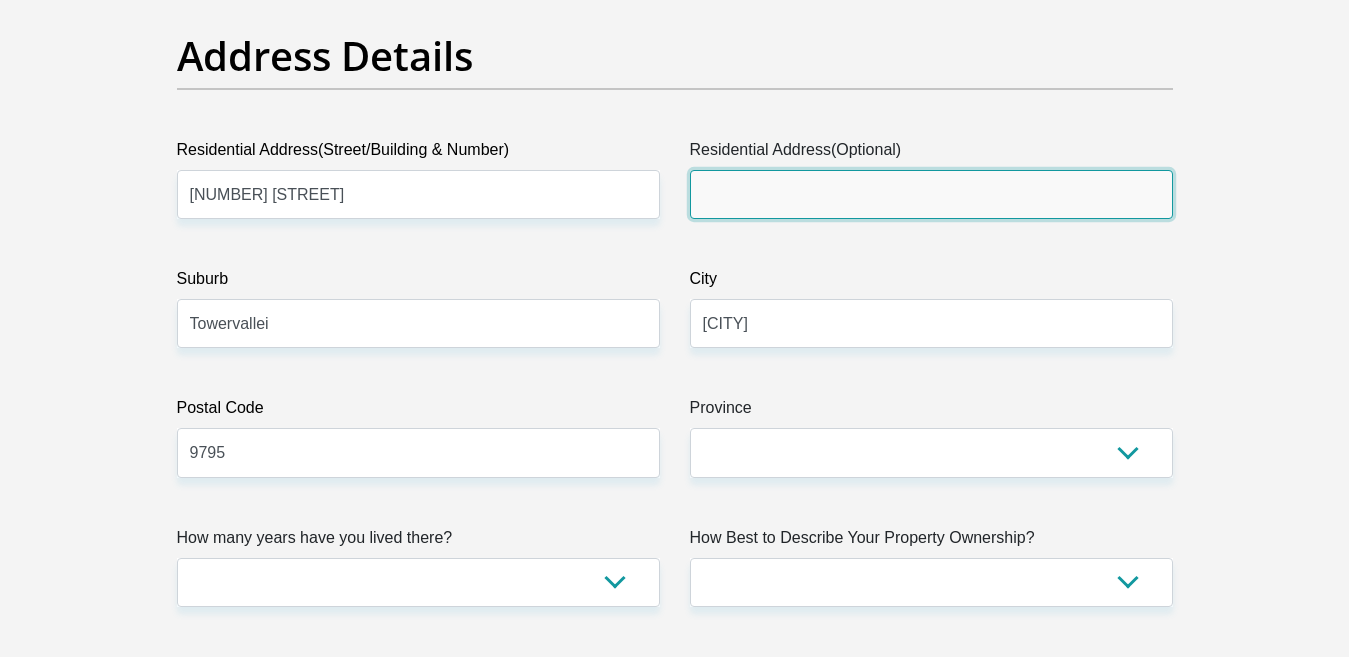 type 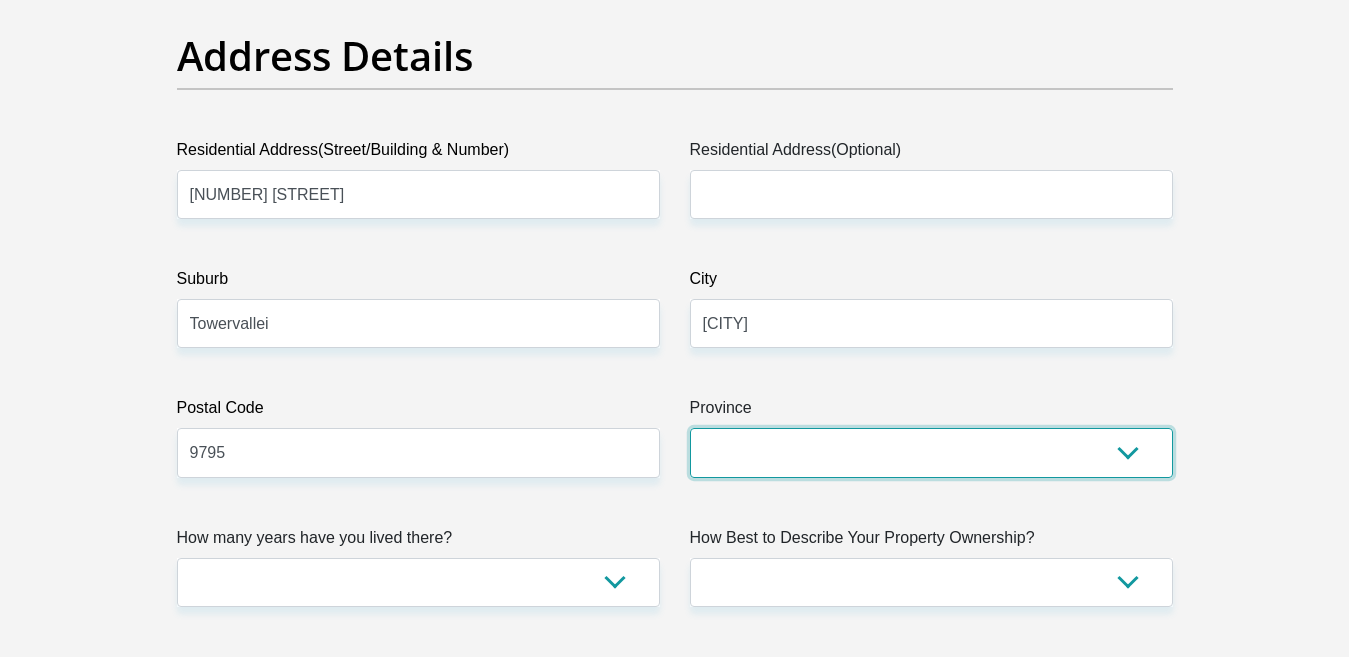 click on "Eastern Cape
Free State
Gauteng
KwaZulu-Natal
Limpopo
Mpumalanga
Northern Cape
North West
Western Cape" at bounding box center (931, 452) 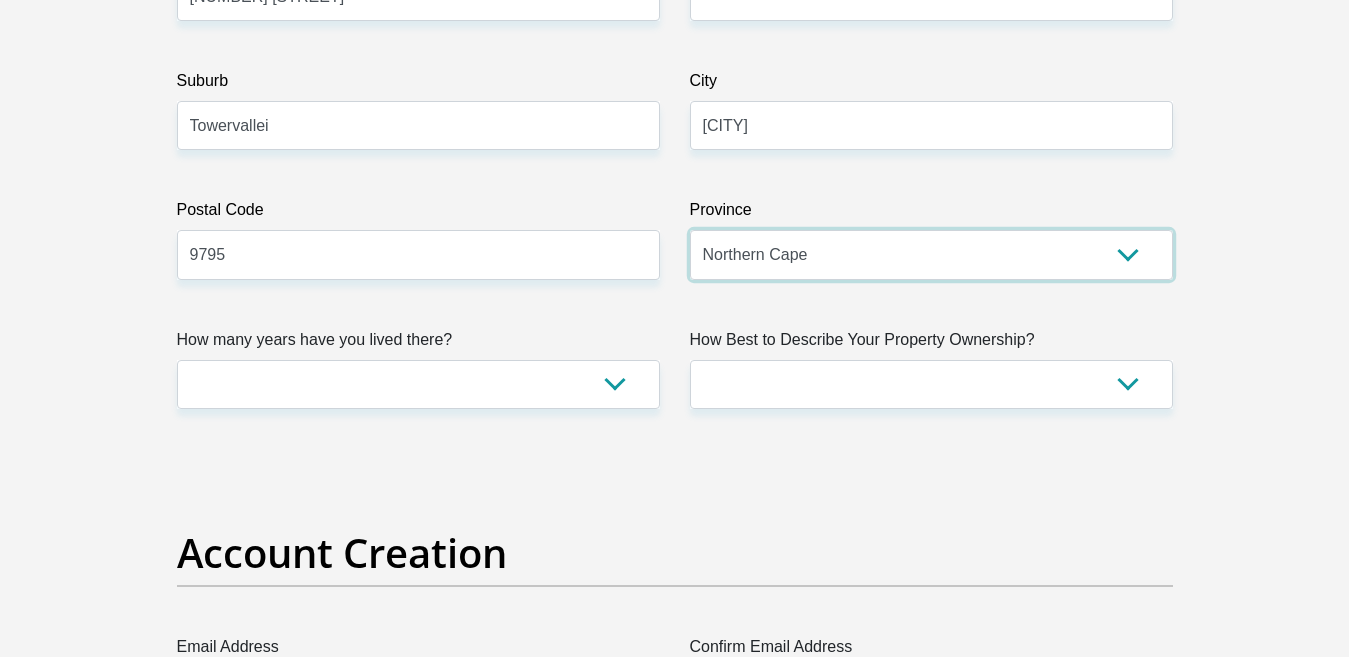 scroll, scrollTop: 1200, scrollLeft: 0, axis: vertical 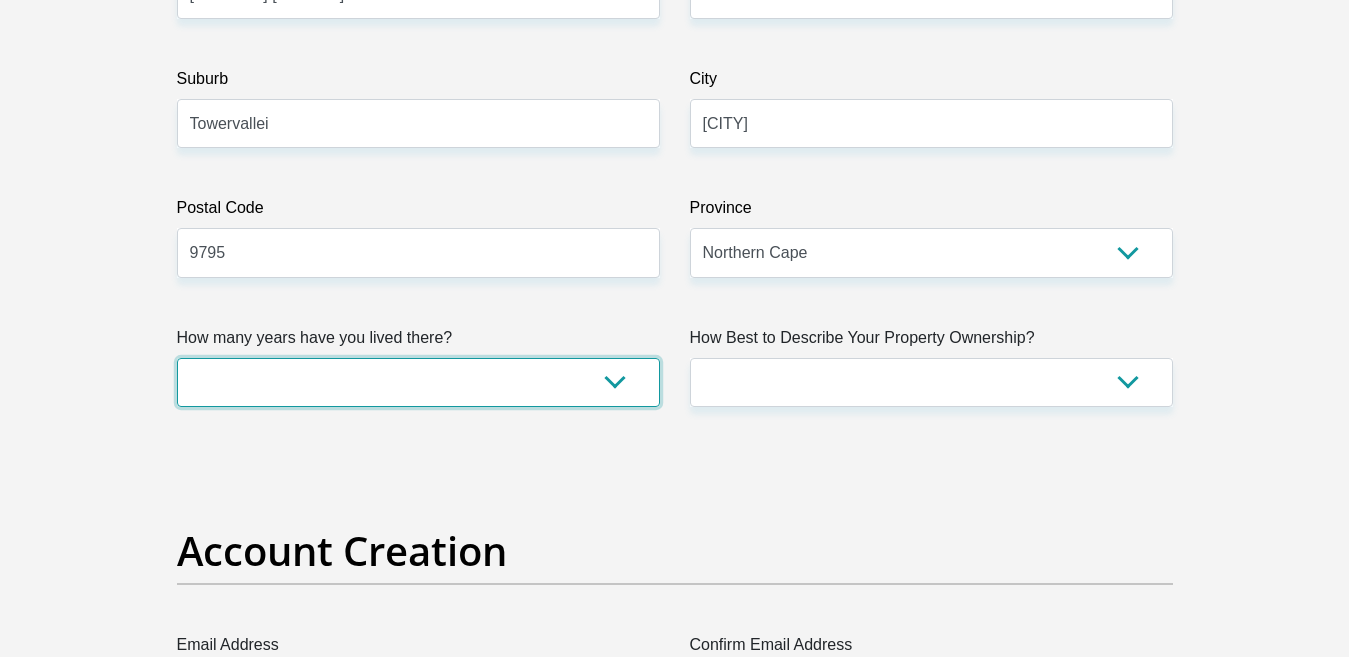 click on "less than 1 year
1-3 years
3-5 years
5+ years" at bounding box center [418, 382] 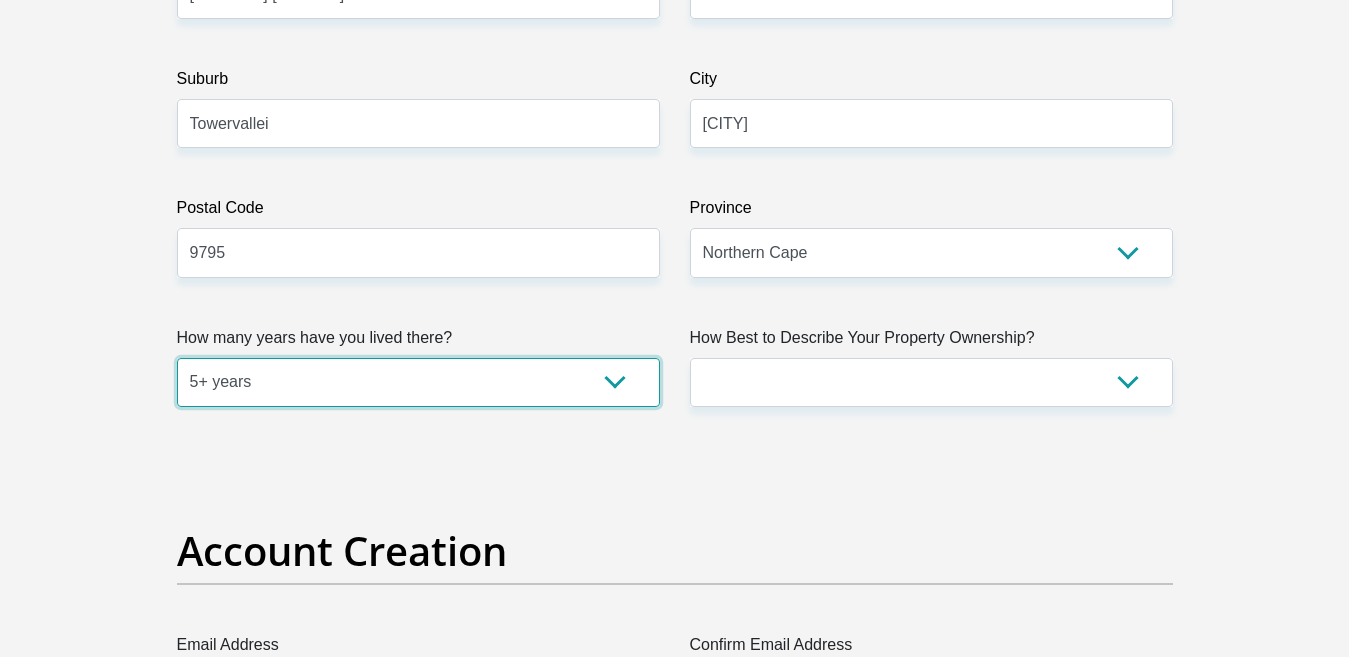 click on "less than 1 year
1-3 years
3-5 years
5+ years" at bounding box center [418, 382] 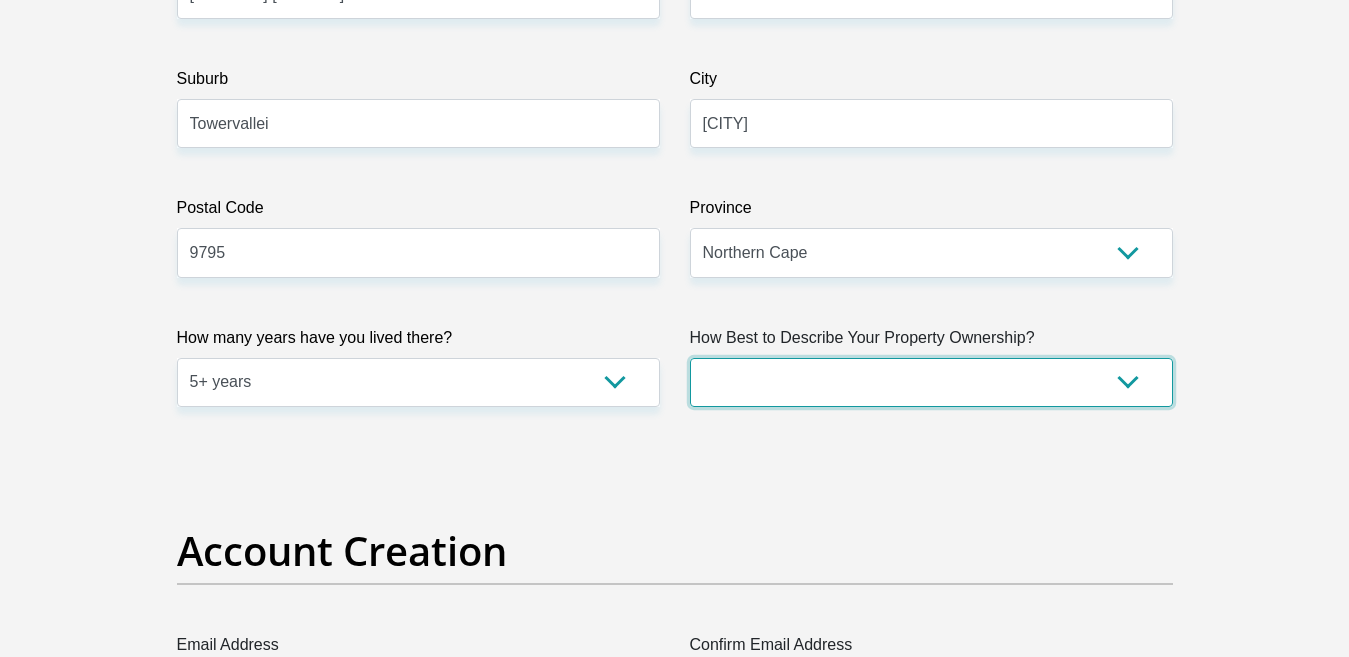 click on "Owned
Rented
Family Owned
Company Dwelling" at bounding box center (931, 382) 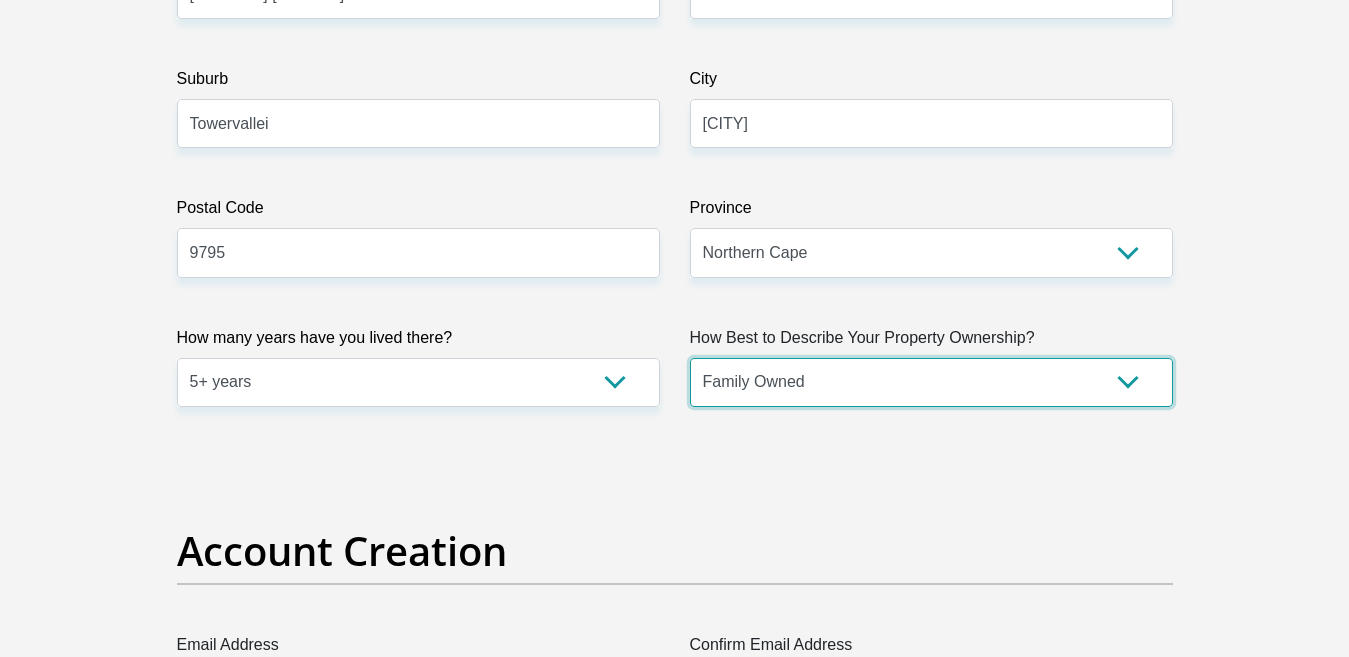 click on "Owned
Rented
Family Owned
Company Dwelling" at bounding box center (931, 382) 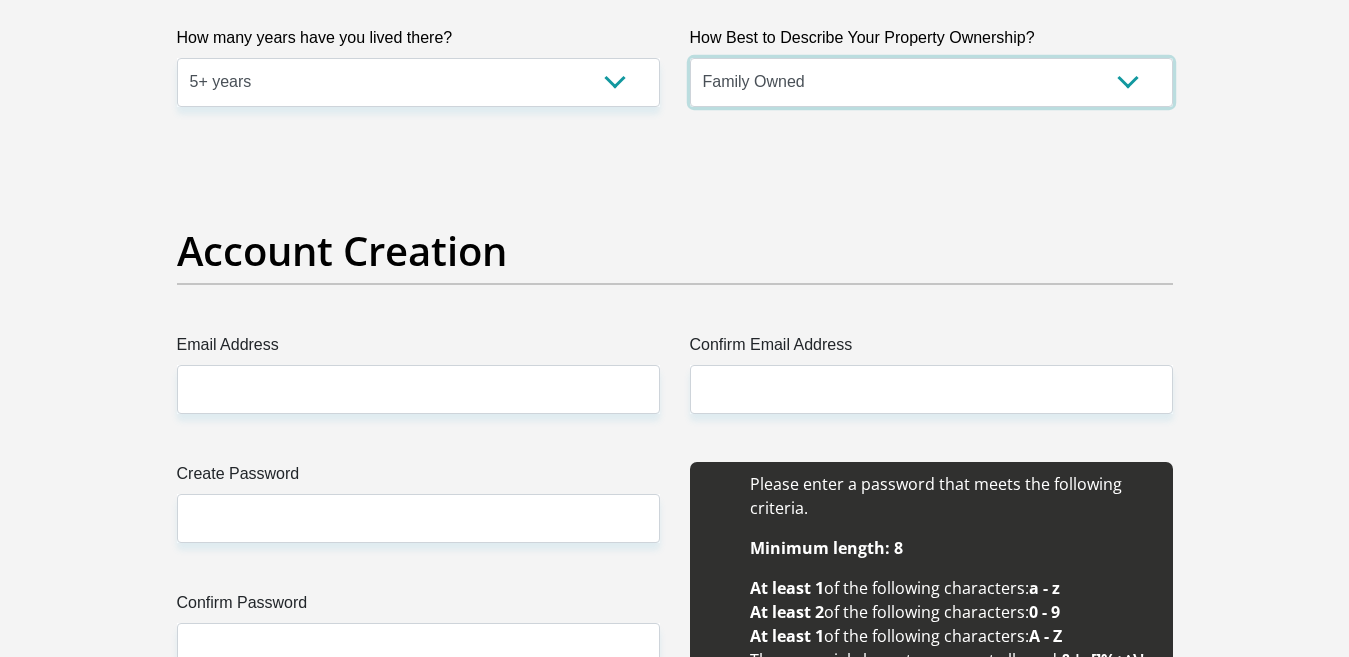 scroll, scrollTop: 1600, scrollLeft: 0, axis: vertical 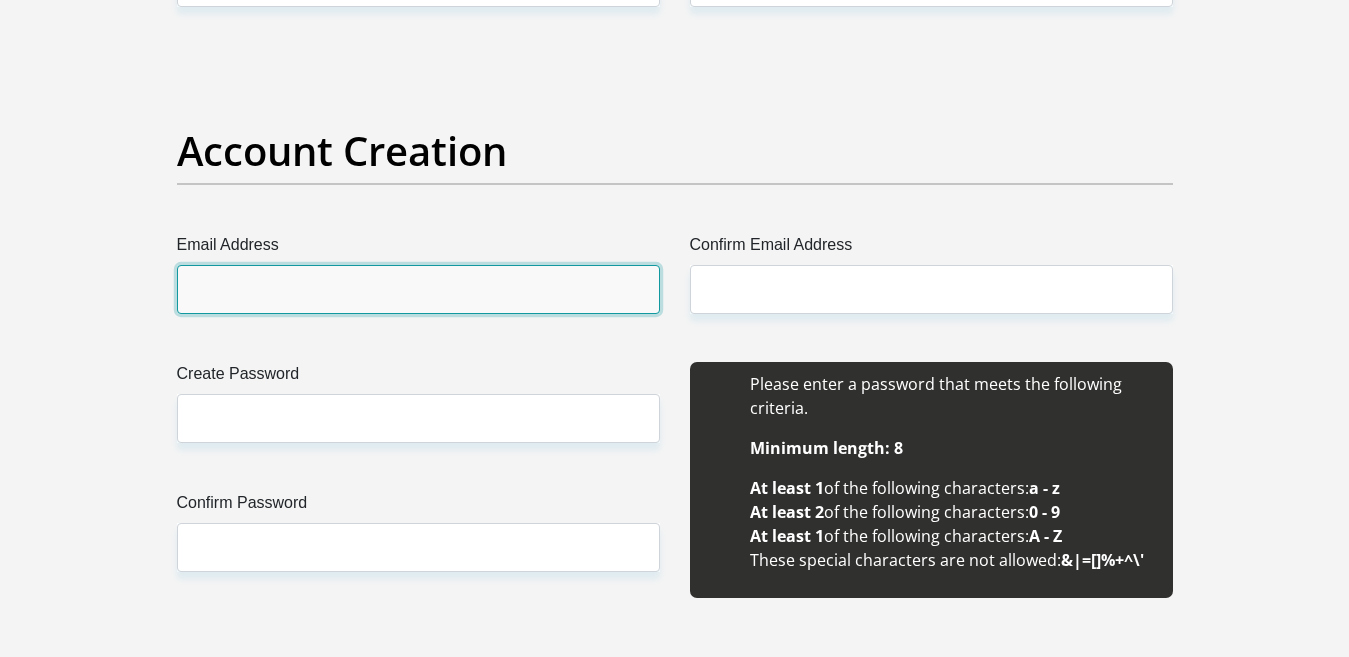 click on "Email Address" at bounding box center [418, 289] 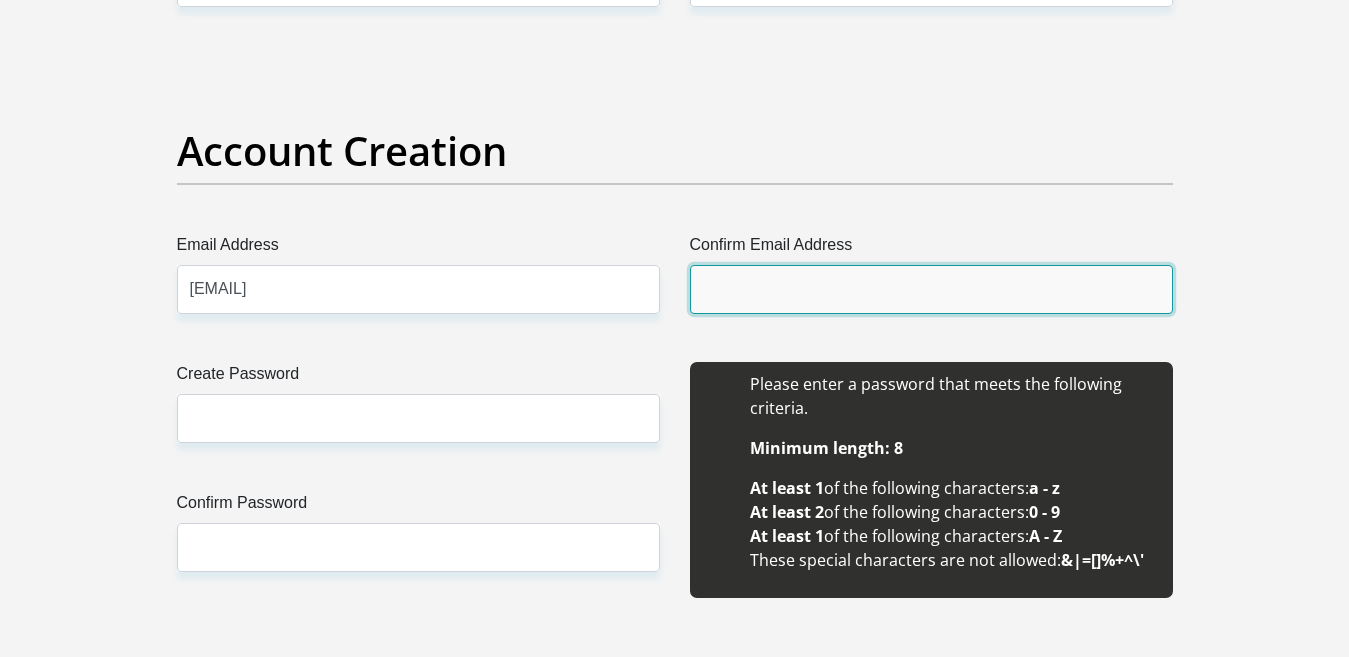 type on "deweedorian@yahoo.com" 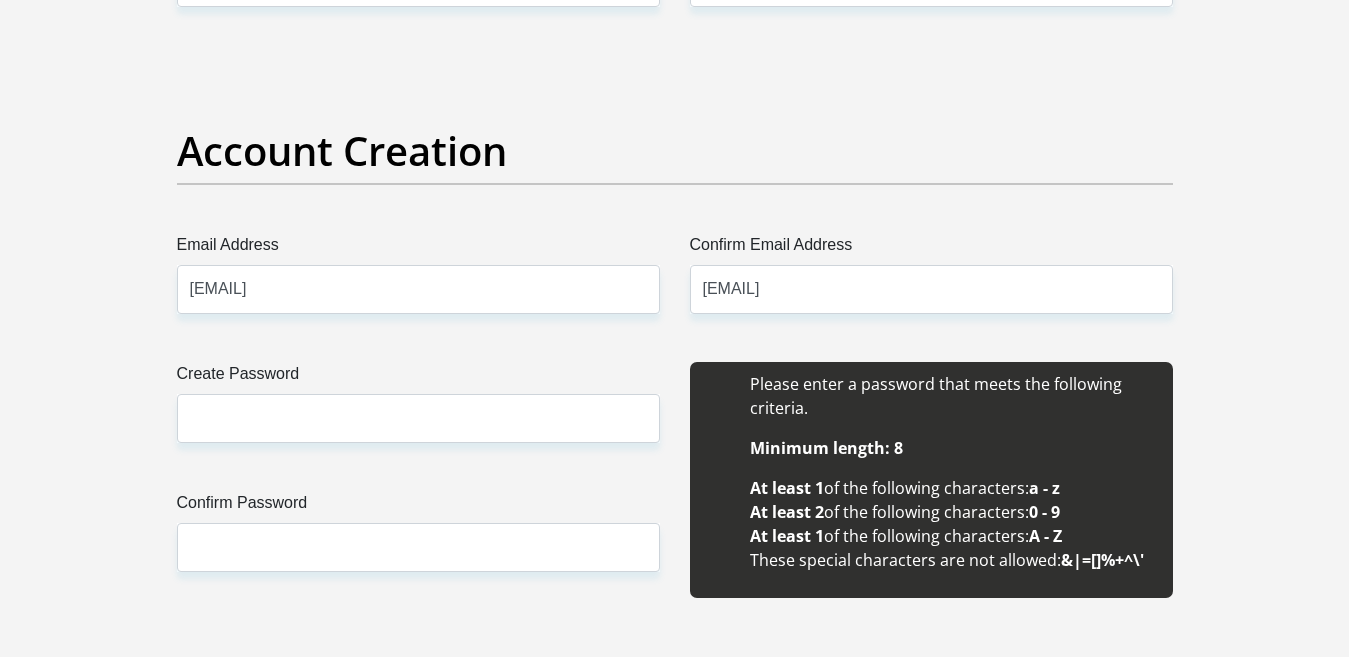 type 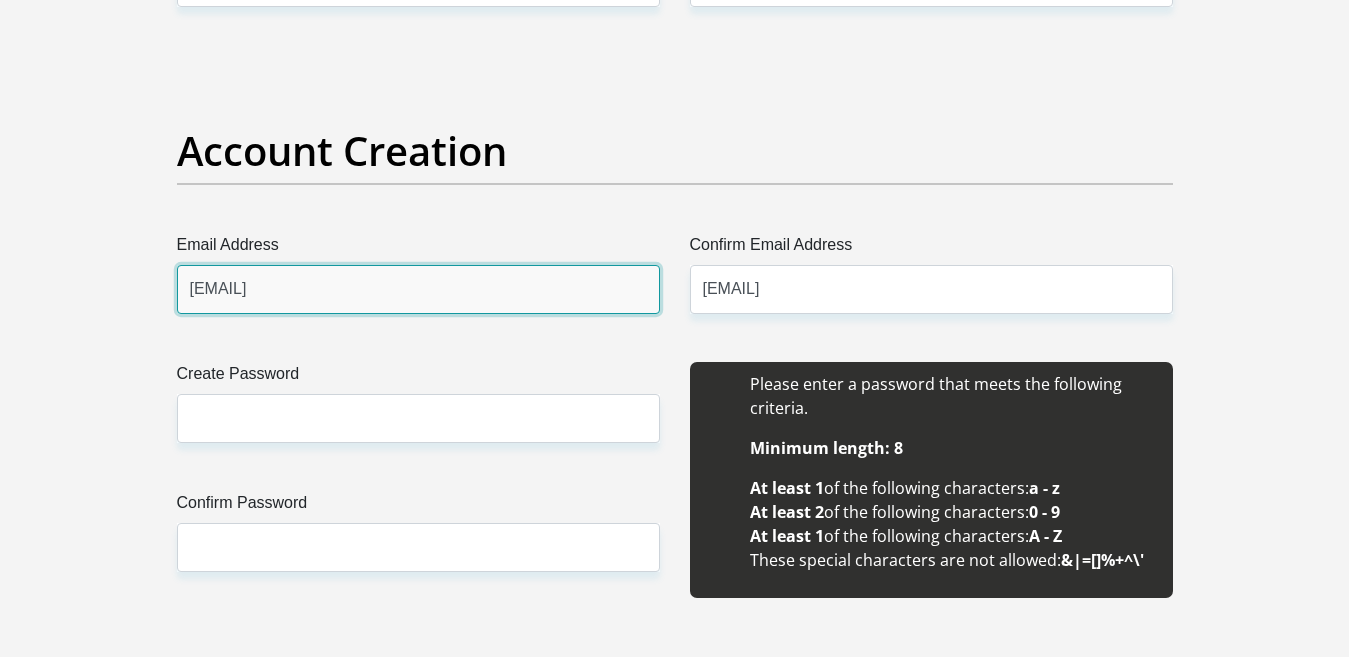 type 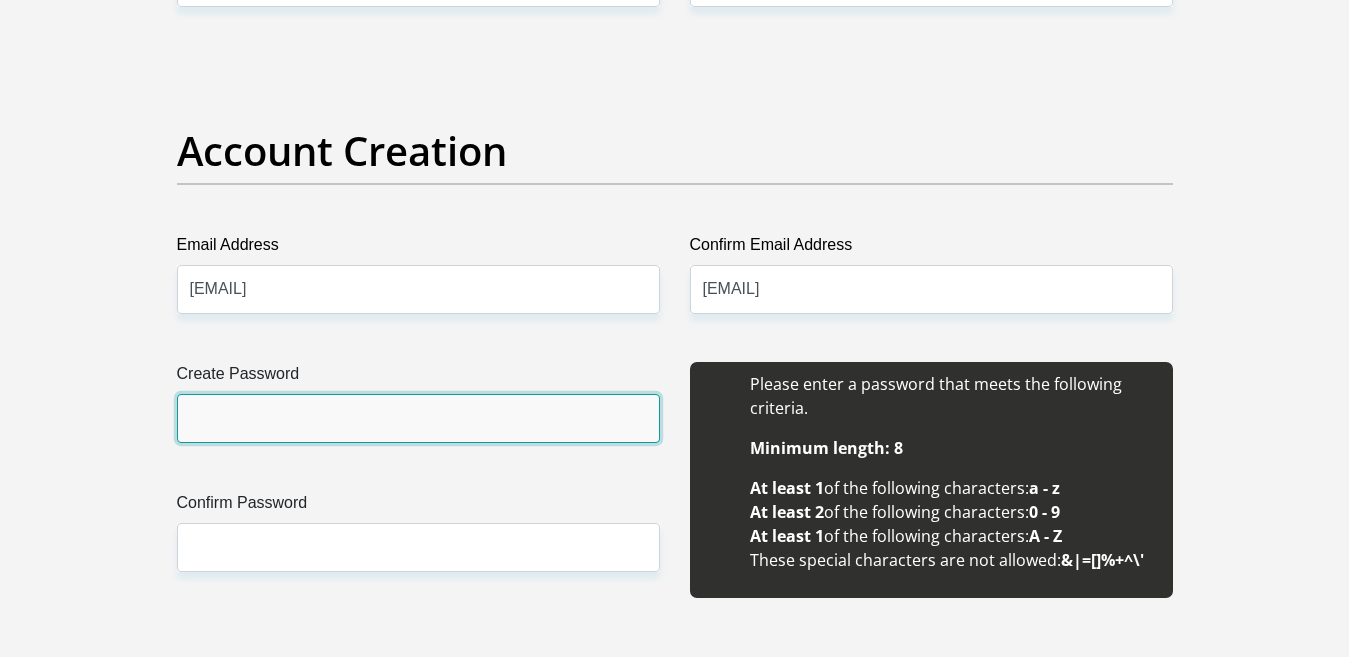 click on "Create Password" at bounding box center [418, 418] 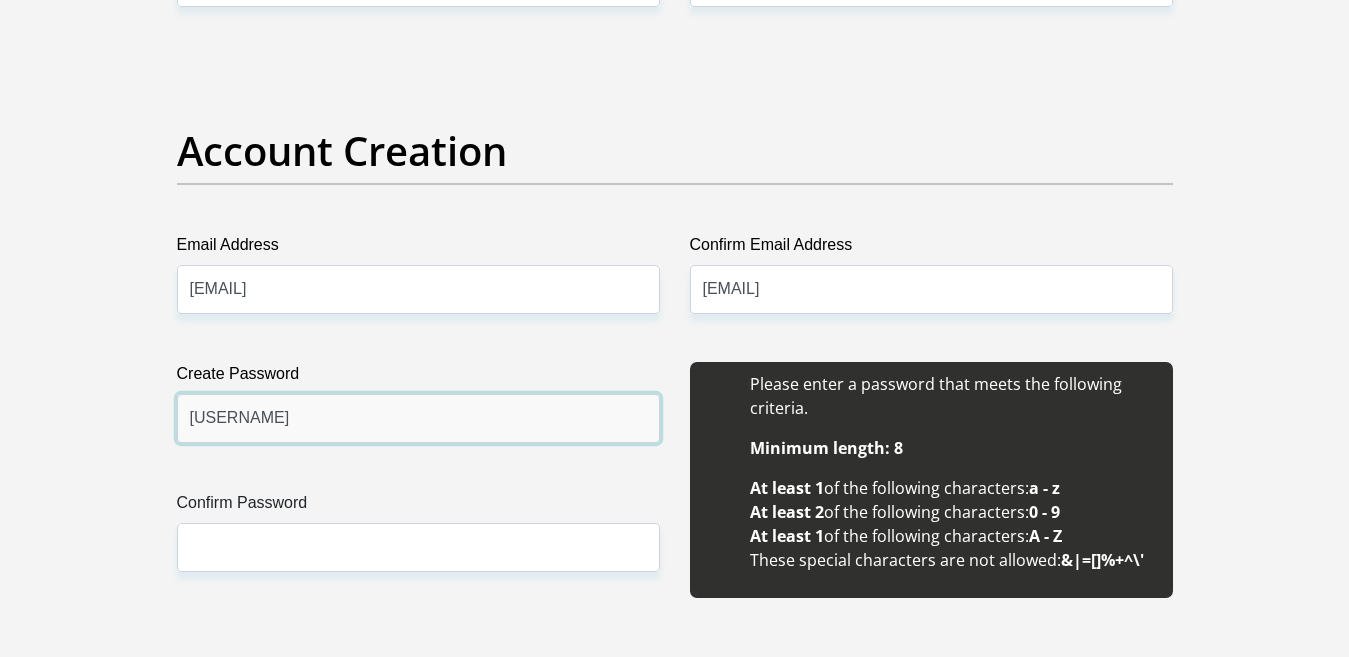 type on "Dorian010#" 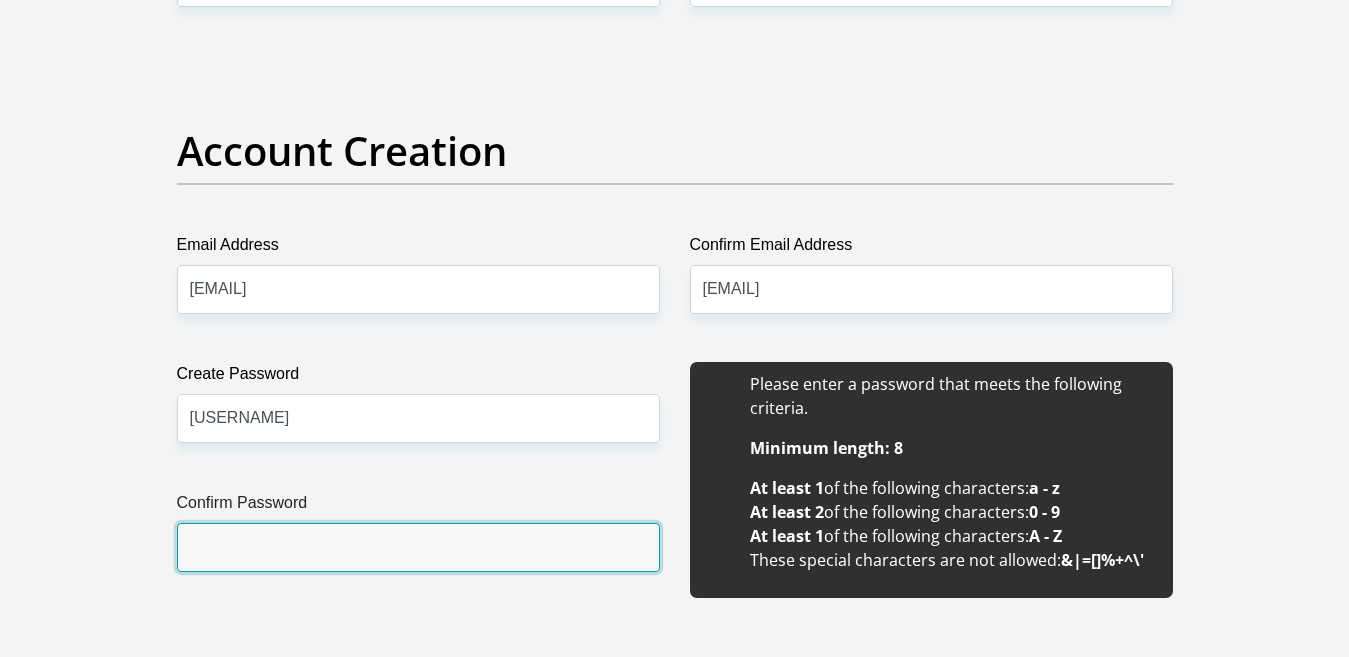click on "Confirm Password" at bounding box center (418, 547) 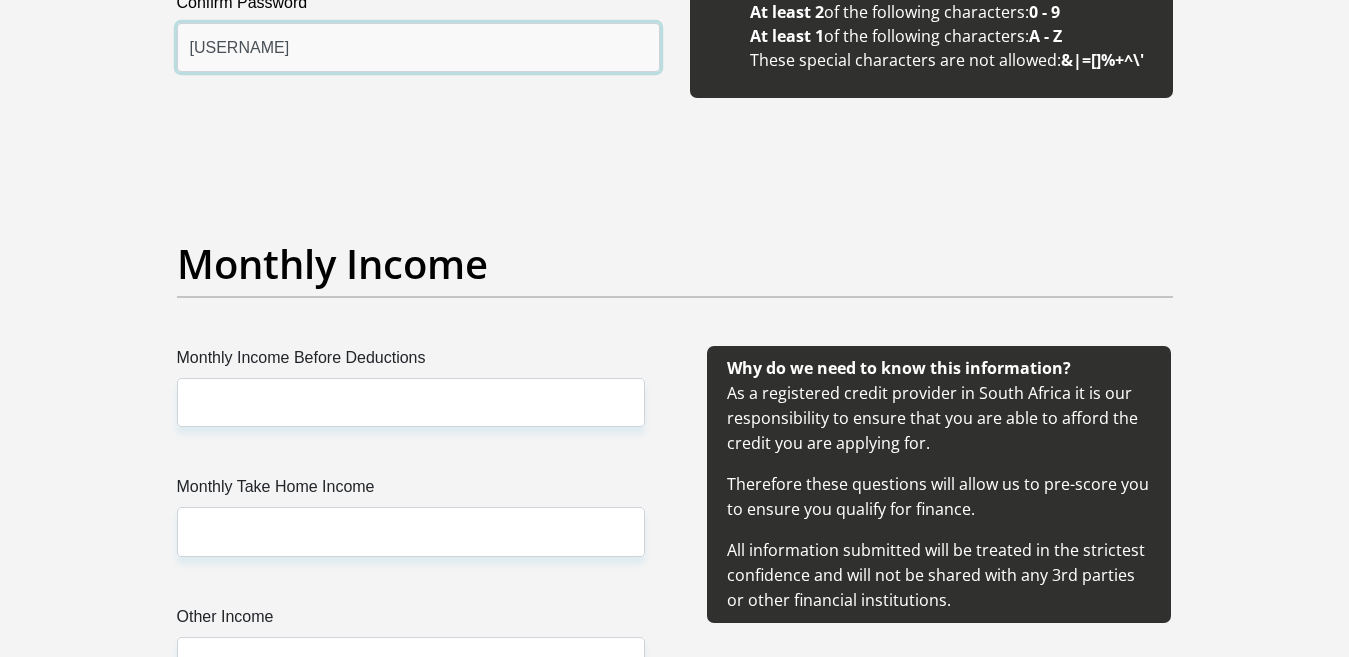 scroll, scrollTop: 2200, scrollLeft: 0, axis: vertical 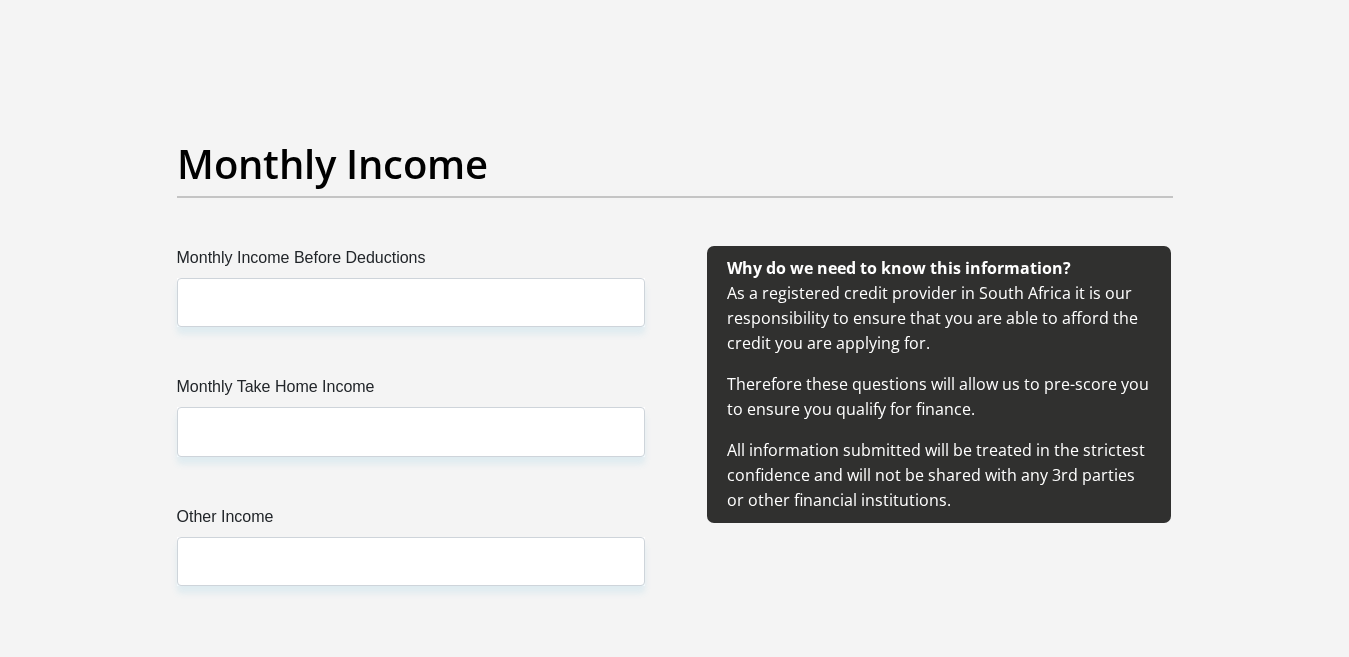 type on "Dorian010#" 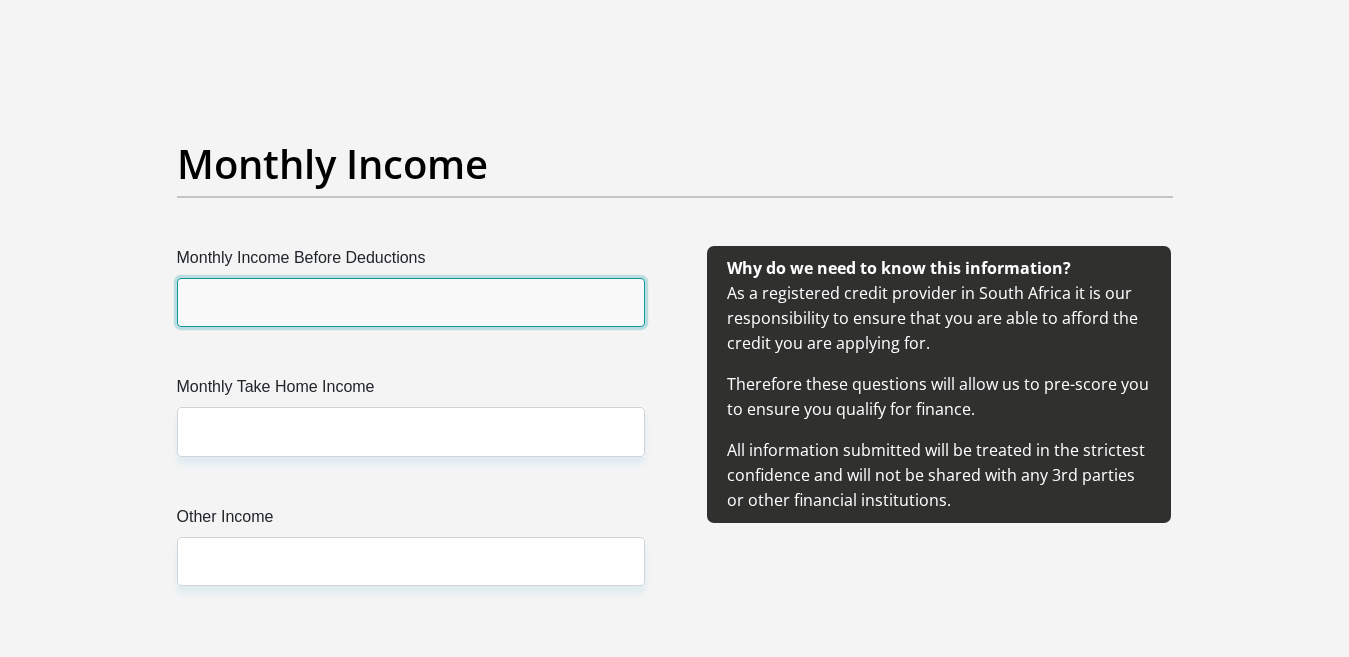 click on "Monthly Income Before Deductions" at bounding box center (411, 302) 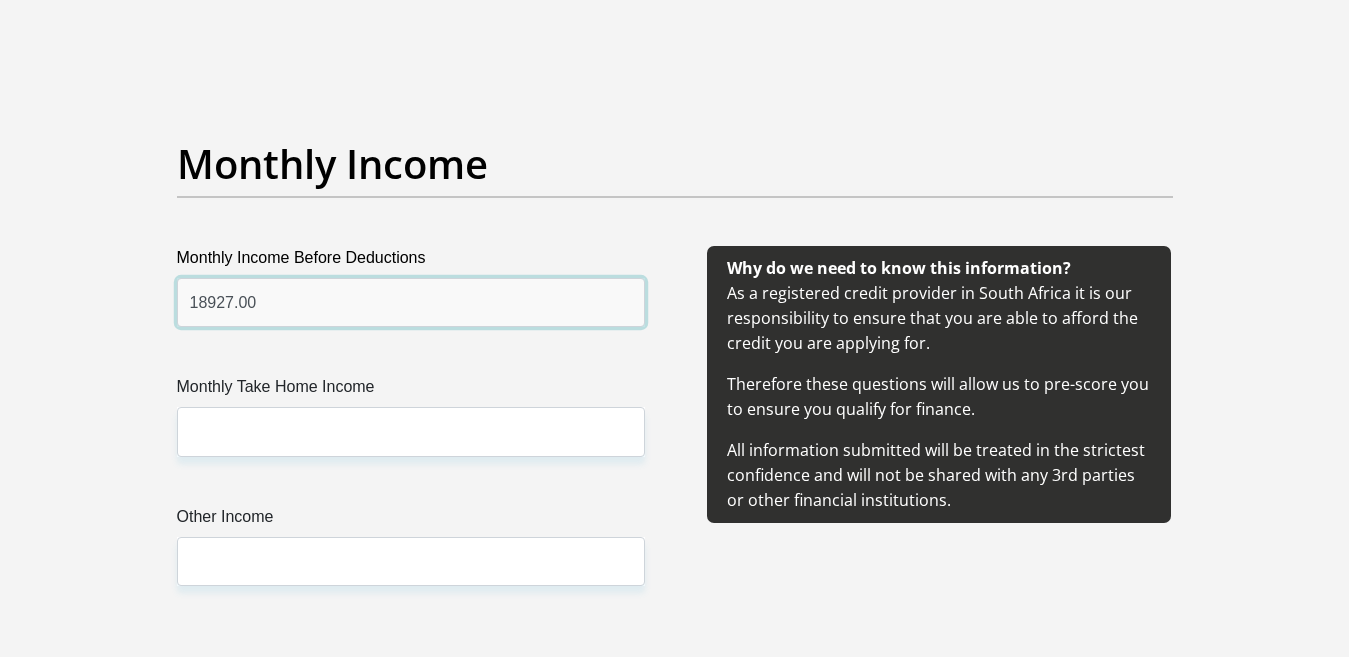 type on "18927.00" 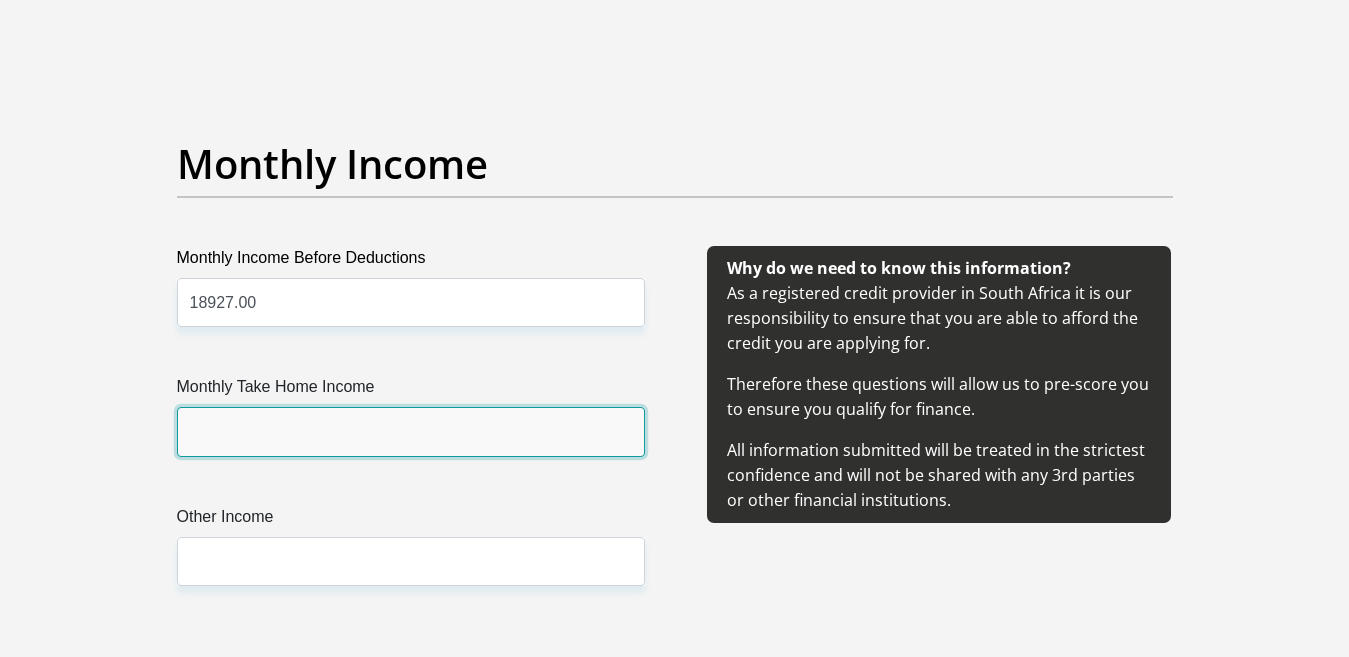 click on "Monthly Take Home Income" at bounding box center [411, 431] 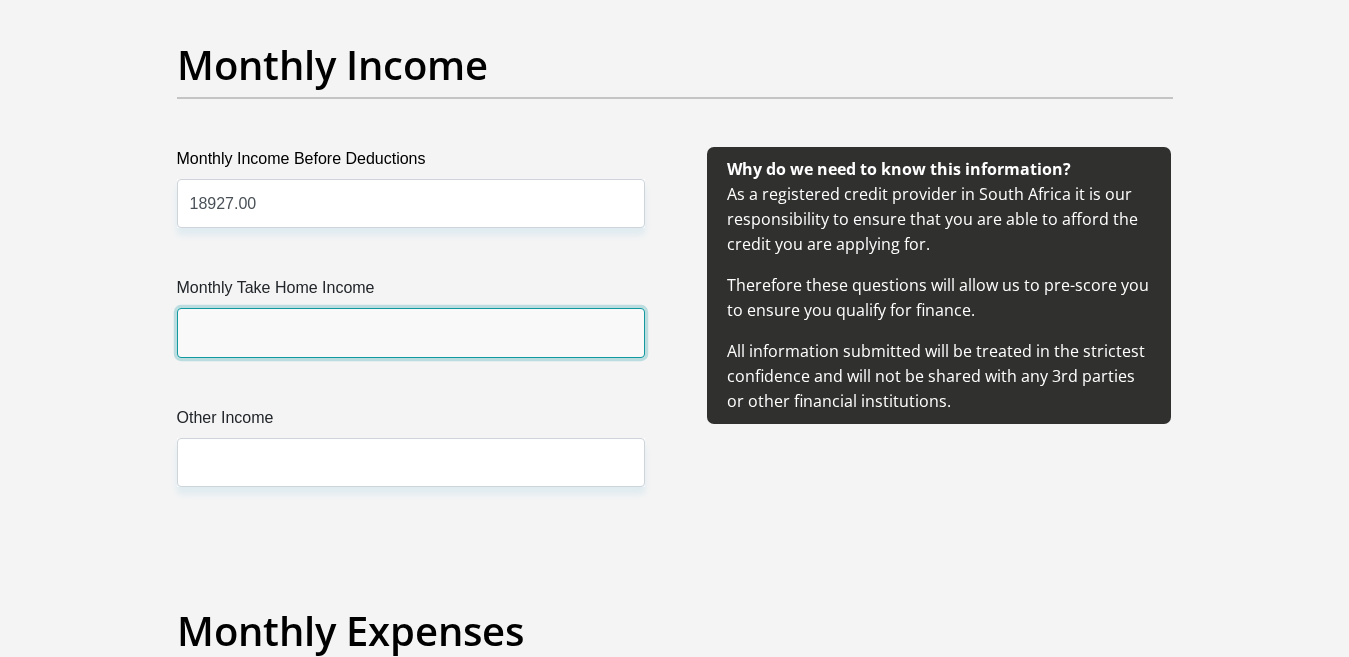 scroll, scrollTop: 2300, scrollLeft: 0, axis: vertical 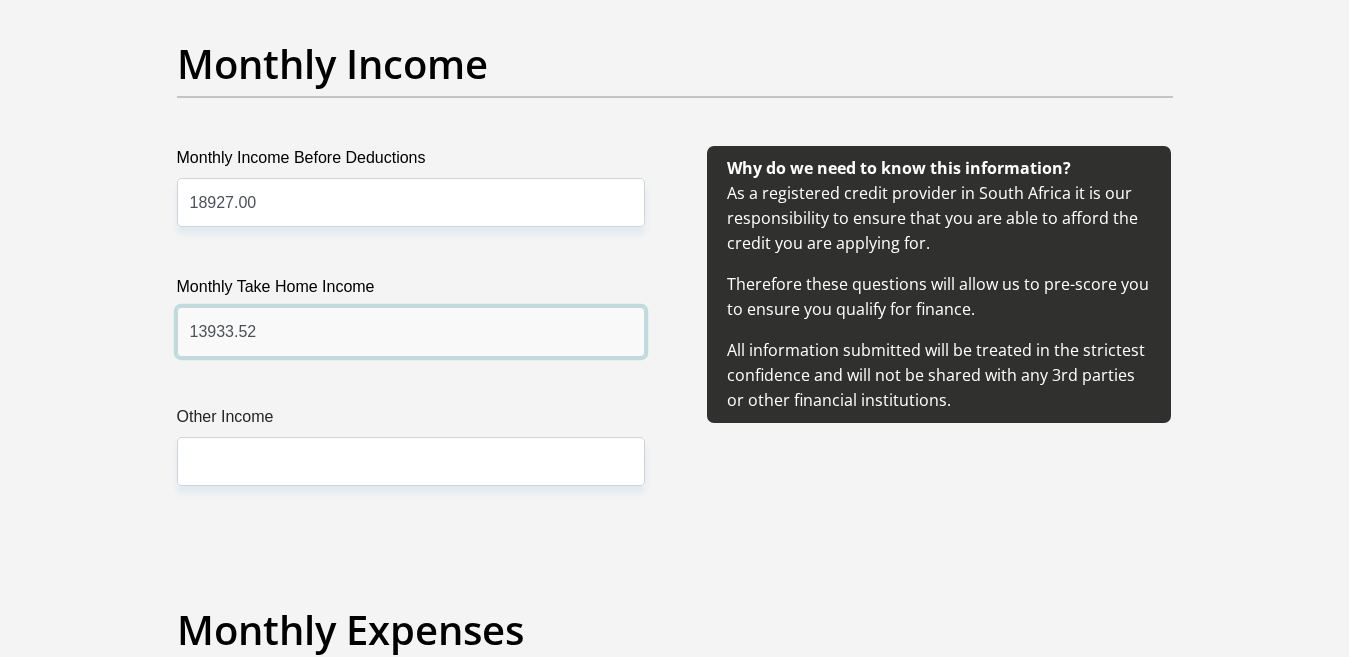 type on "13933.52" 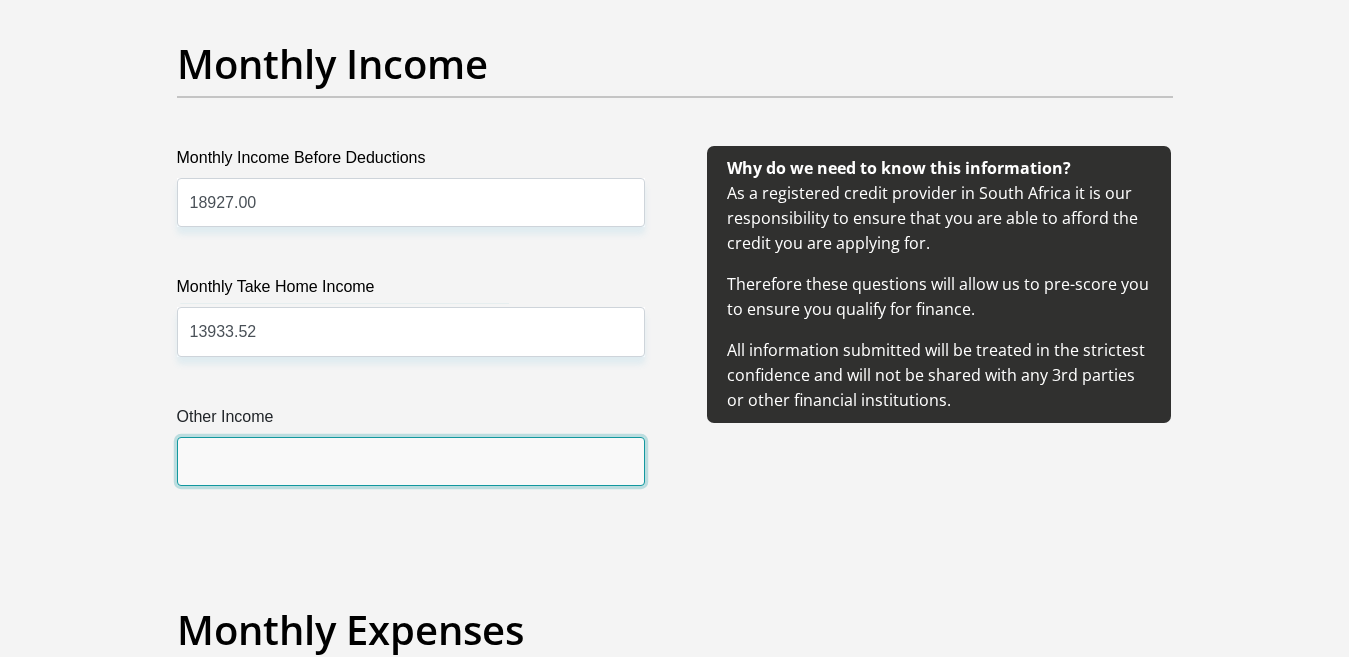 click on "Other Income" at bounding box center [411, 461] 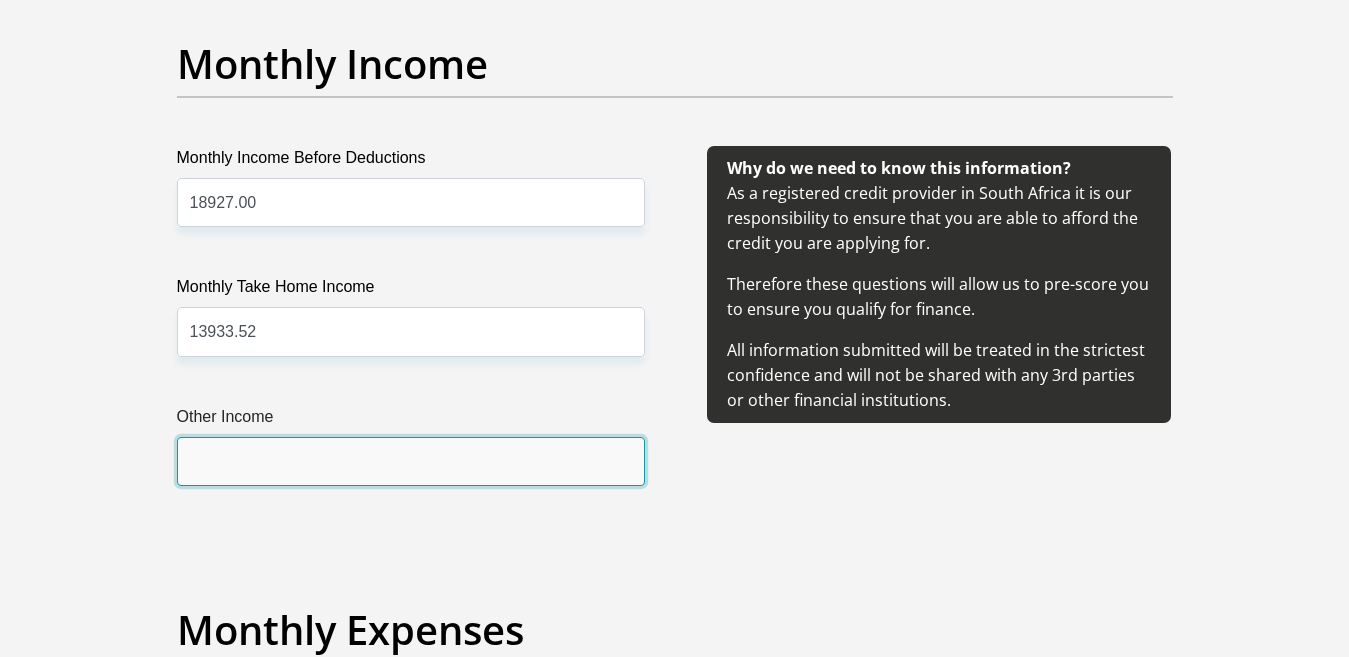 type on "1500" 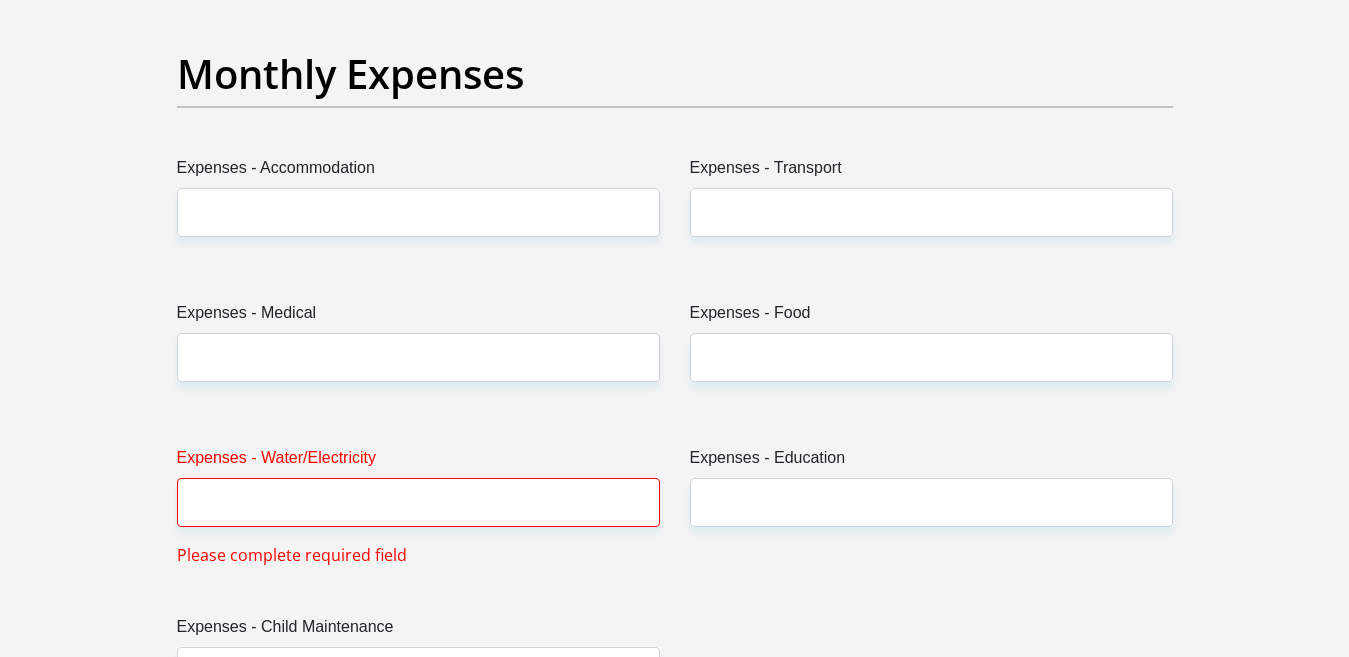 scroll, scrollTop: 2900, scrollLeft: 0, axis: vertical 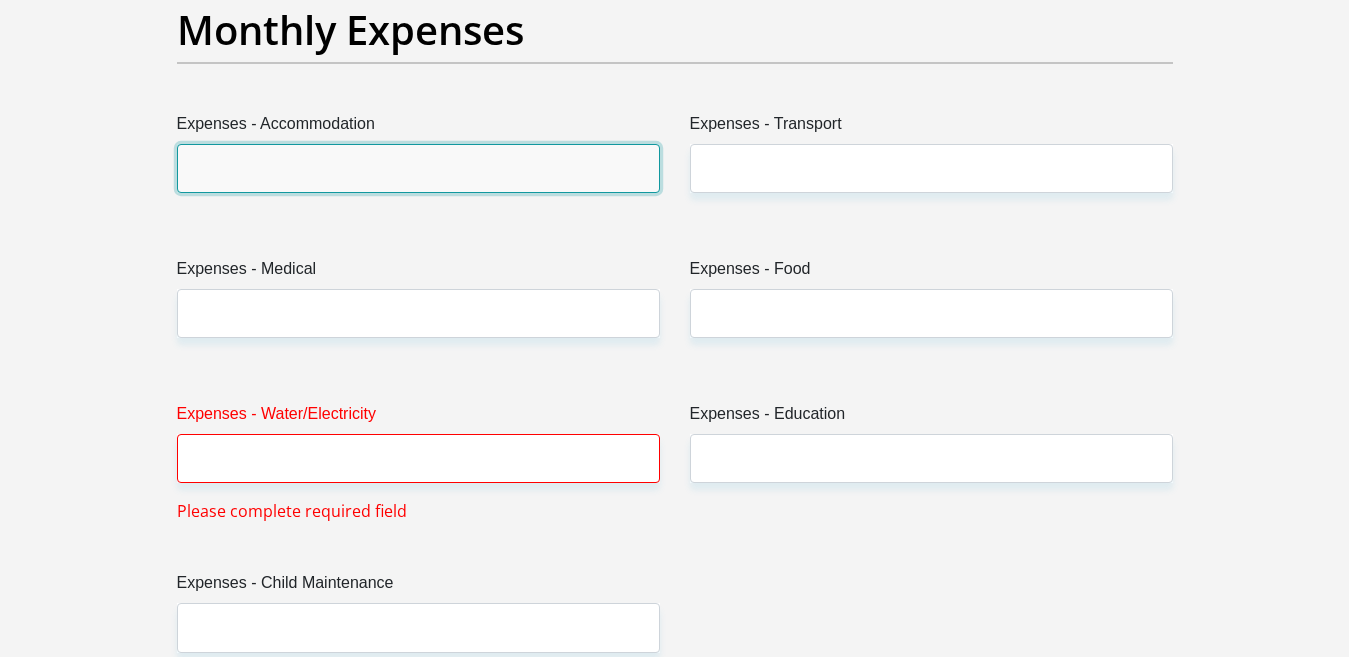 click on "Expenses - Accommodation" at bounding box center [418, 168] 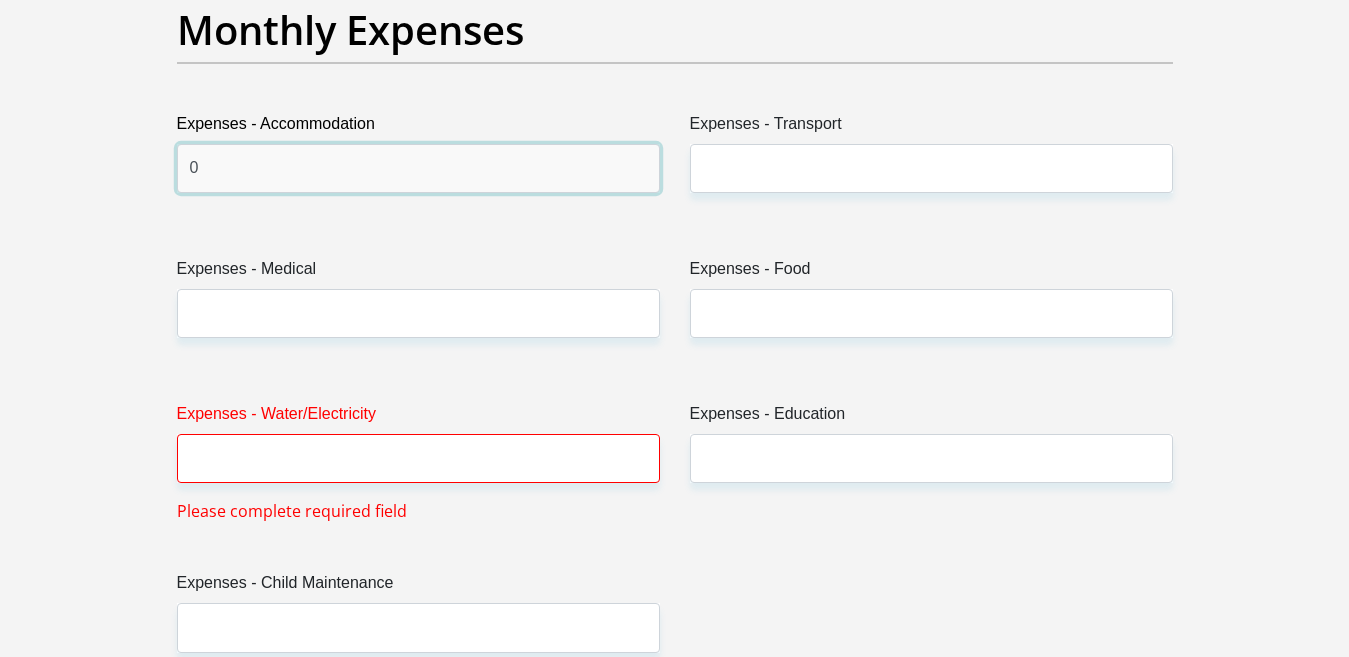 type on "0" 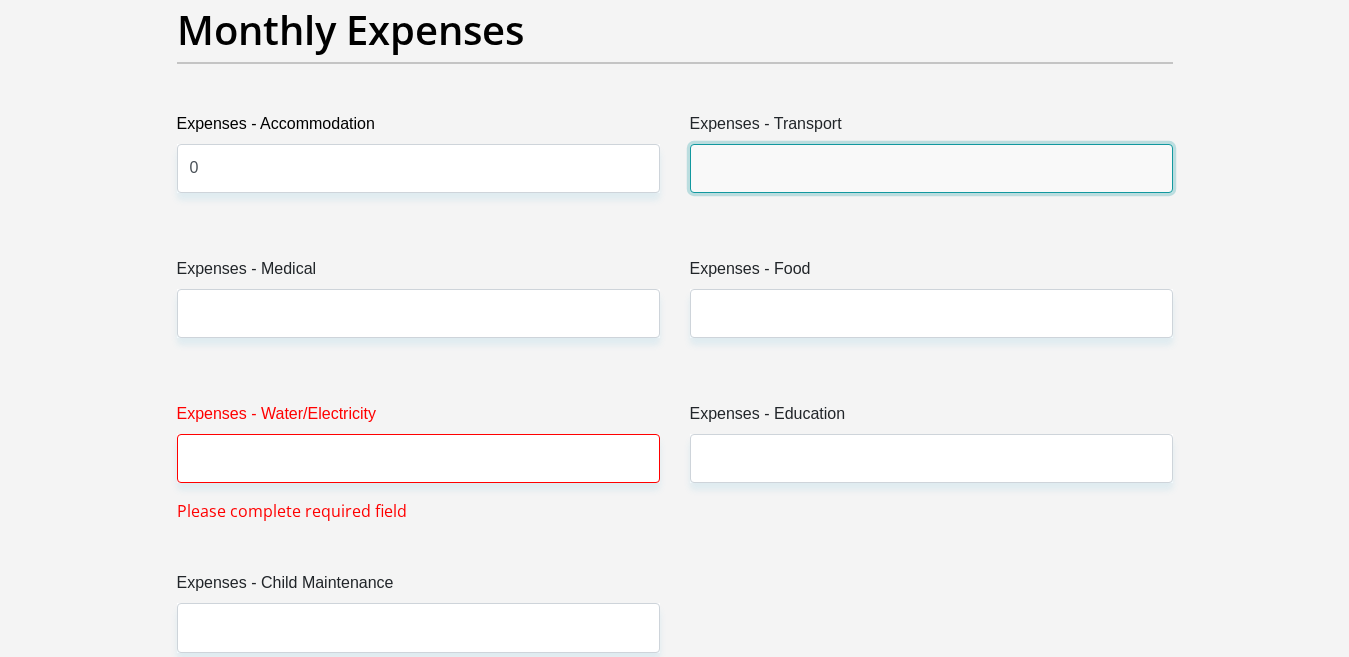 click on "Expenses - Transport" at bounding box center (931, 168) 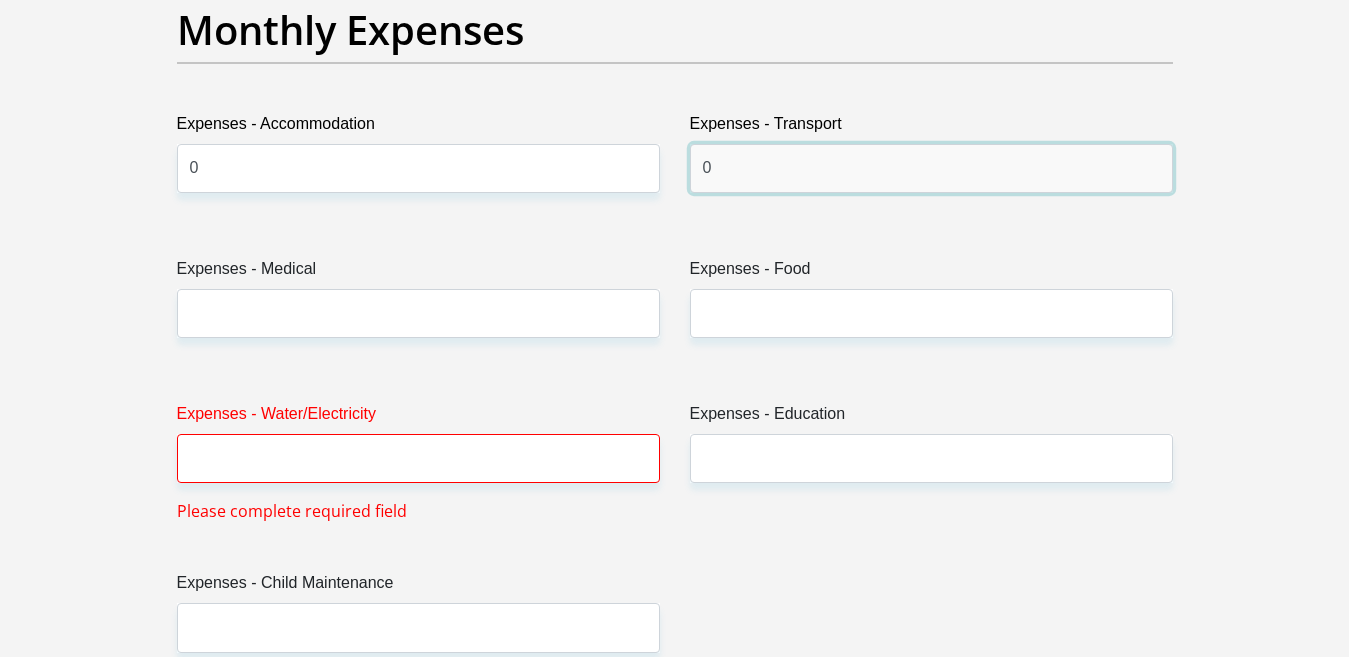 type on "0" 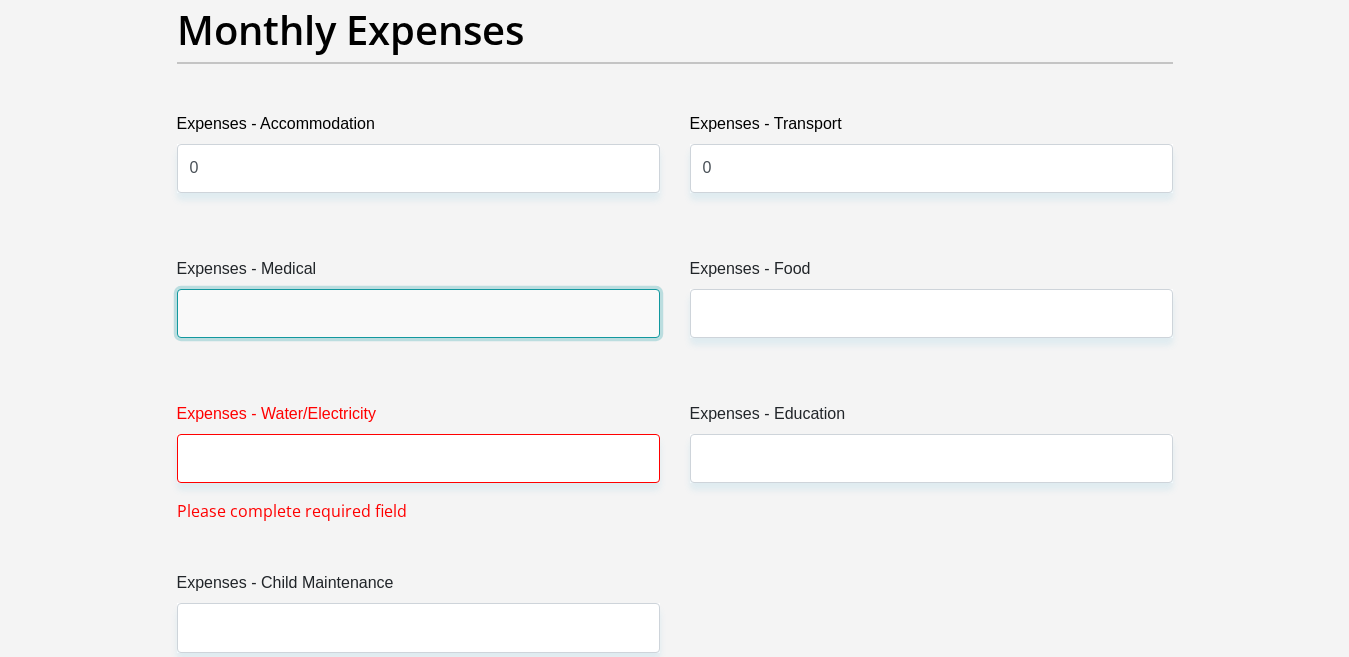 click on "Expenses - Medical" at bounding box center [418, 313] 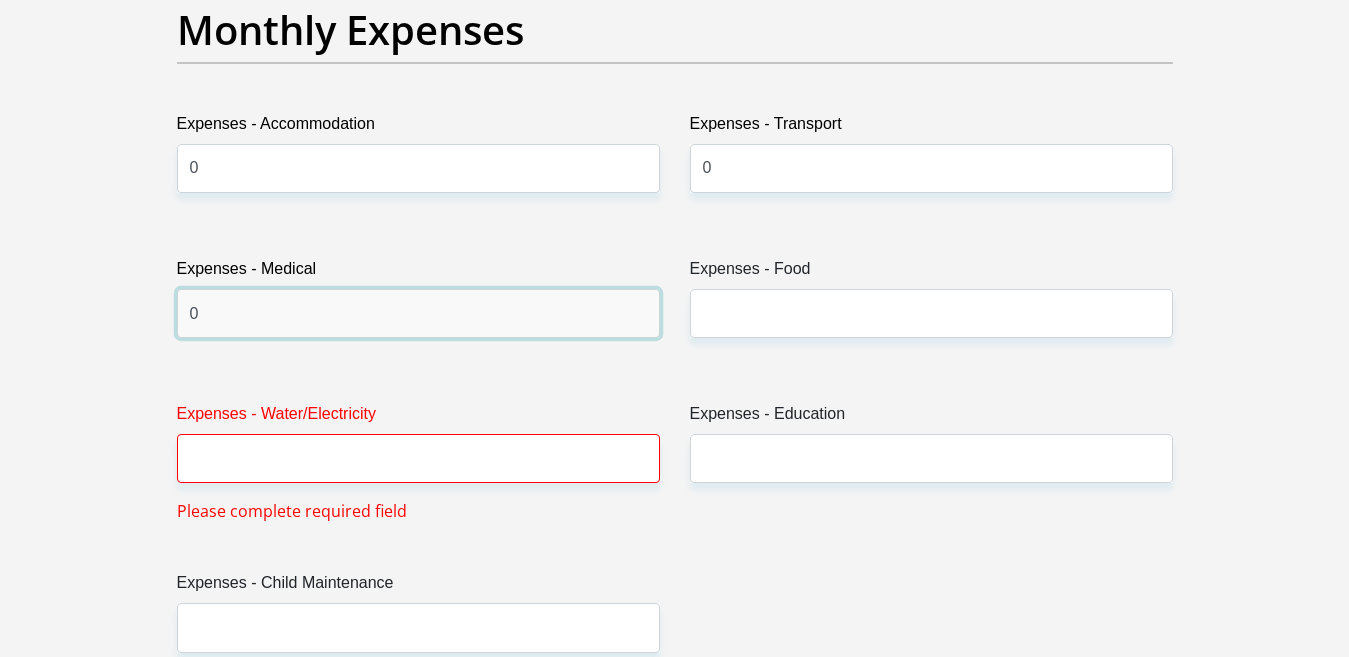 type on "0" 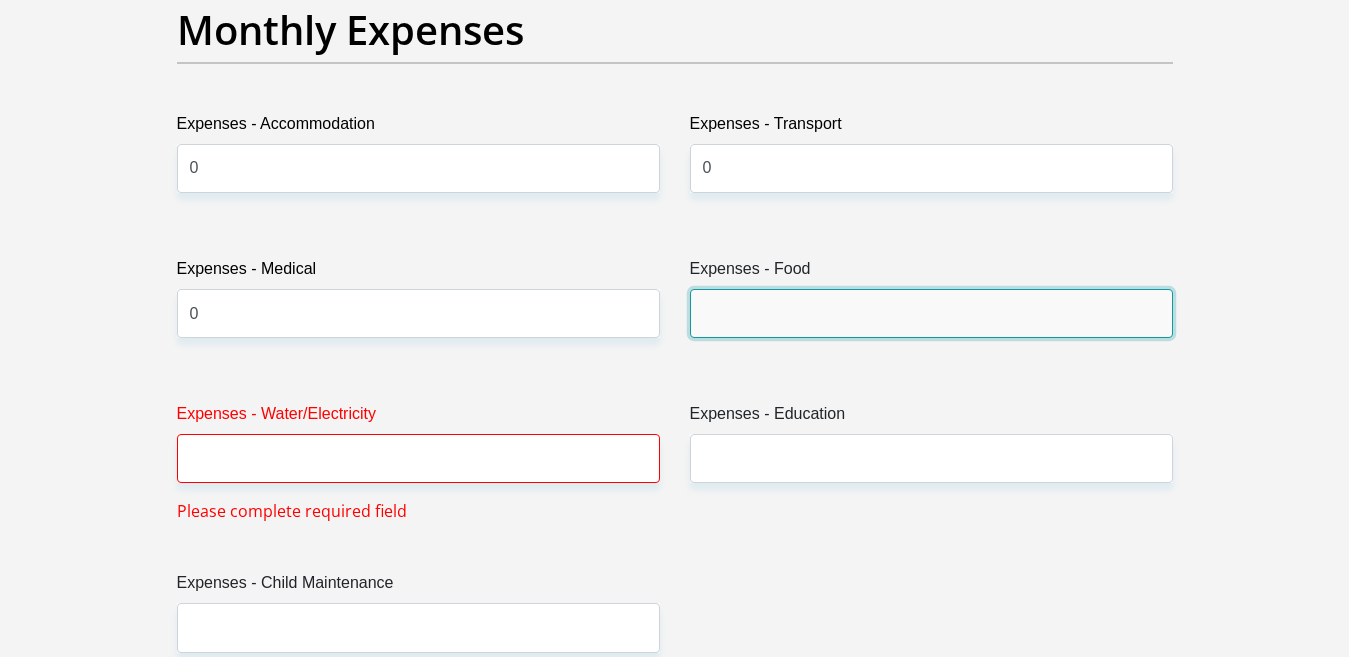 click on "Expenses - Food" at bounding box center (931, 313) 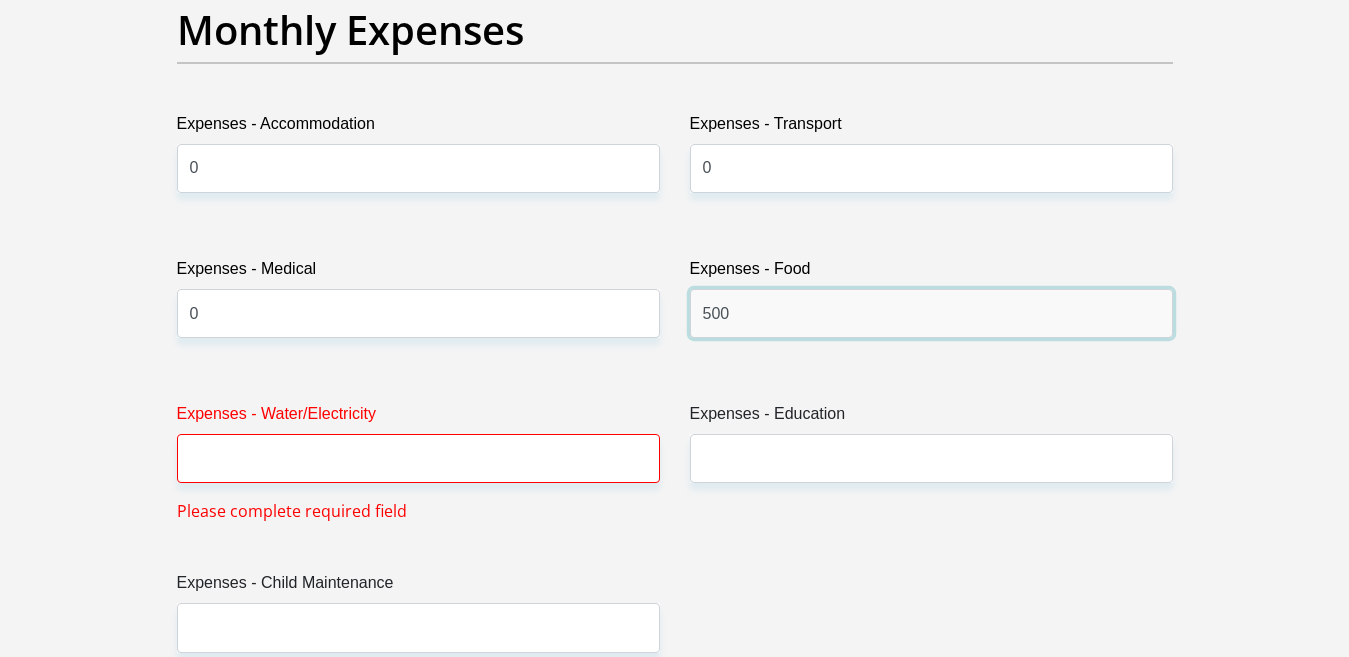 type on "500" 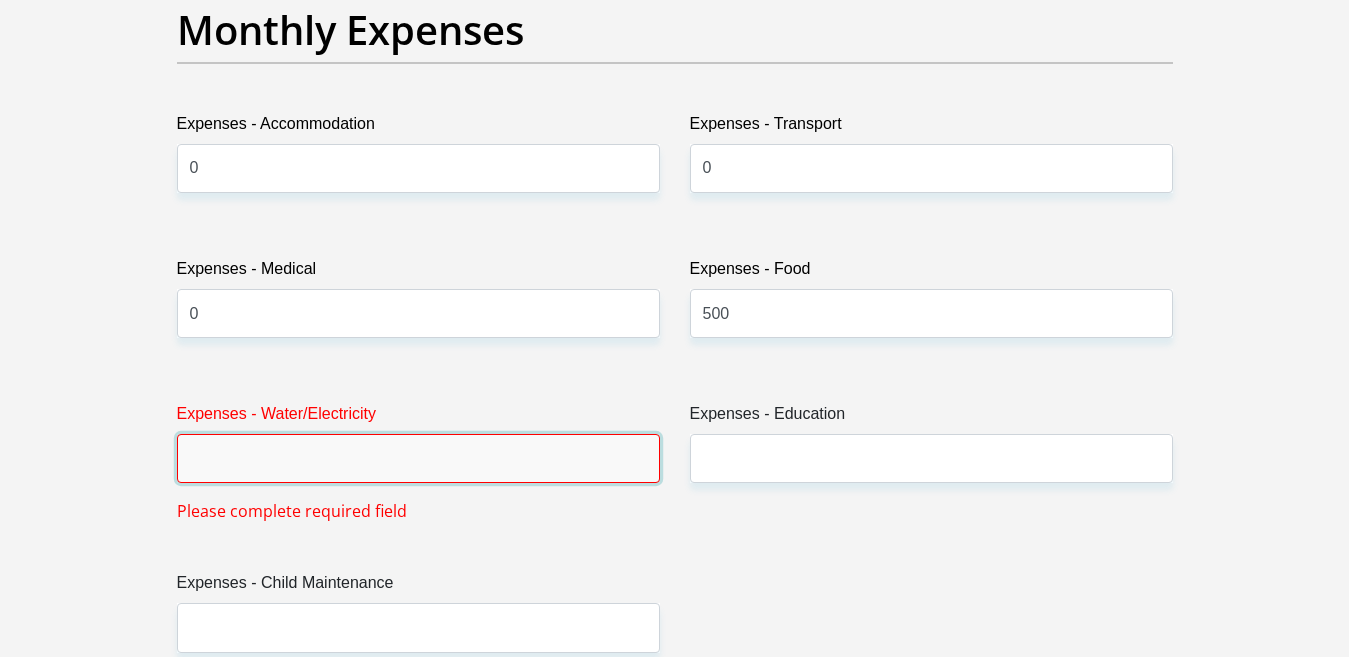 click on "Expenses - Water/Electricity" at bounding box center (418, 458) 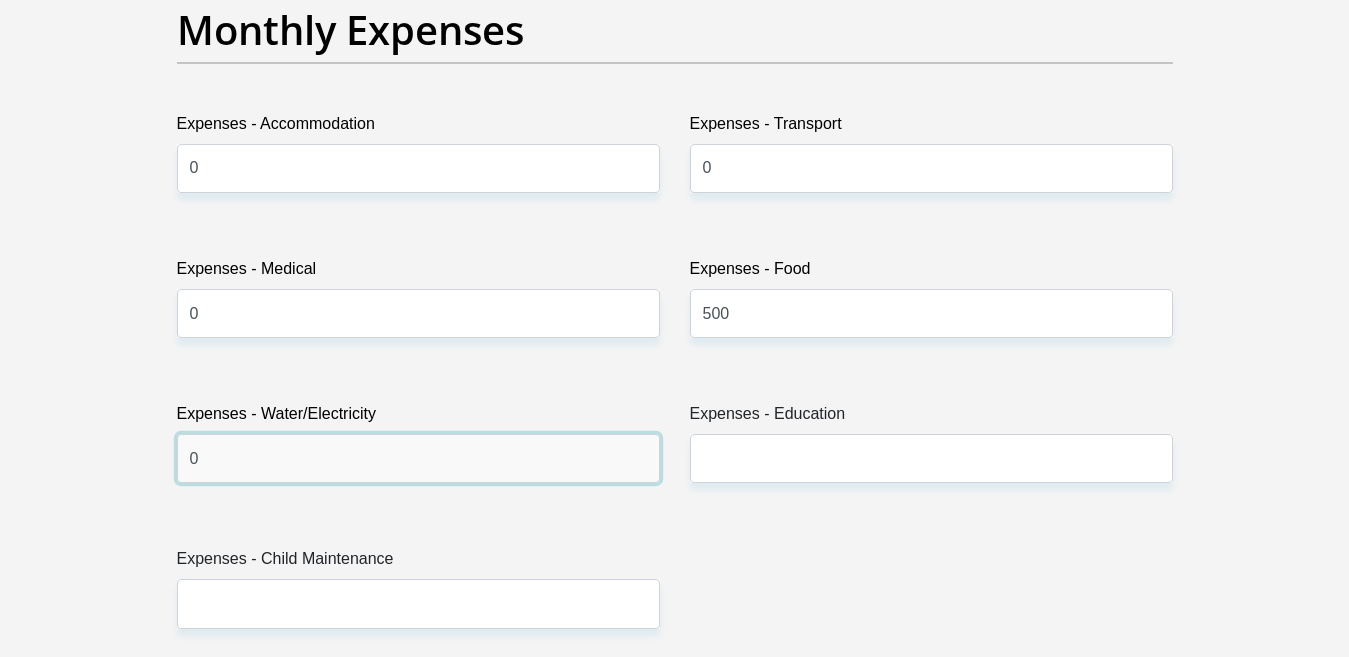 type on "0" 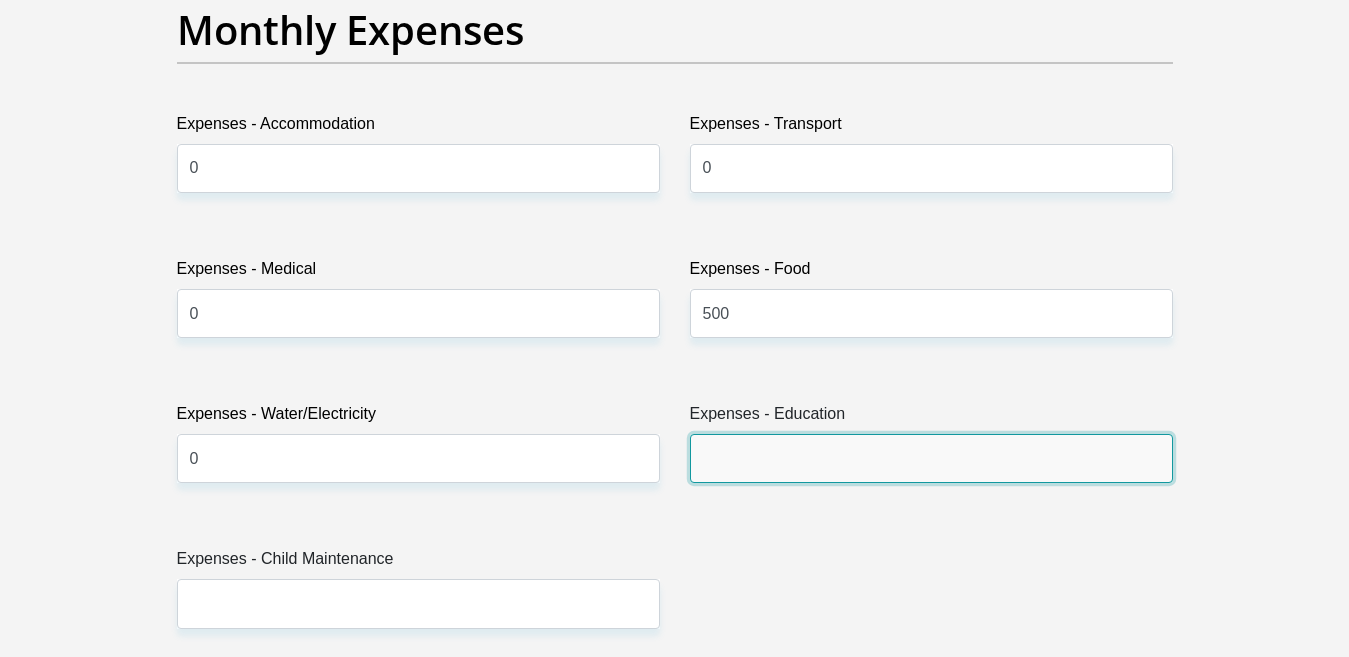 click on "Expenses - Education" at bounding box center [931, 458] 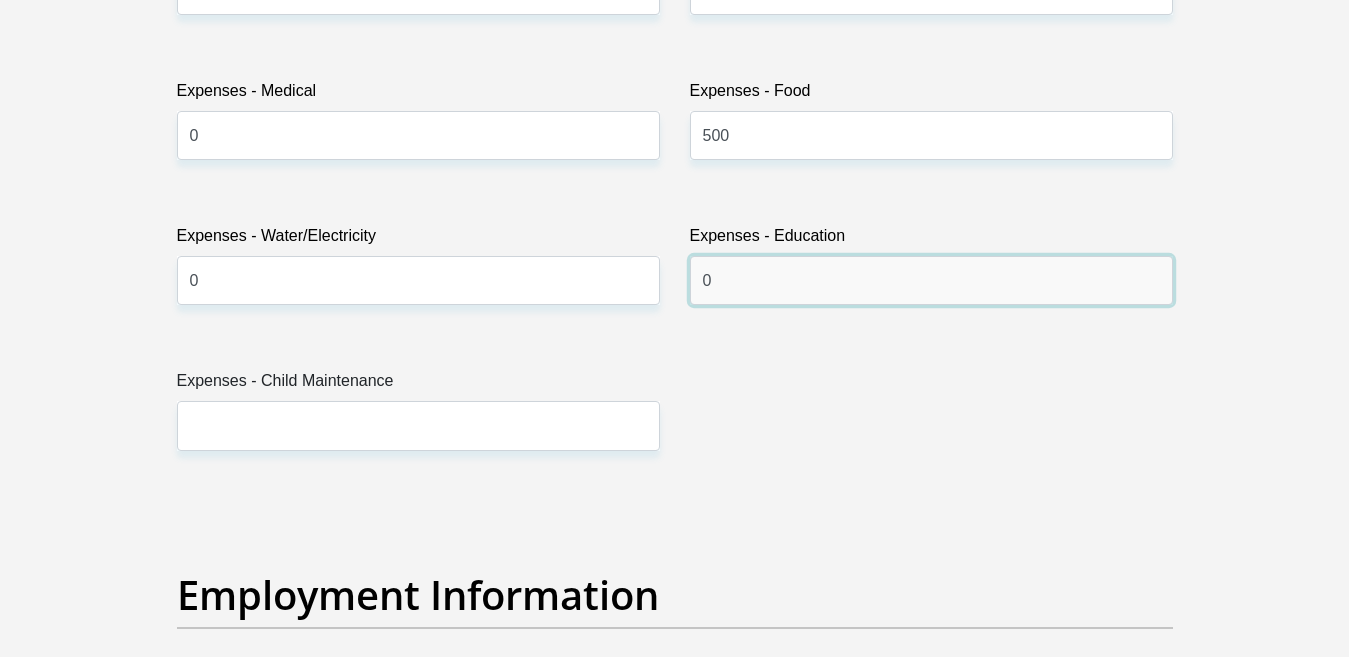 scroll, scrollTop: 3100, scrollLeft: 0, axis: vertical 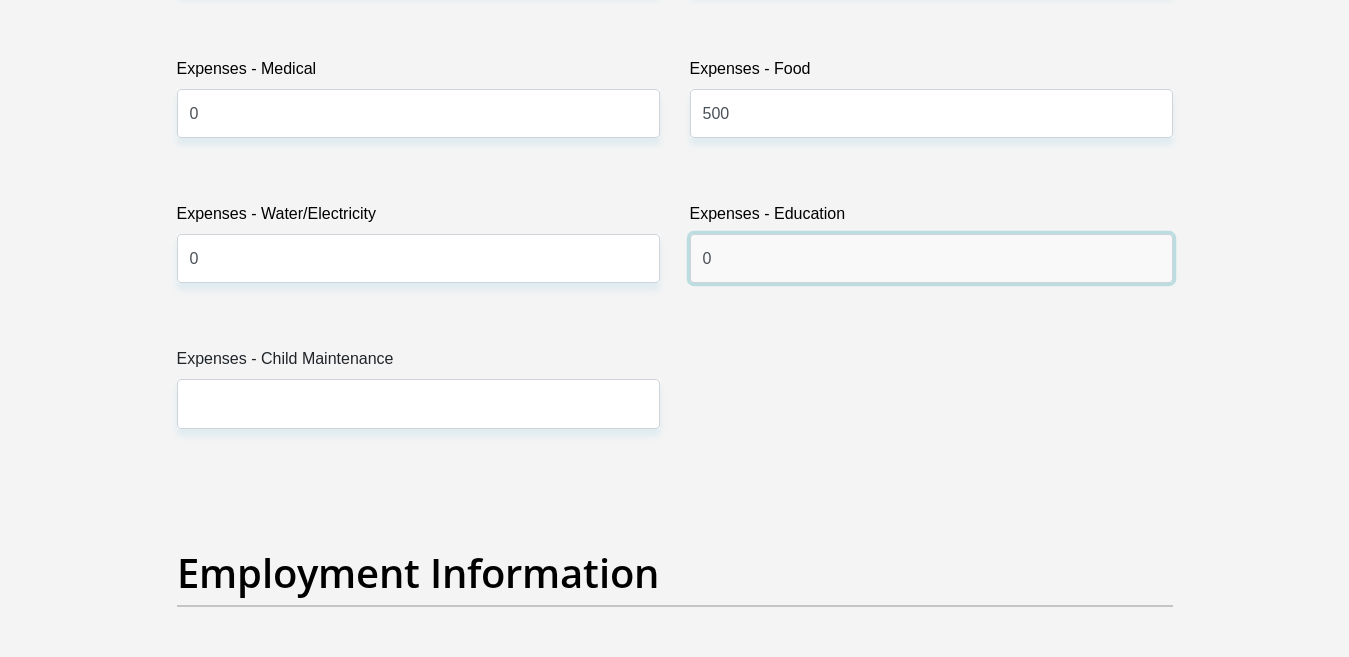 type on "0" 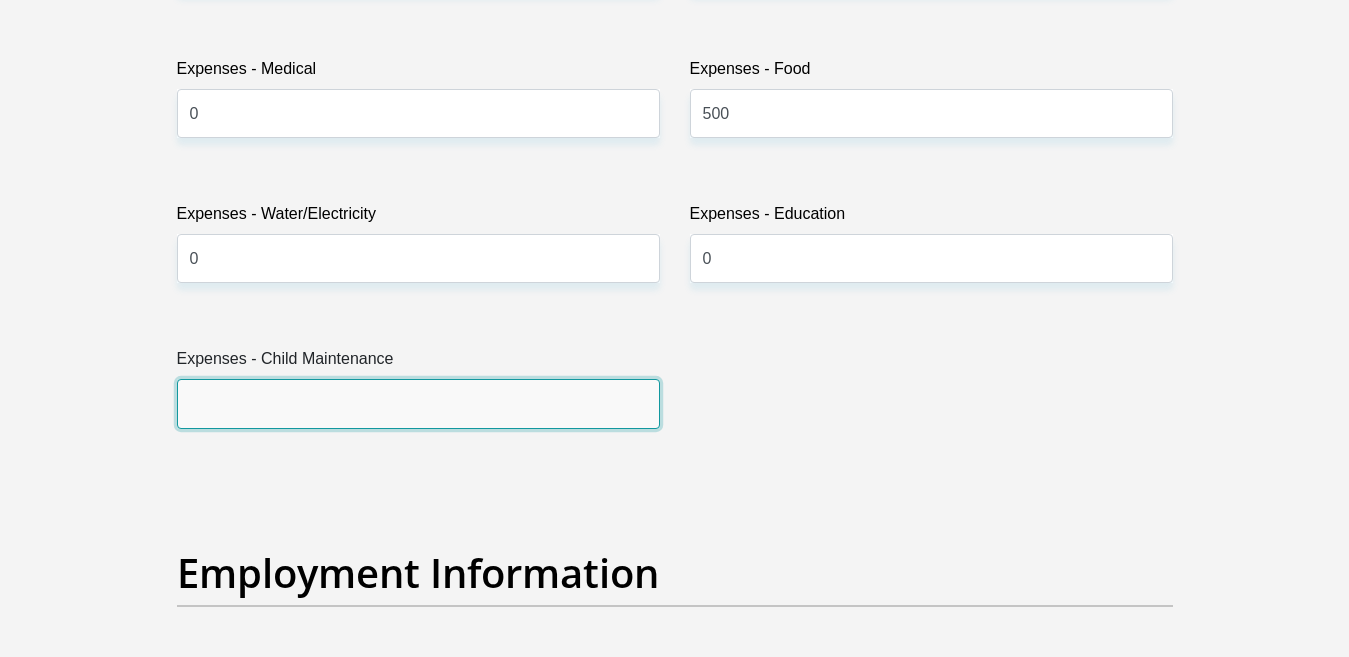 click on "Expenses - Child Maintenance" at bounding box center (418, 403) 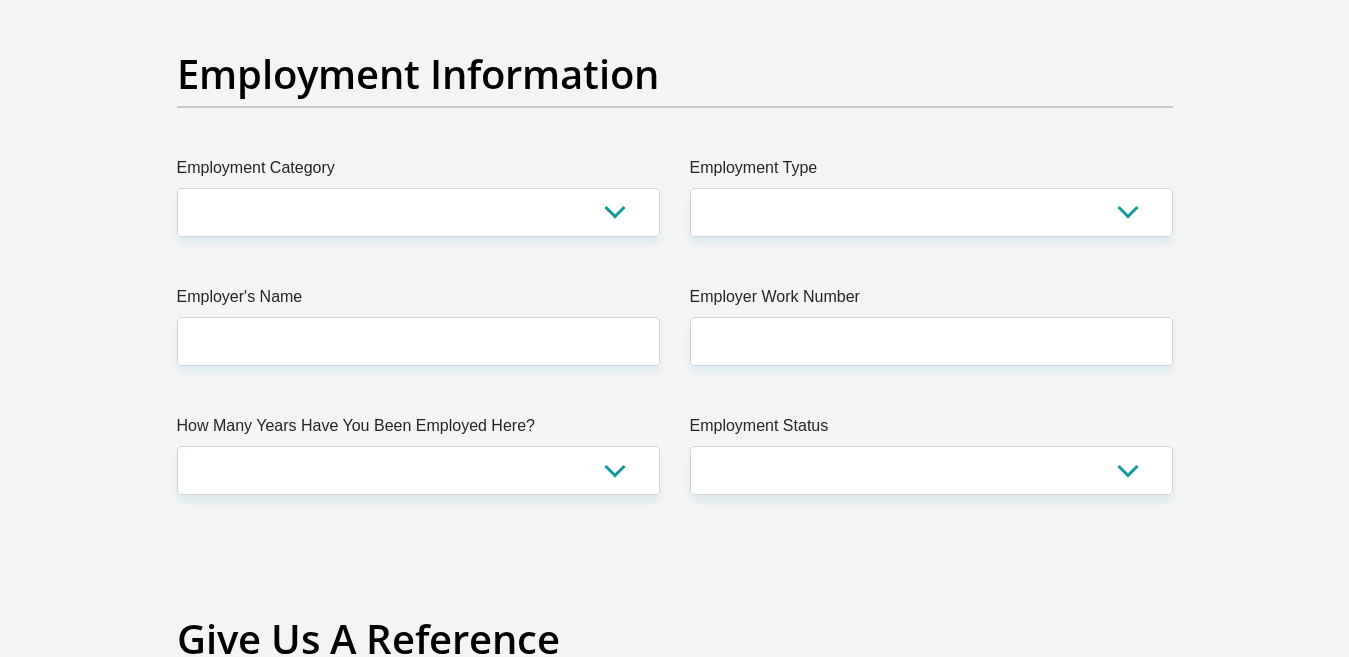 scroll, scrollTop: 3600, scrollLeft: 0, axis: vertical 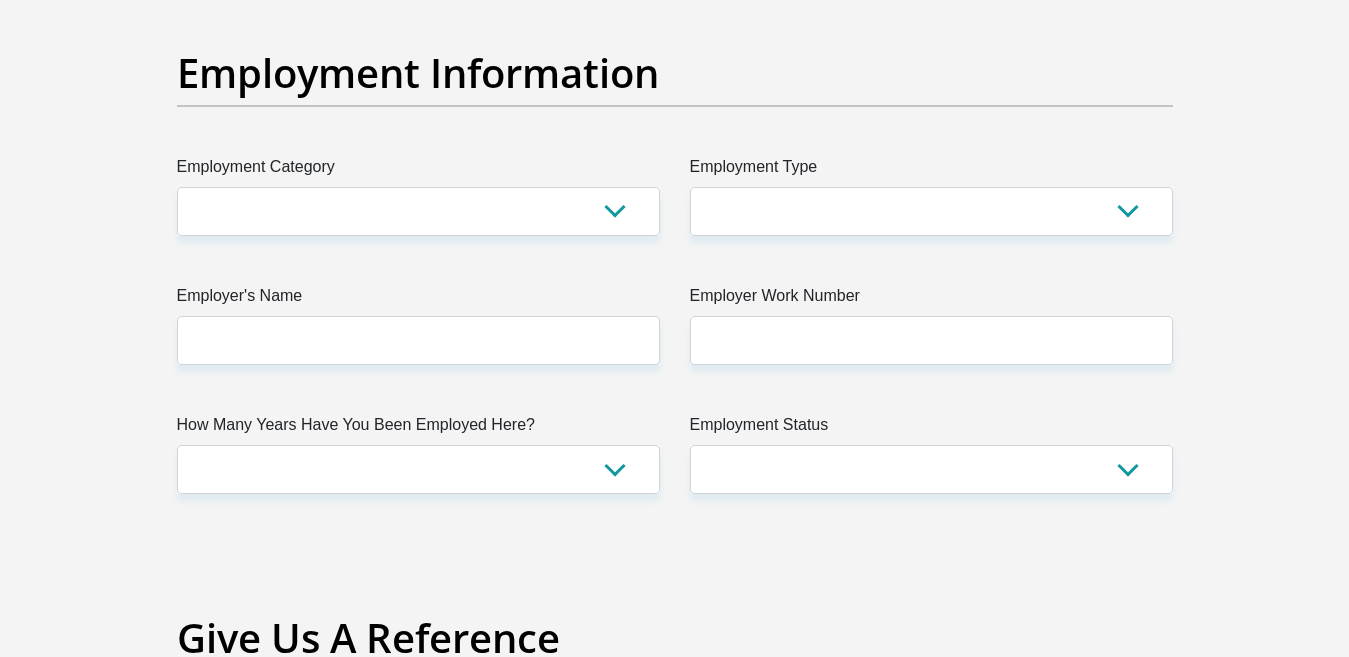 type on "0" 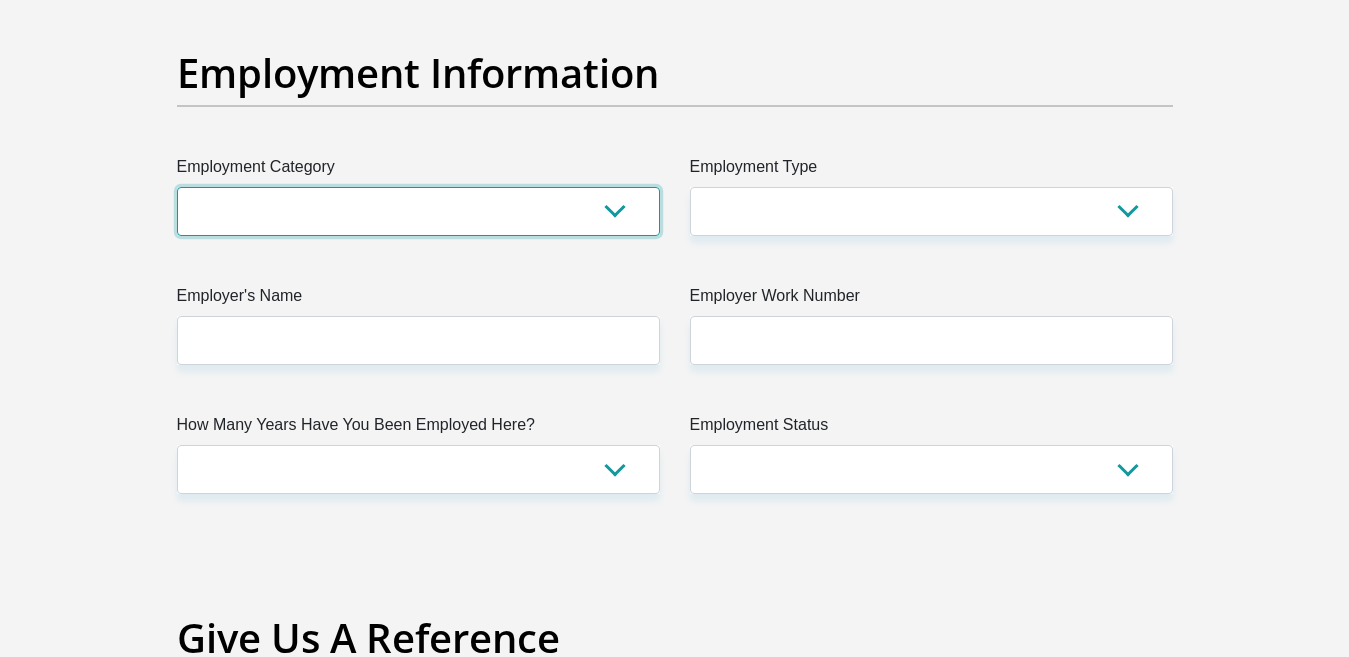 click on "AGRICULTURE
ALCOHOL & TOBACCO
CONSTRUCTION MATERIALS
METALLURGY
EQUIPMENT FOR RENEWABLE ENERGY
SPECIALIZED CONTRACTORS
CAR
GAMING (INCL. INTERNET
OTHER WHOLESALE
UNLICENSED PHARMACEUTICALS
CURRENCY EXCHANGE HOUSES
OTHER FINANCIAL INSTITUTIONS & INSURANCE
REAL ESTATE AGENTS
OIL & GAS
OTHER MATERIALS (E.G. IRON ORE)
PRECIOUS STONES & PRECIOUS METALS
POLITICAL ORGANIZATIONS
RELIGIOUS ORGANIZATIONS(NOT SECTS)
ACTI. HAVING BUSINESS DEAL WITH PUBLIC ADMINISTRATION
LAUNDROMATS" at bounding box center [418, 211] 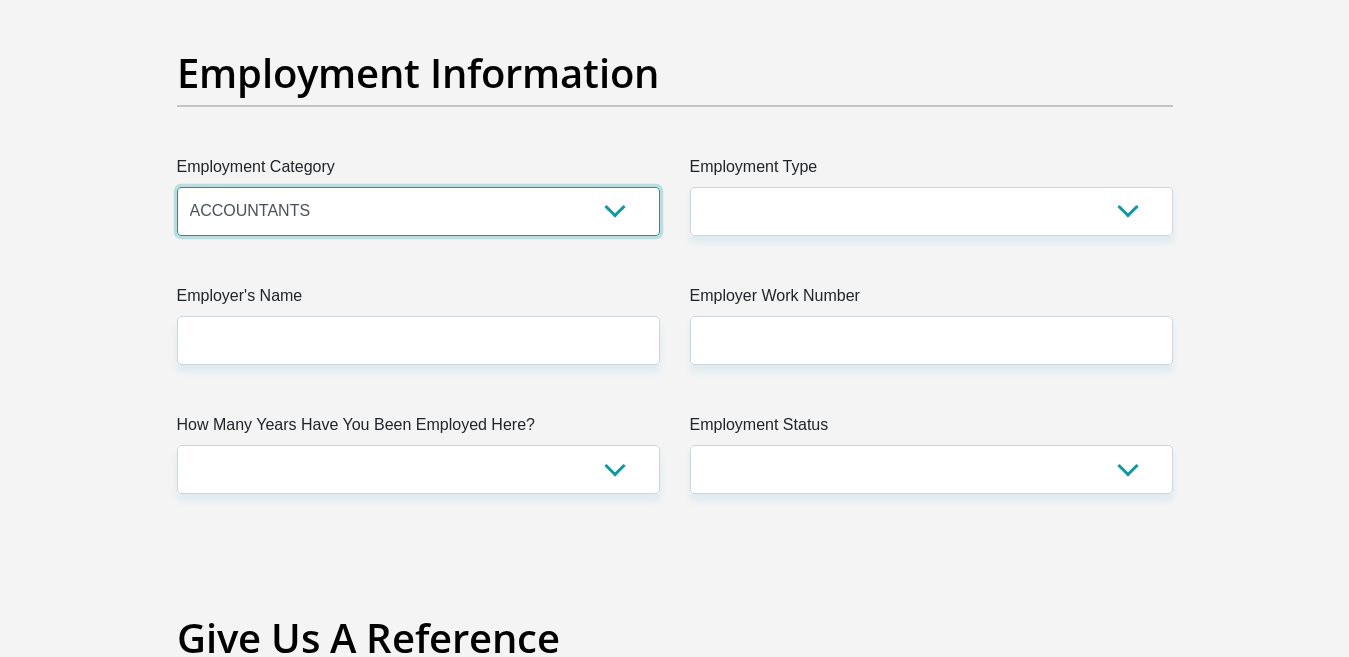 click on "AGRICULTURE
ALCOHOL & TOBACCO
CONSTRUCTION MATERIALS
METALLURGY
EQUIPMENT FOR RENEWABLE ENERGY
SPECIALIZED CONTRACTORS
CAR
GAMING (INCL. INTERNET
OTHER WHOLESALE
UNLICENSED PHARMACEUTICALS
CURRENCY EXCHANGE HOUSES
OTHER FINANCIAL INSTITUTIONS & INSURANCE
REAL ESTATE AGENTS
OIL & GAS
OTHER MATERIALS (E.G. IRON ORE)
PRECIOUS STONES & PRECIOUS METALS
POLITICAL ORGANIZATIONS
RELIGIOUS ORGANIZATIONS(NOT SECTS)
ACTI. HAVING BUSINESS DEAL WITH PUBLIC ADMINISTRATION
LAUNDROMATS" at bounding box center [418, 211] 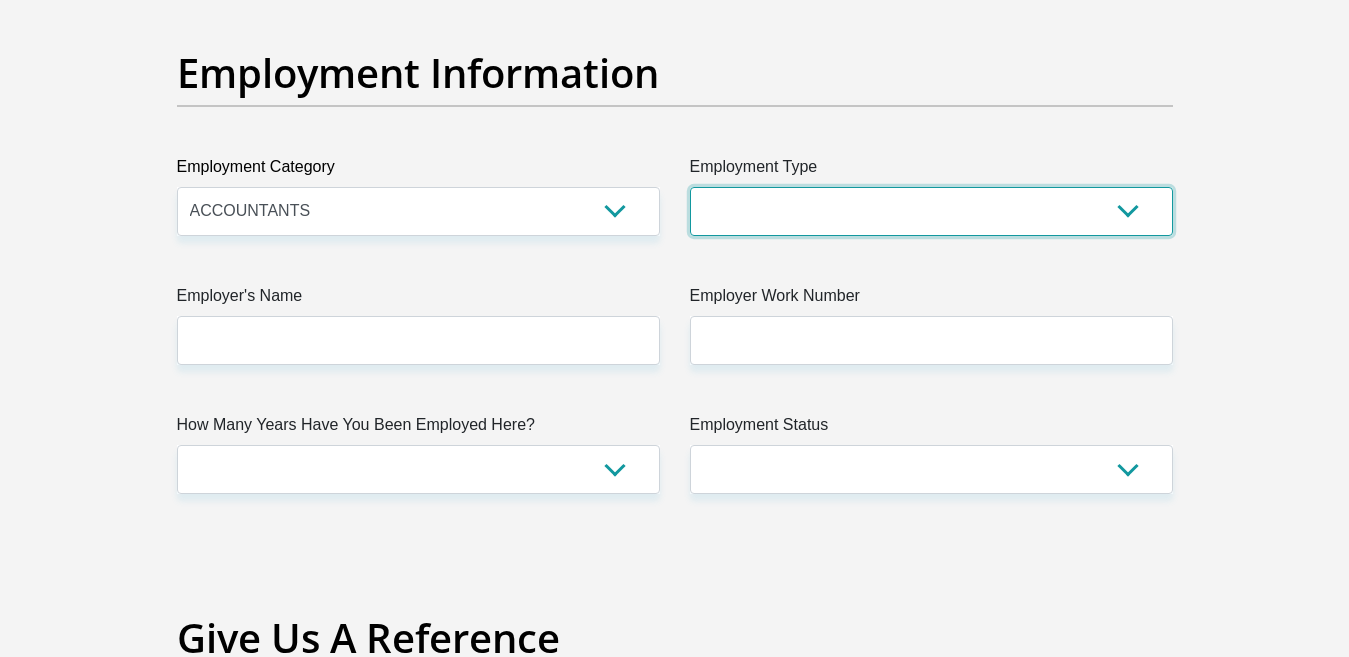 click on "College/Lecturer
Craft Seller
Creative
Driver
Executive
Farmer
Forces - Non Commissioned
Forces - Officer
Hawker
Housewife
Labourer
Licenced Professional
Manager
Miner
Non Licenced Professional
Office Staff/Clerk
Outside Worker
Pensioner
Permanent Teacher
Production/Manufacturing
Sales
Self-Employed
Semi-Professional Worker
Service Industry  Social Worker  Student" at bounding box center (931, 211) 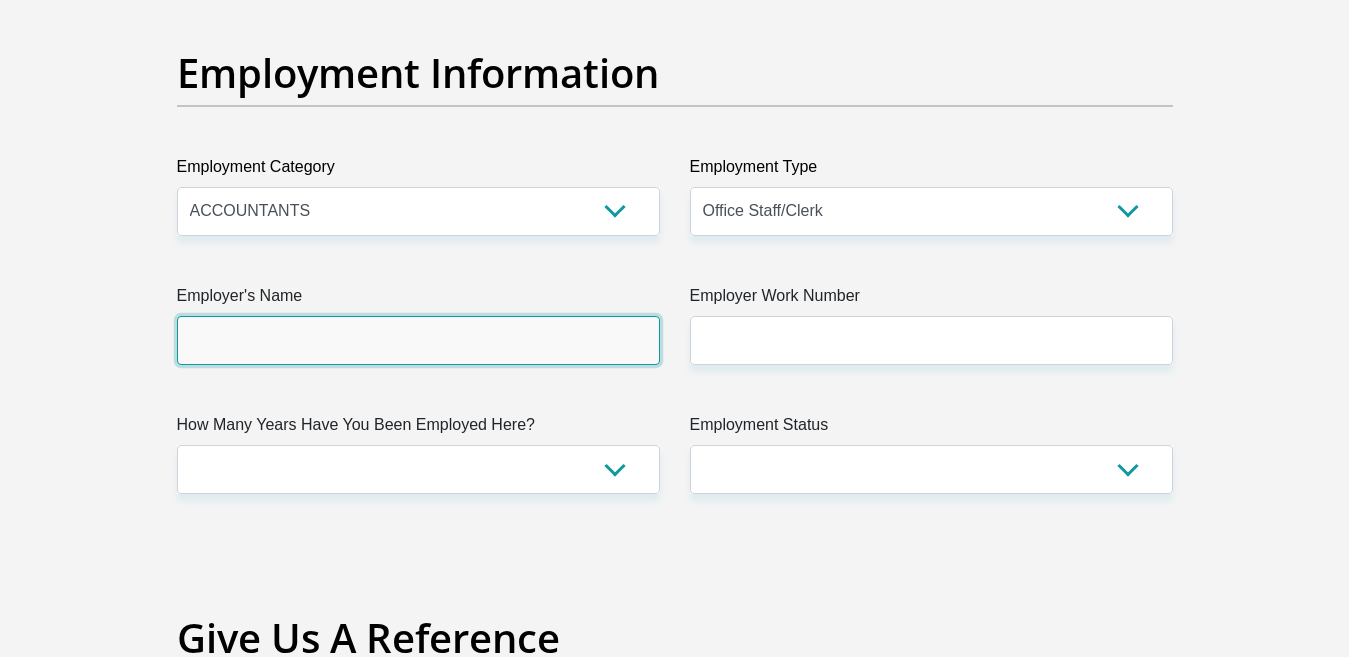 click on "Employer's Name" at bounding box center (418, 340) 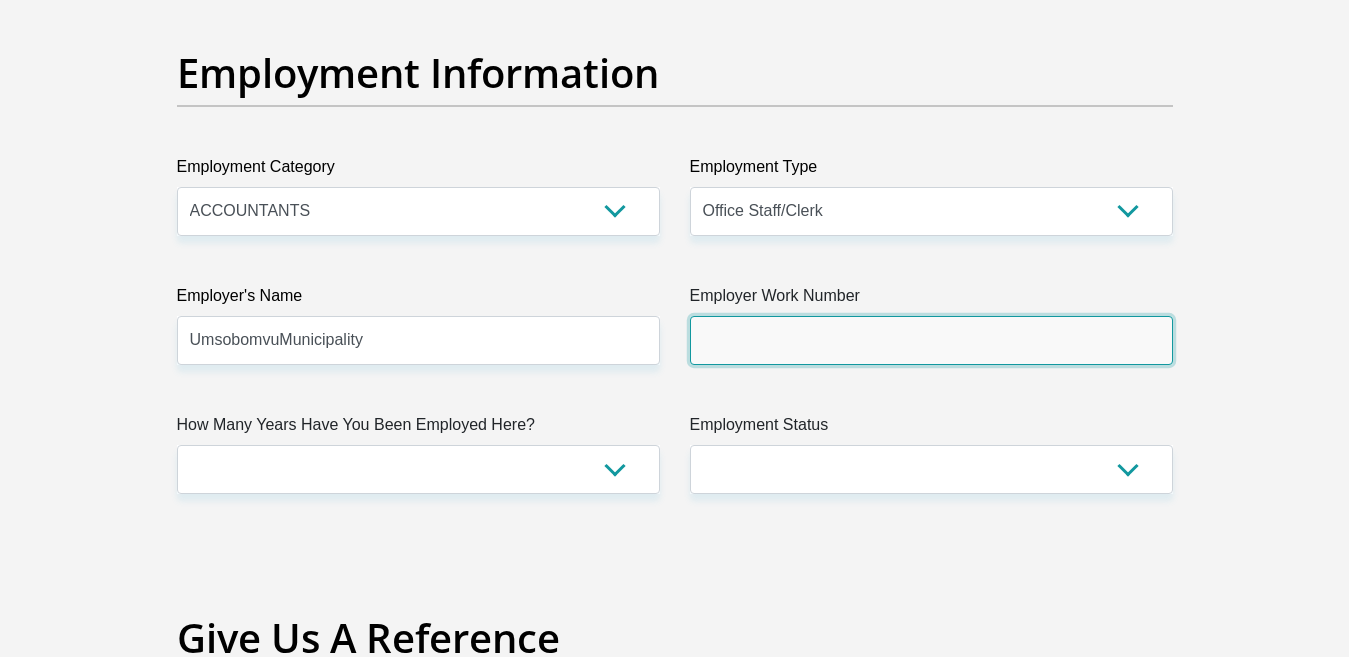 click on "Employer Work Number" at bounding box center (931, 340) 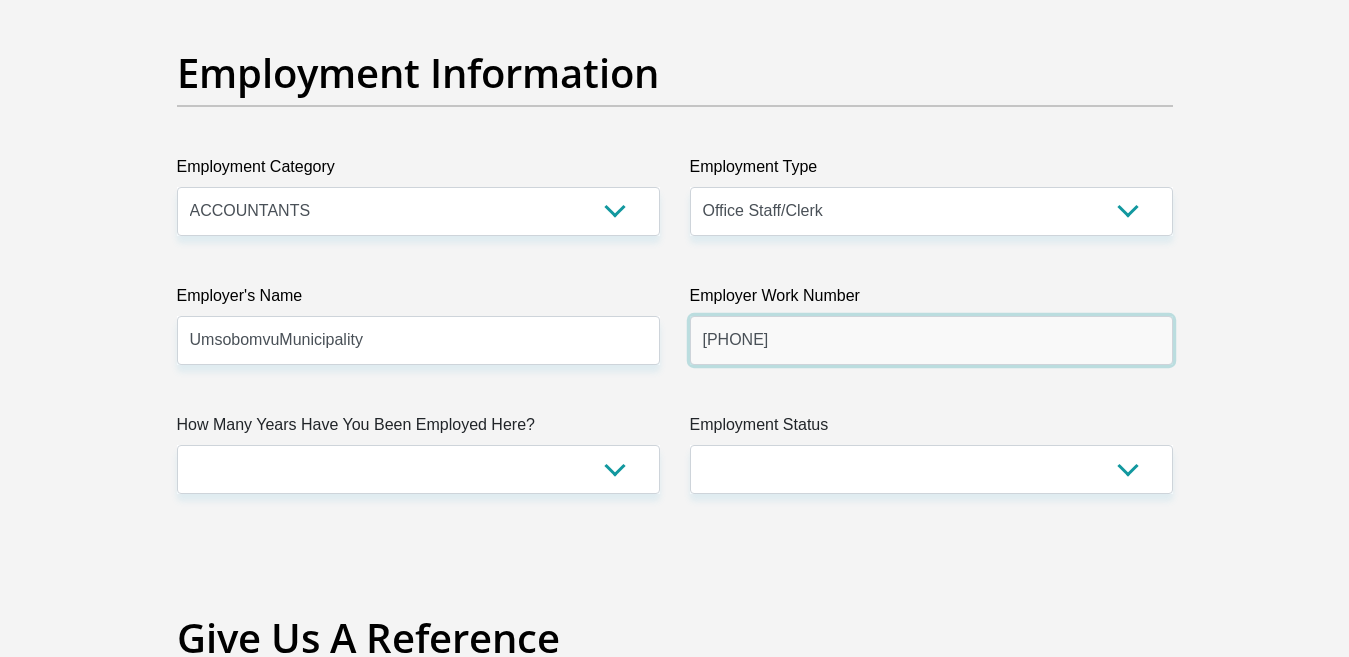 type on "0517530696" 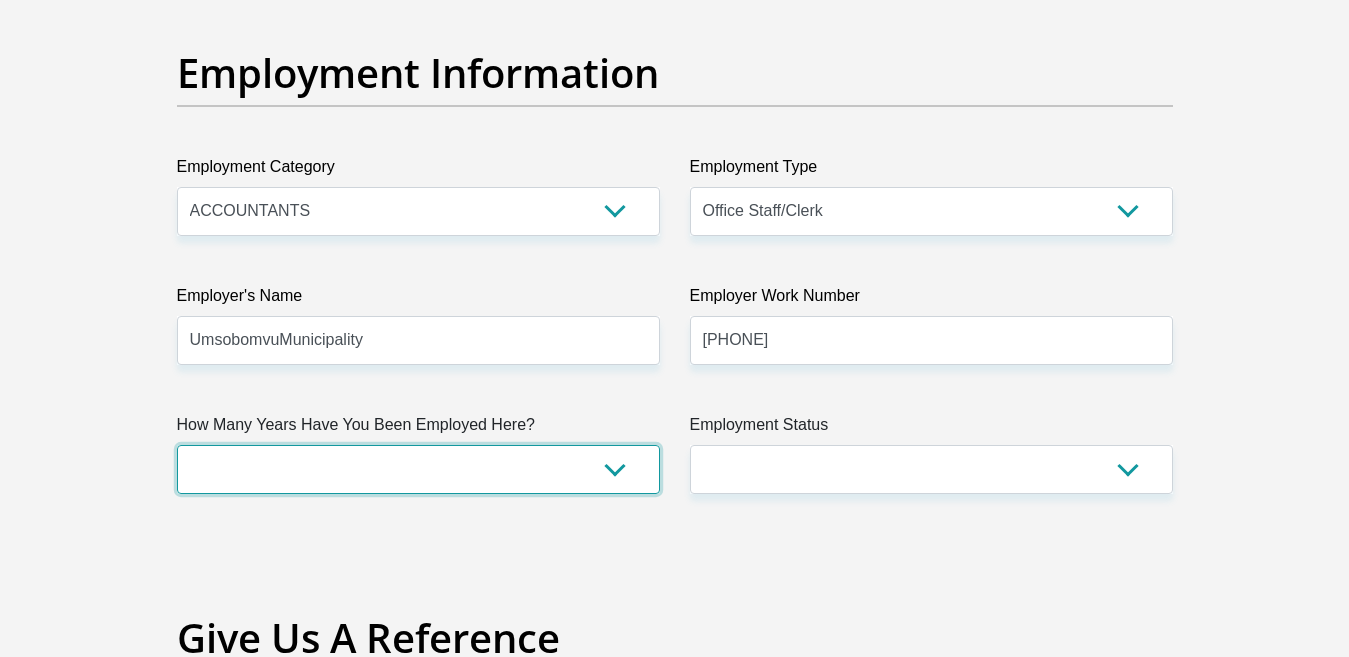 click on "less than 1 year
1-3 years
3-5 years
5+ years" at bounding box center (418, 469) 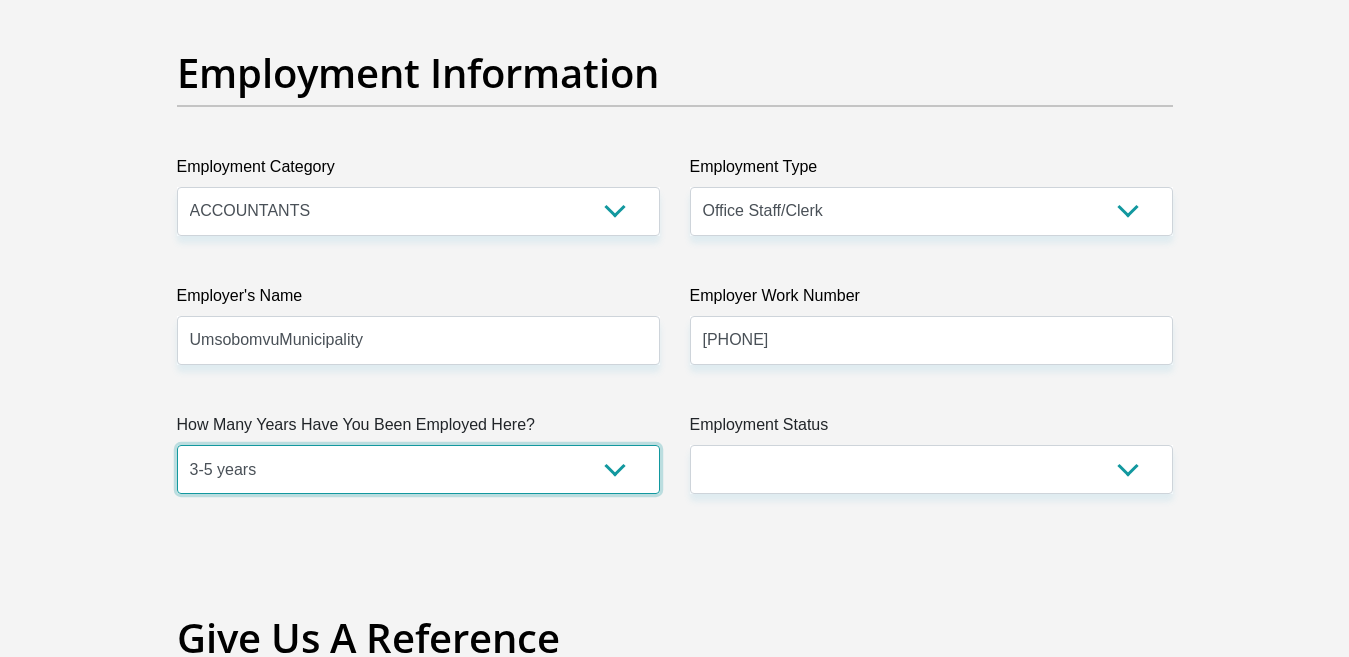 click on "less than 1 year
1-3 years
3-5 years
5+ years" at bounding box center (418, 469) 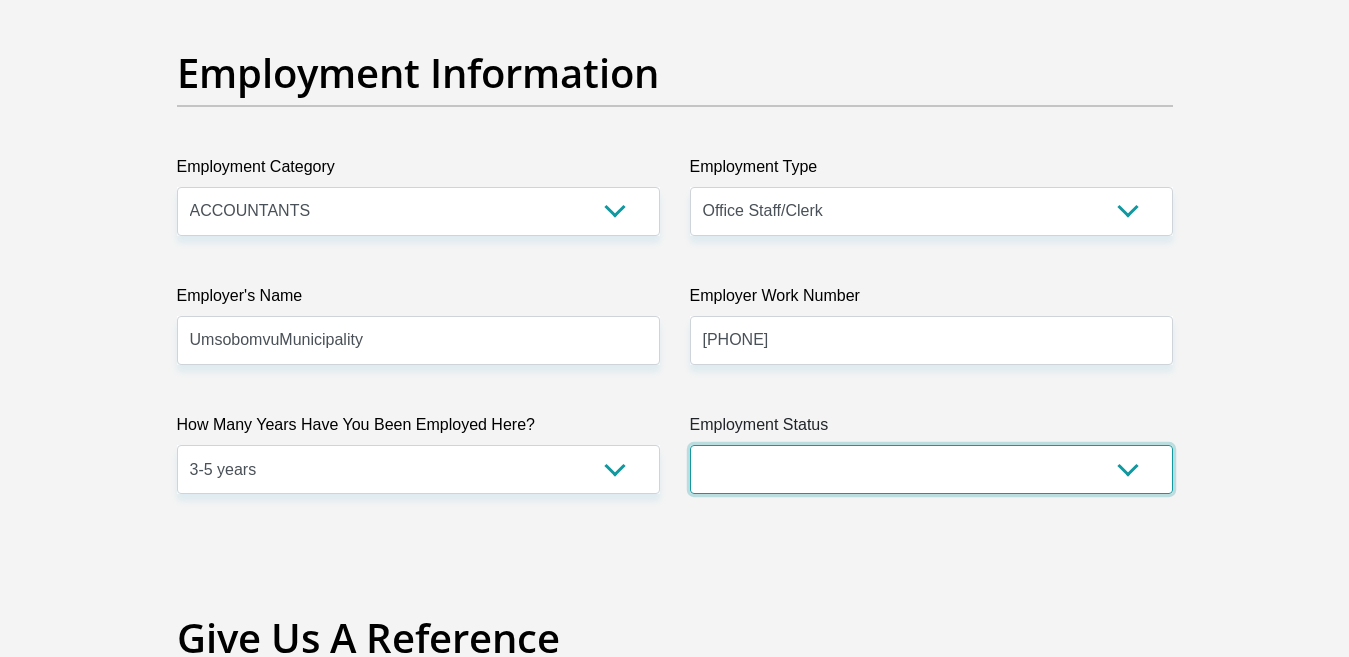 click on "Permanent/Full-time
Part-time/Casual
Contract Worker
Self-Employed
Housewife
Retired
Student
Medically Boarded
Disability
Unemployed" at bounding box center (931, 469) 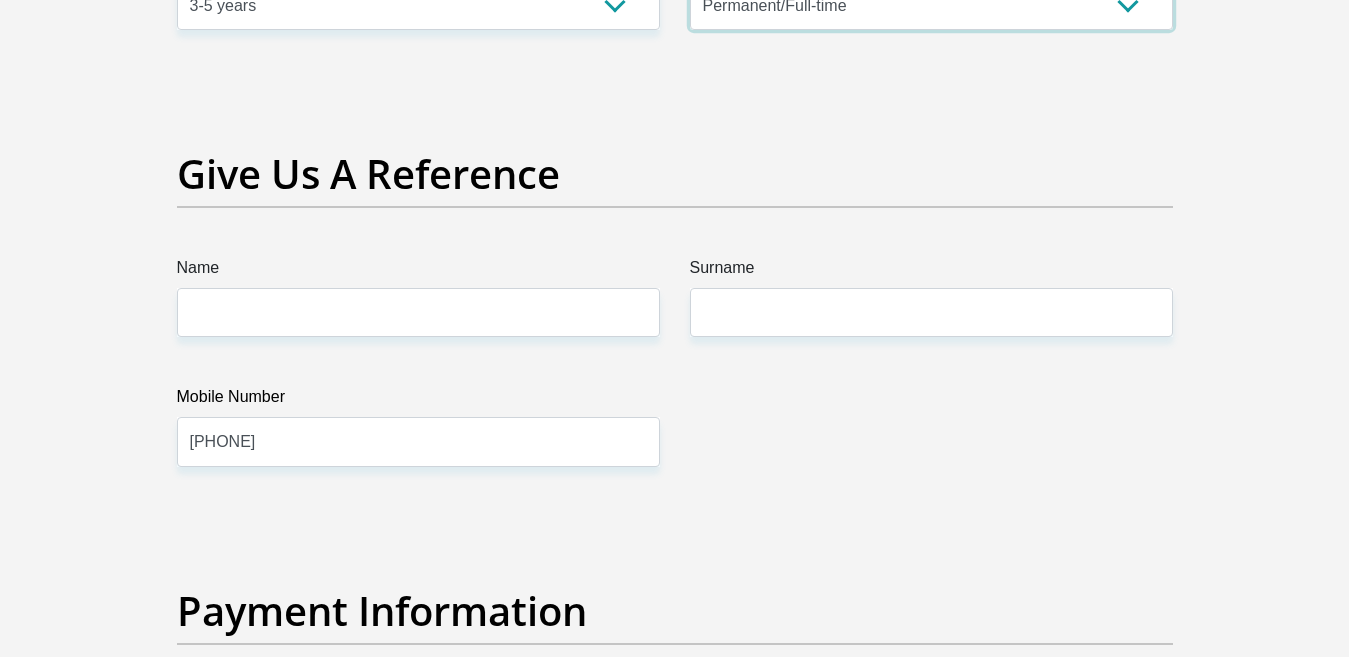 scroll, scrollTop: 4100, scrollLeft: 0, axis: vertical 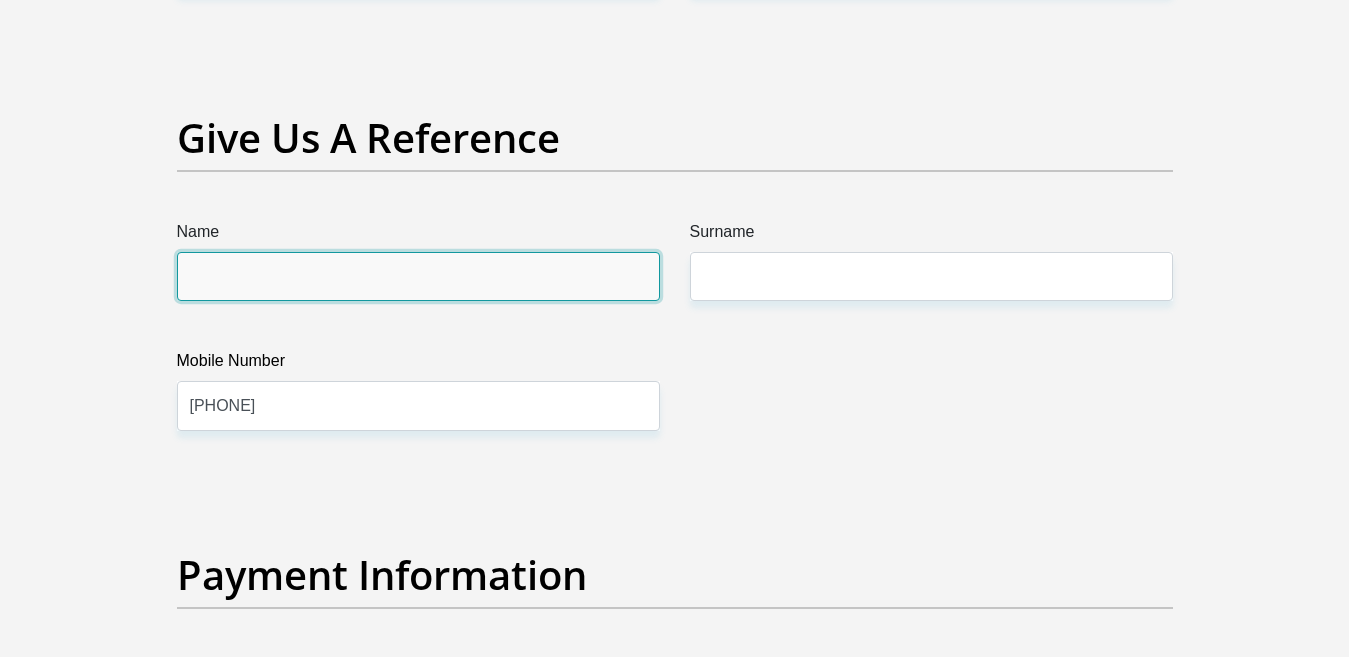 click on "Name" at bounding box center [418, 276] 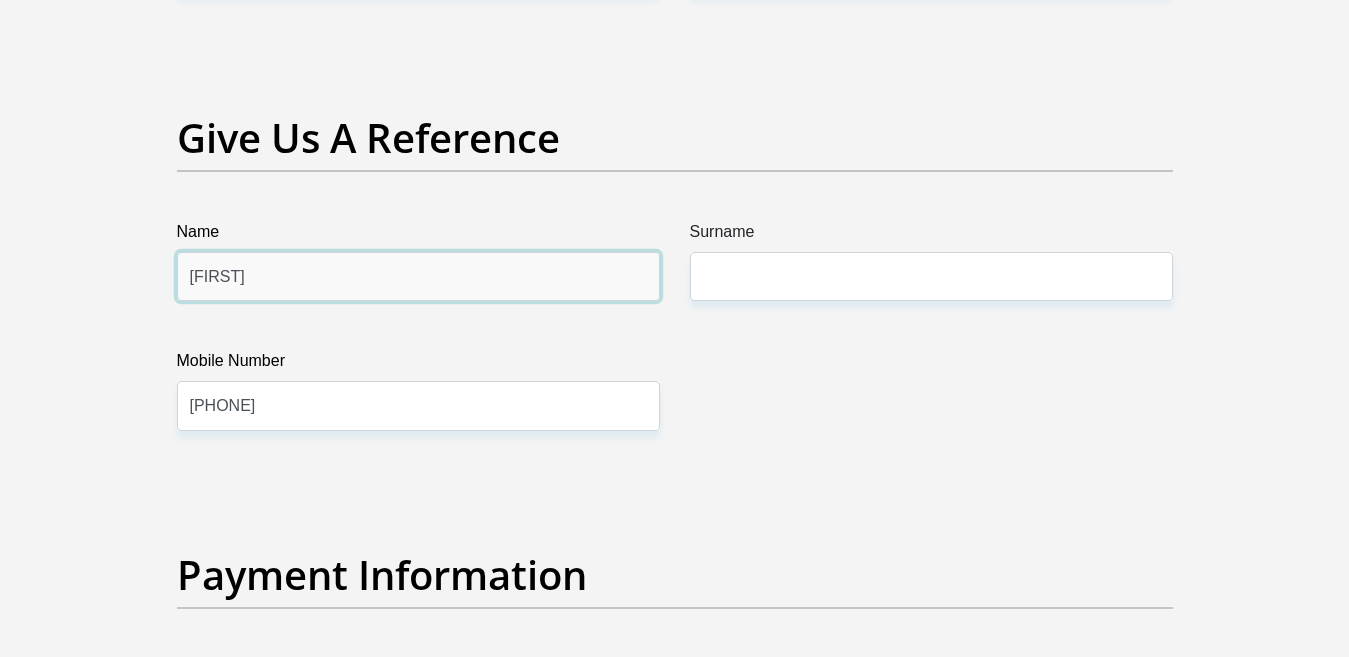 type on "John" 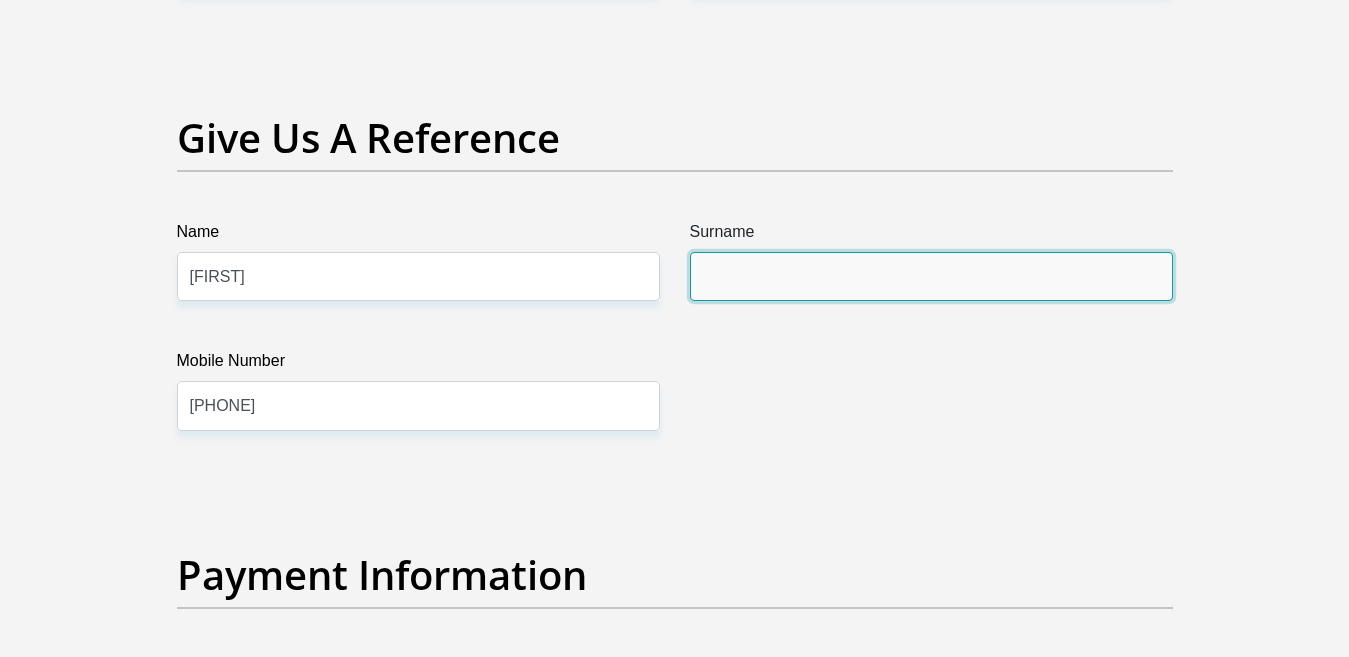 click on "Surname" at bounding box center (931, 276) 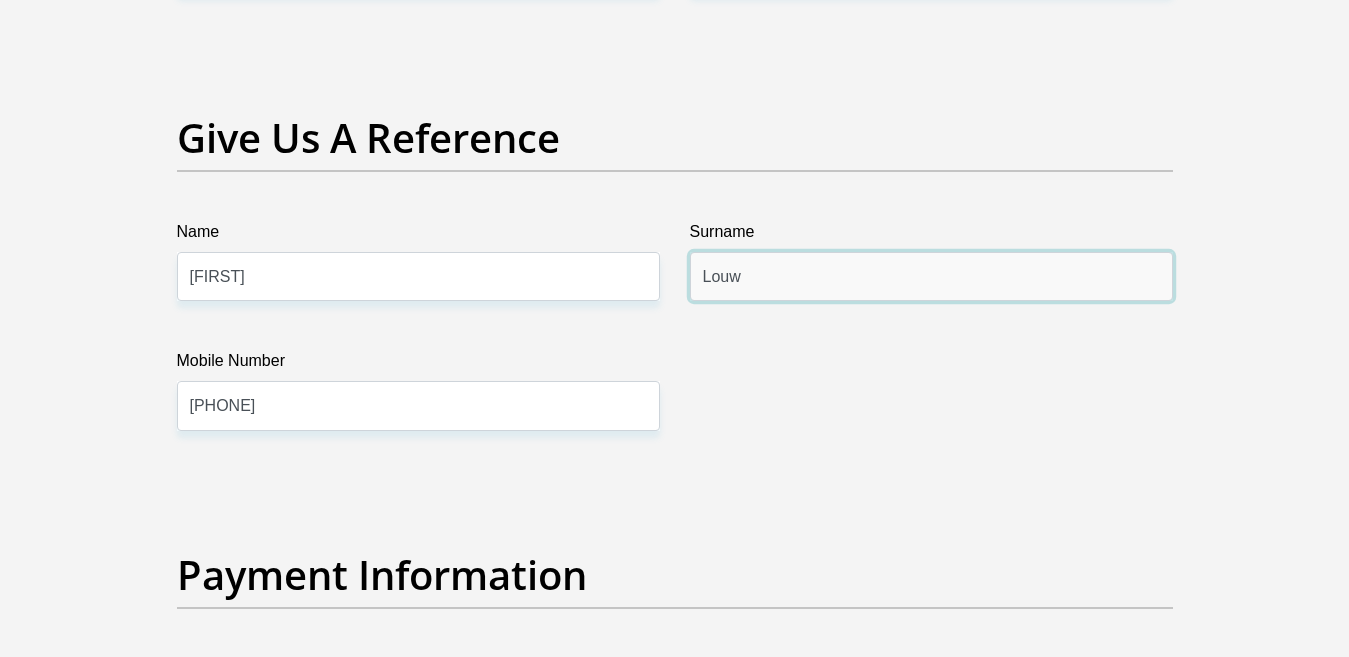 type on "Louw" 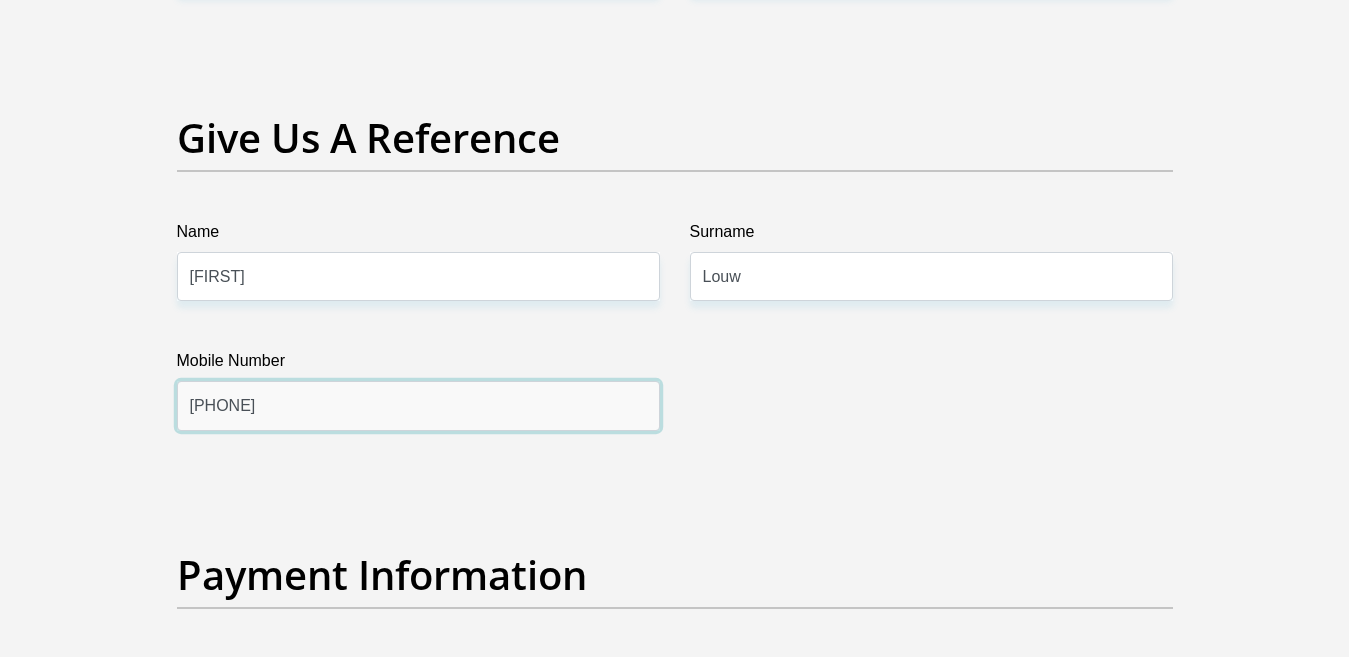 drag, startPoint x: 312, startPoint y: 410, endPoint x: 185, endPoint y: 411, distance: 127.00394 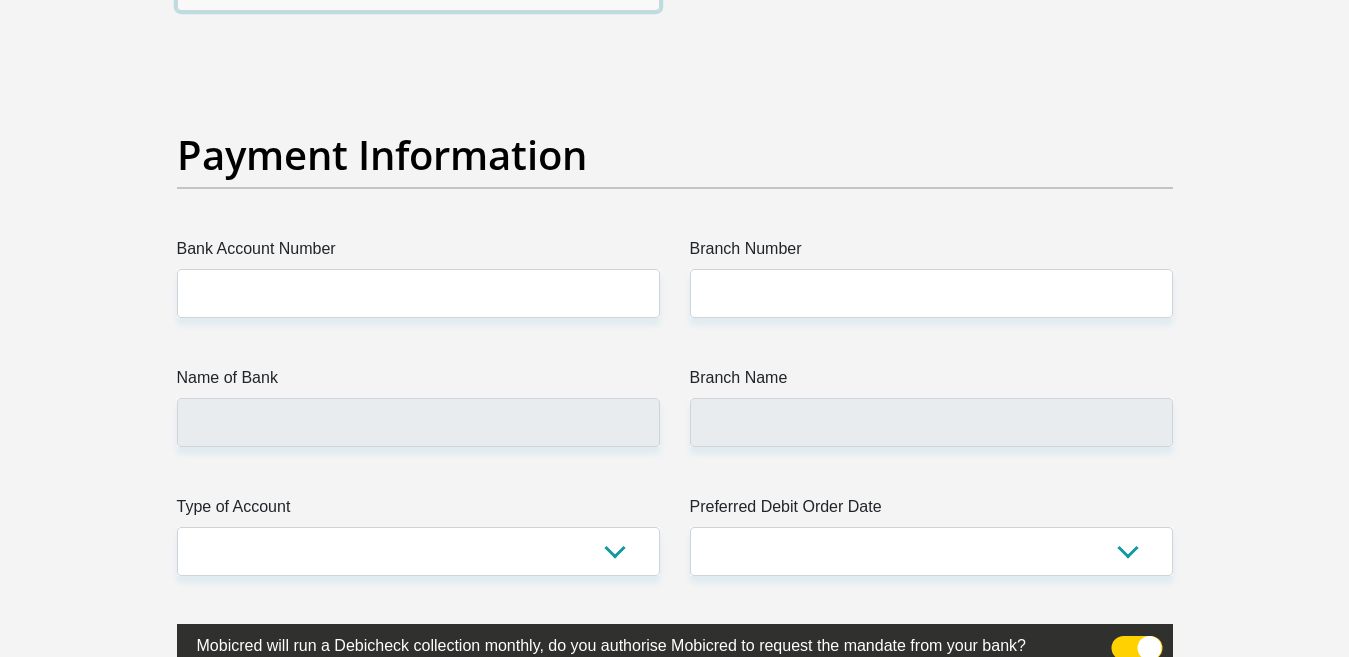 scroll, scrollTop: 4500, scrollLeft: 0, axis: vertical 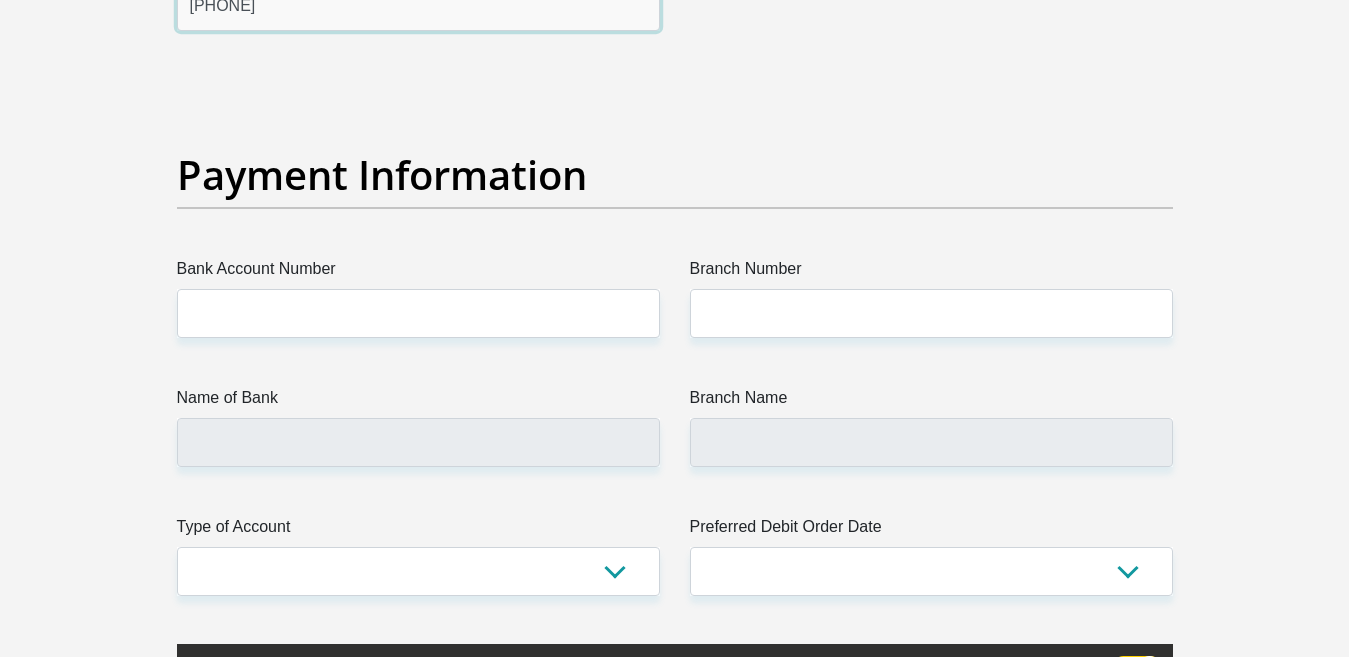 type on "0736370015" 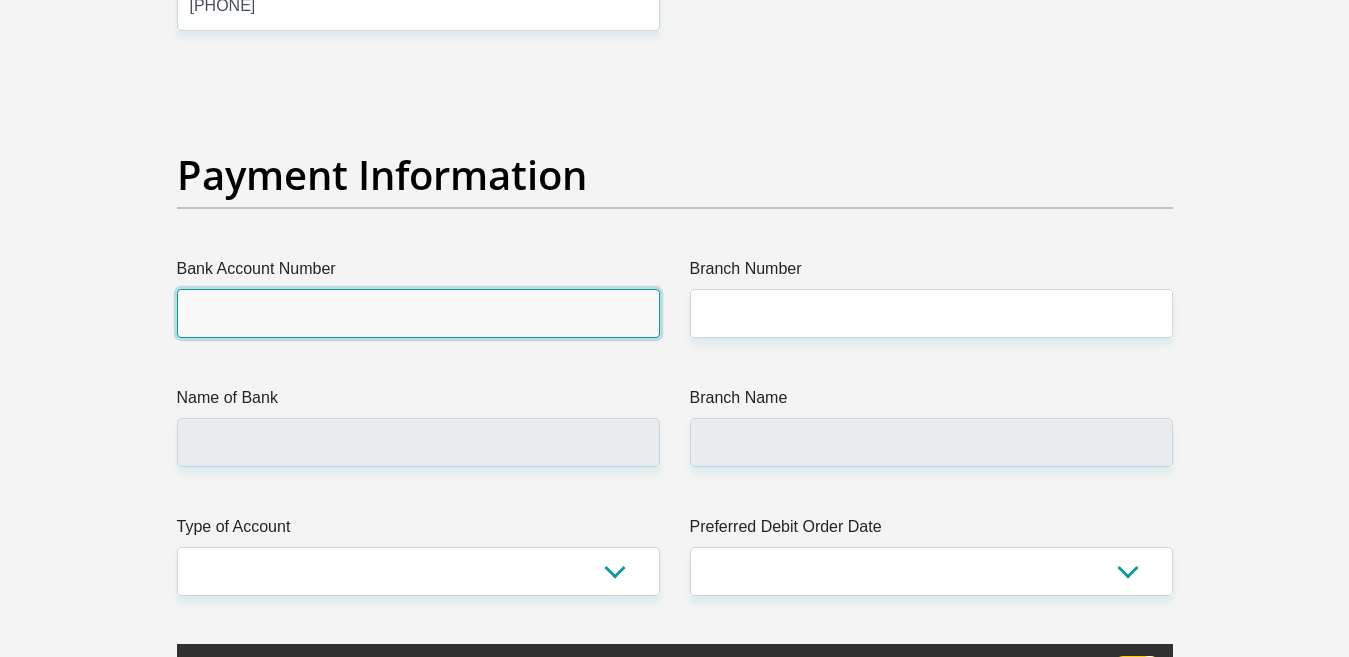 click on "Bank Account Number" at bounding box center (418, 313) 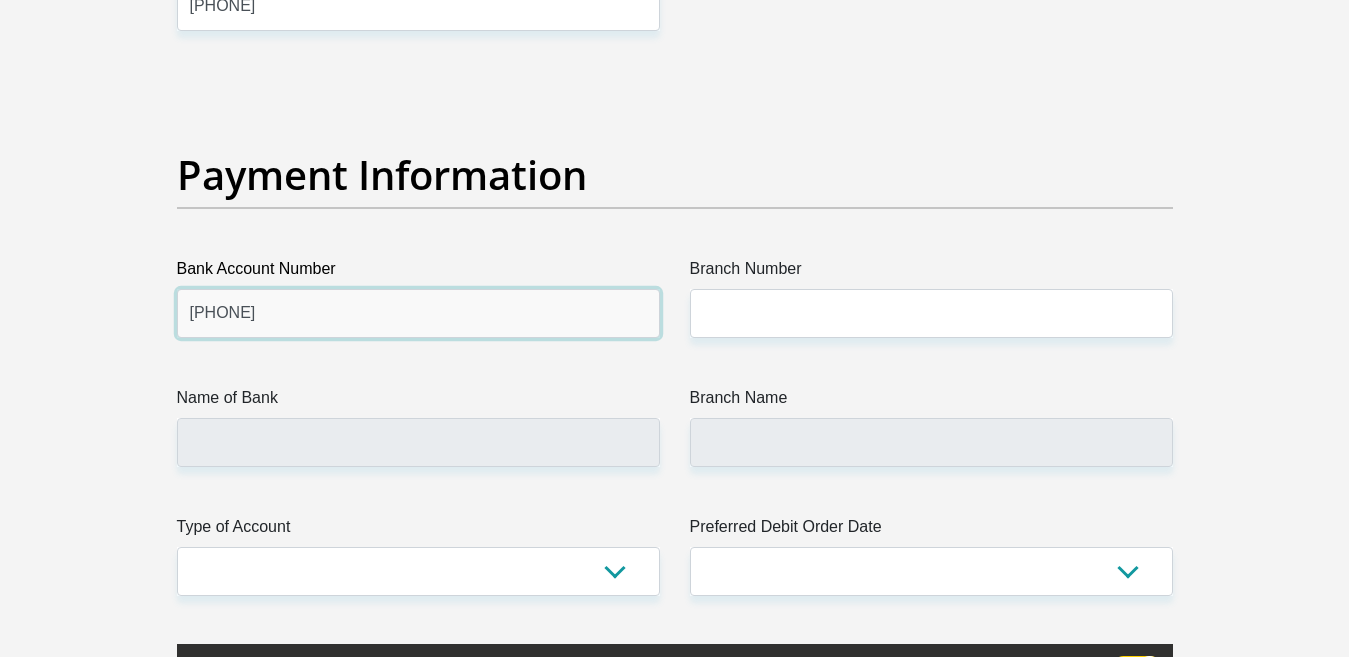 type on "9125233535" 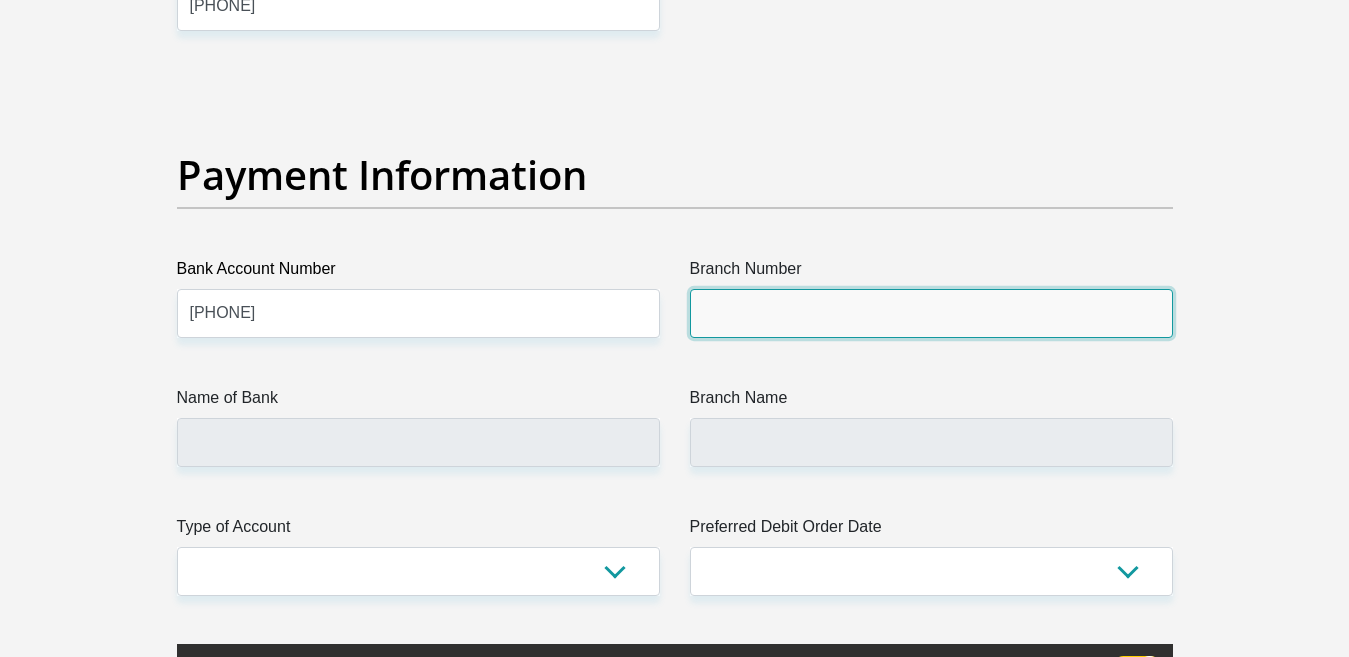 click on "Branch Number" at bounding box center [931, 313] 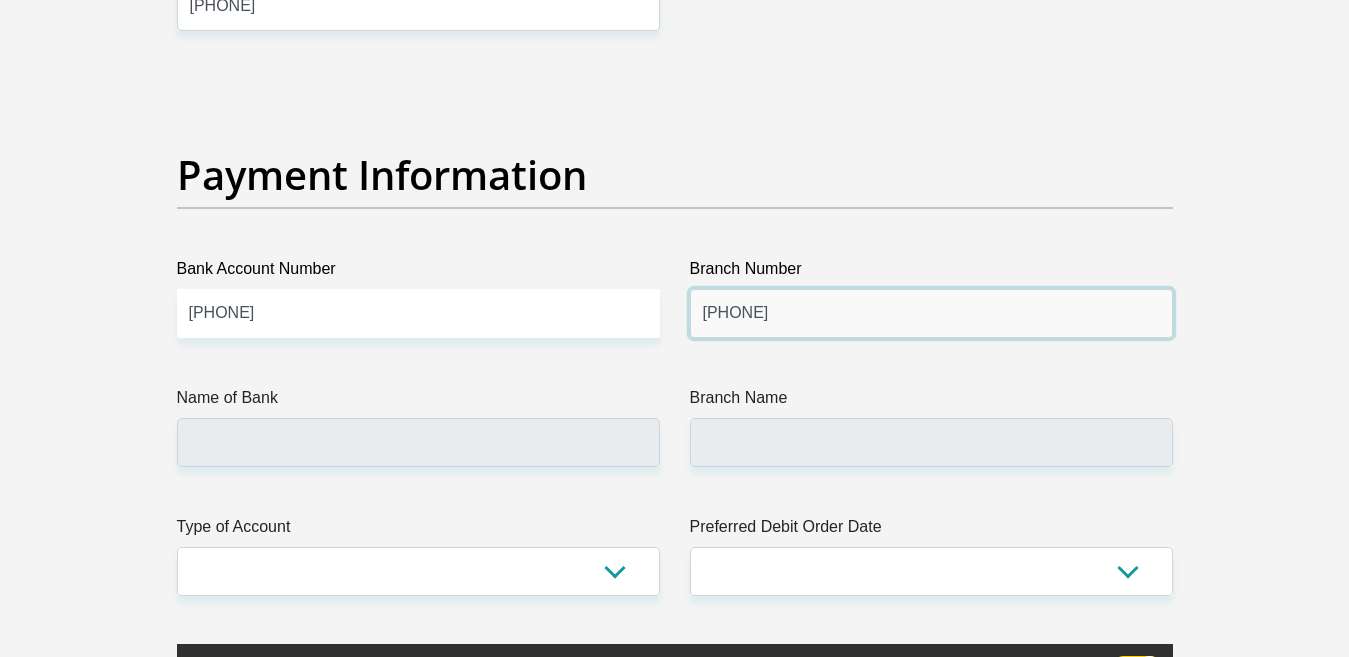 type on "334118" 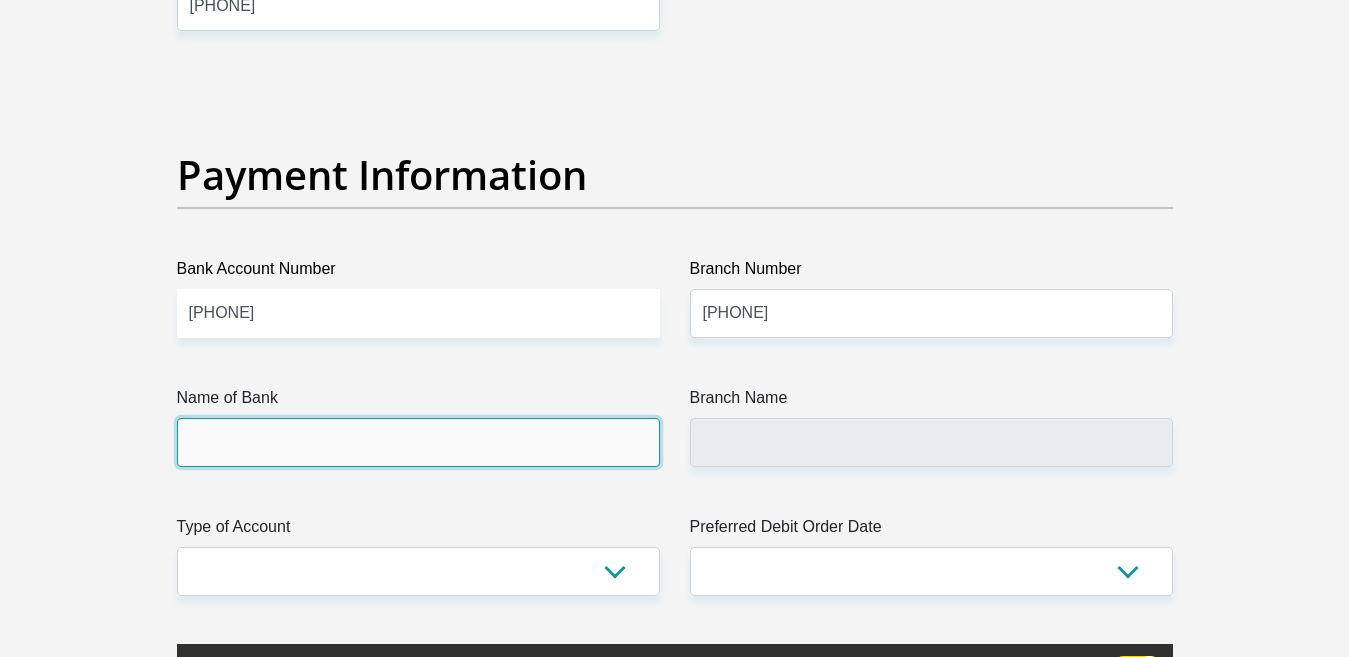 click on "Name of Bank" at bounding box center [418, 442] 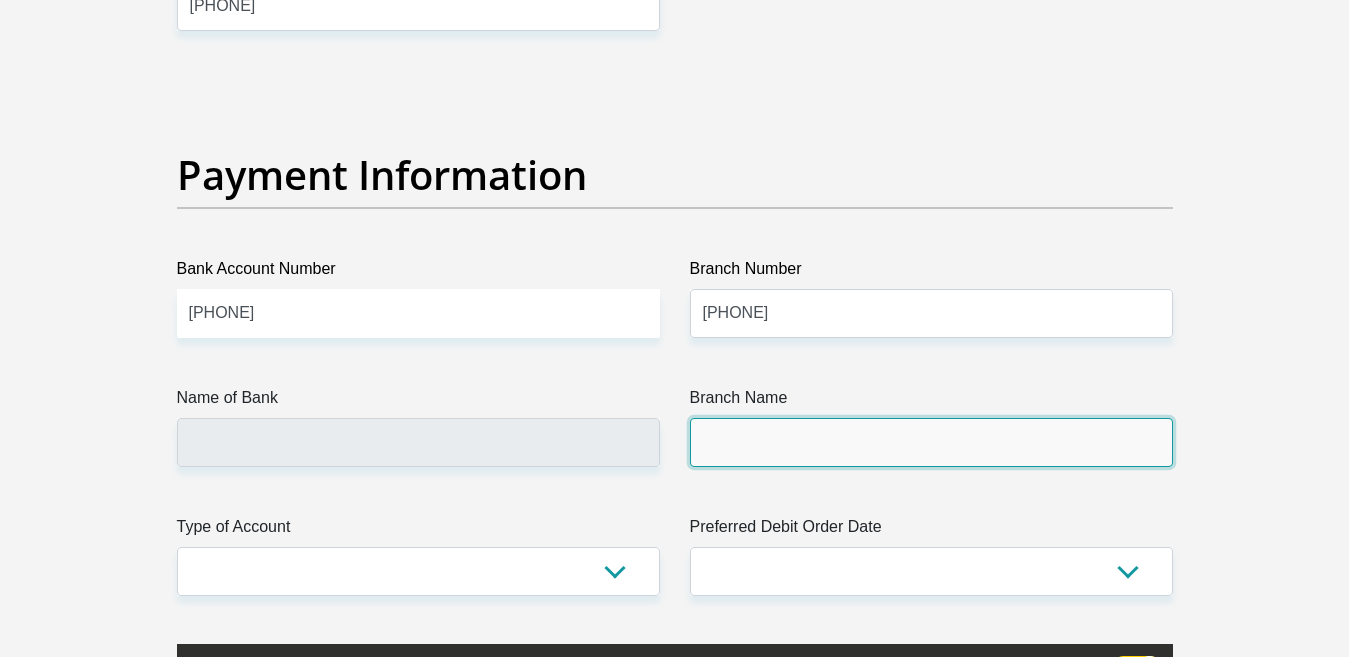 click on "Branch Name" at bounding box center [931, 442] 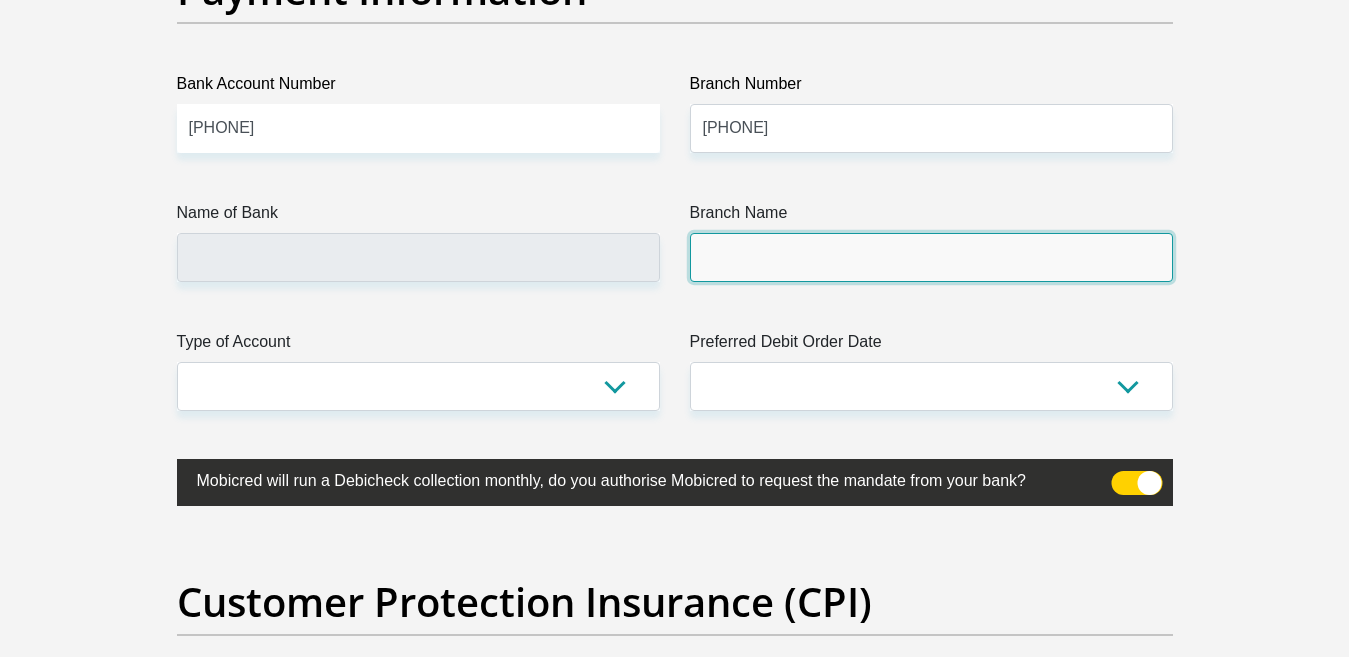 type on "ABSA BANK" 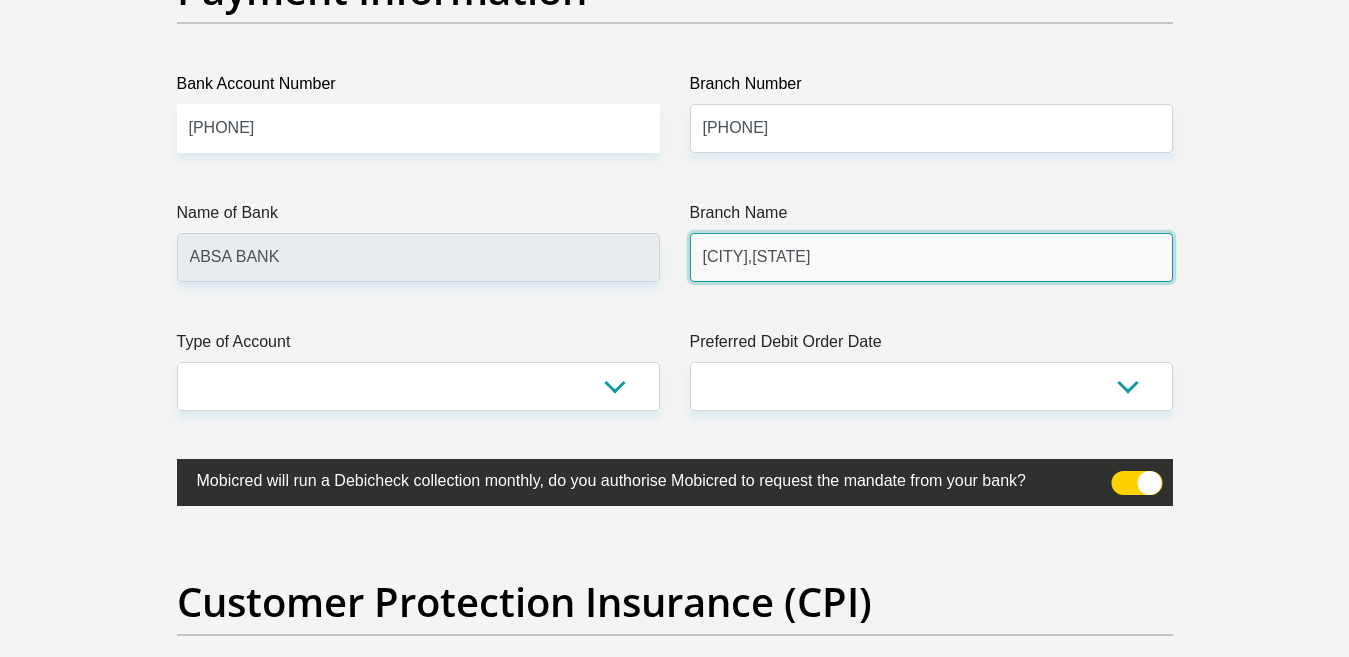 scroll, scrollTop: 4700, scrollLeft: 0, axis: vertical 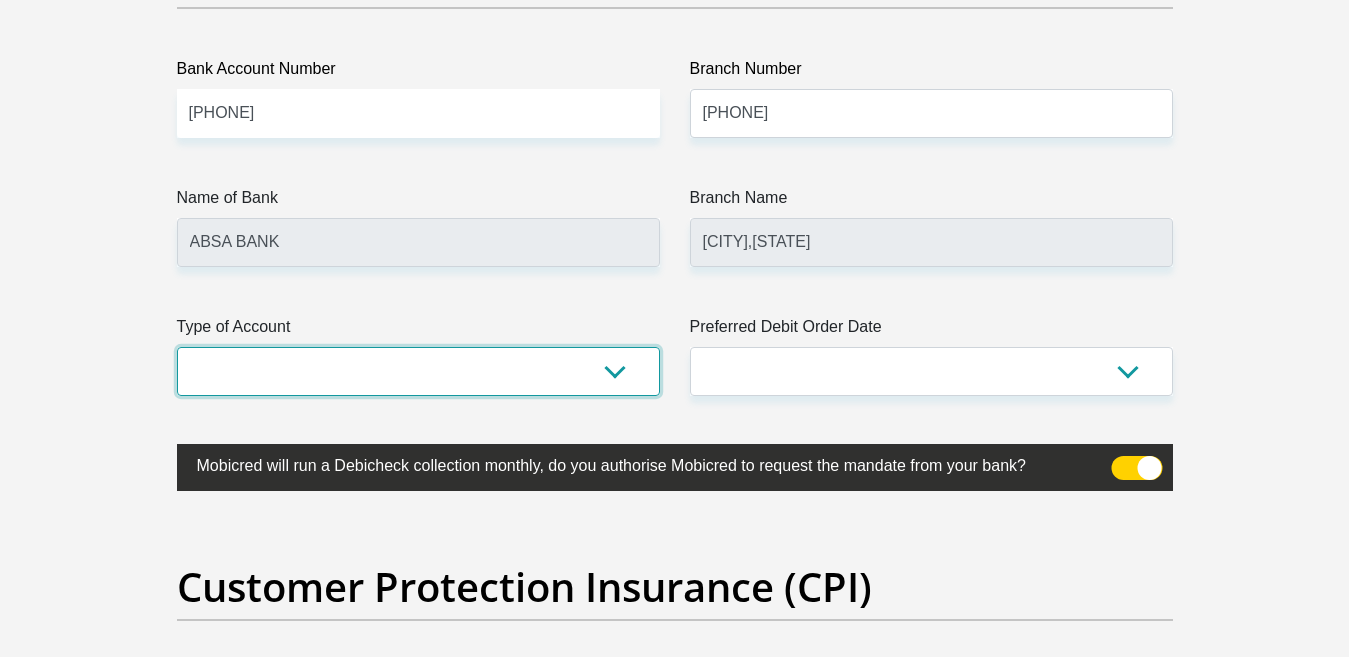 click on "Cheque
Savings" at bounding box center [418, 371] 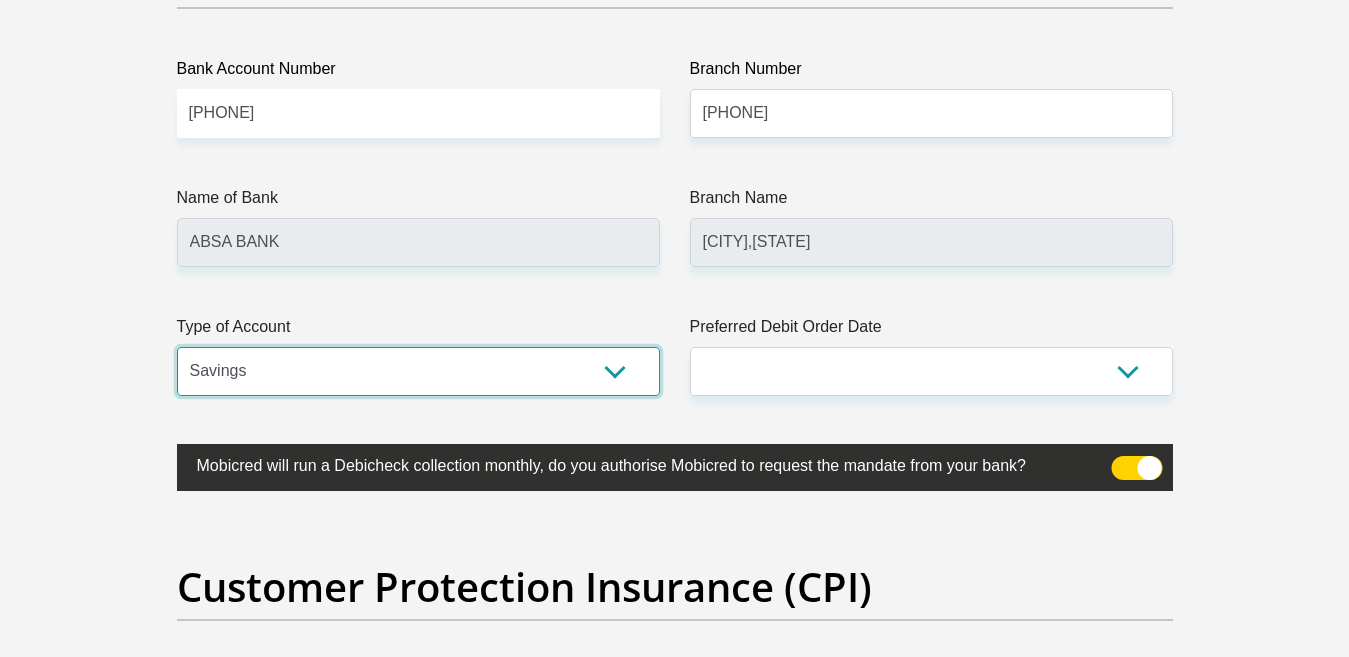 click on "Cheque
Savings" at bounding box center [418, 371] 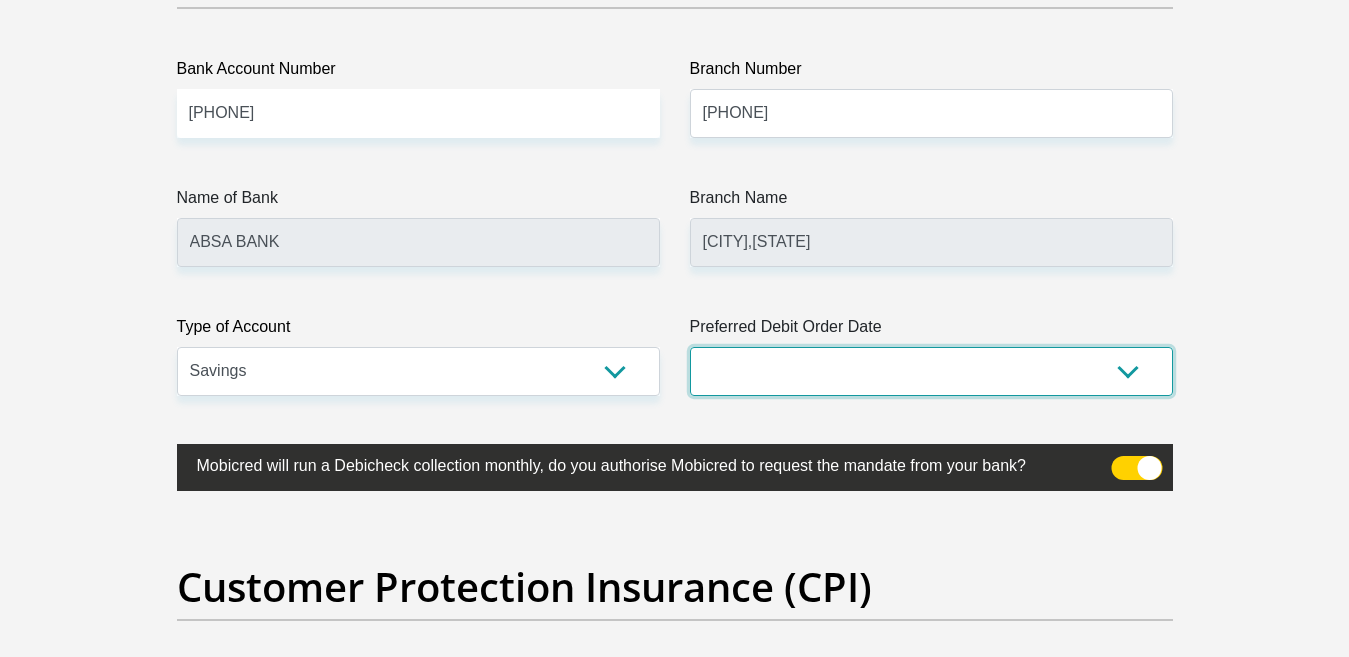 click on "1st
2nd
3rd
4th
5th
7th
18th
19th
20th
21st
22nd
23rd
24th
25th
26th
27th
28th
29th
30th" at bounding box center (931, 371) 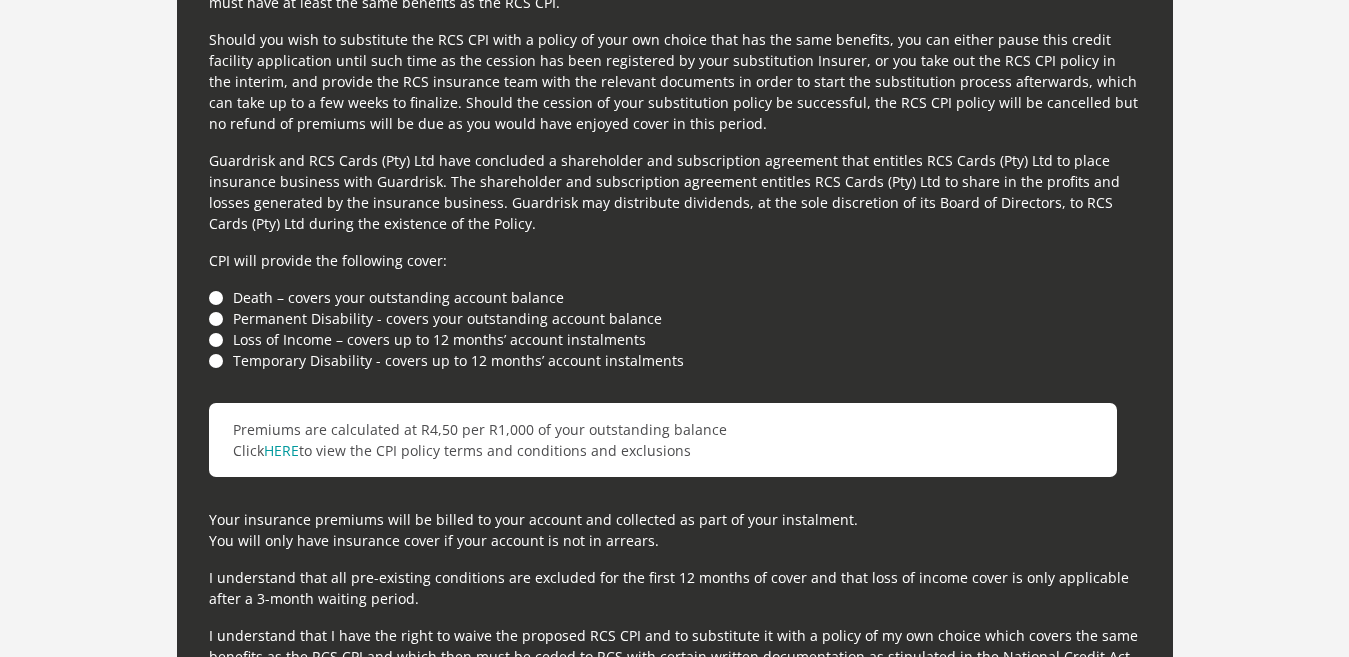 scroll, scrollTop: 5500, scrollLeft: 0, axis: vertical 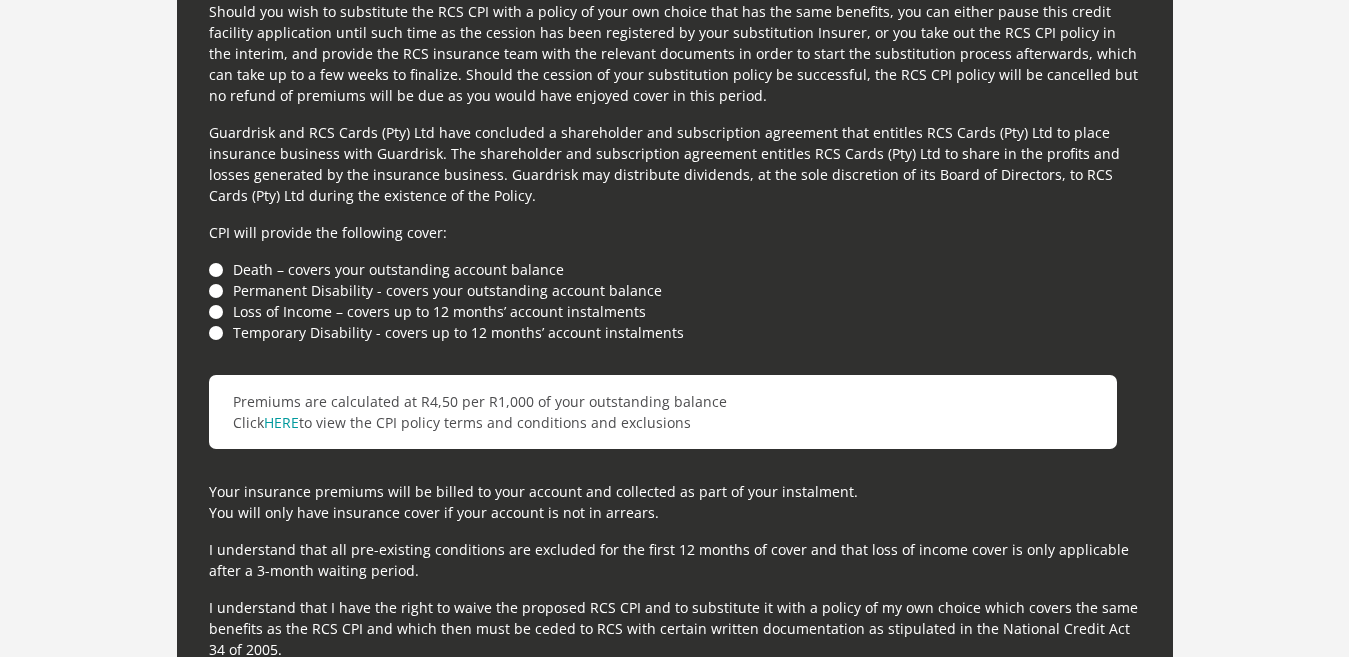 click on "Death – covers your outstanding account balance" at bounding box center [675, 269] 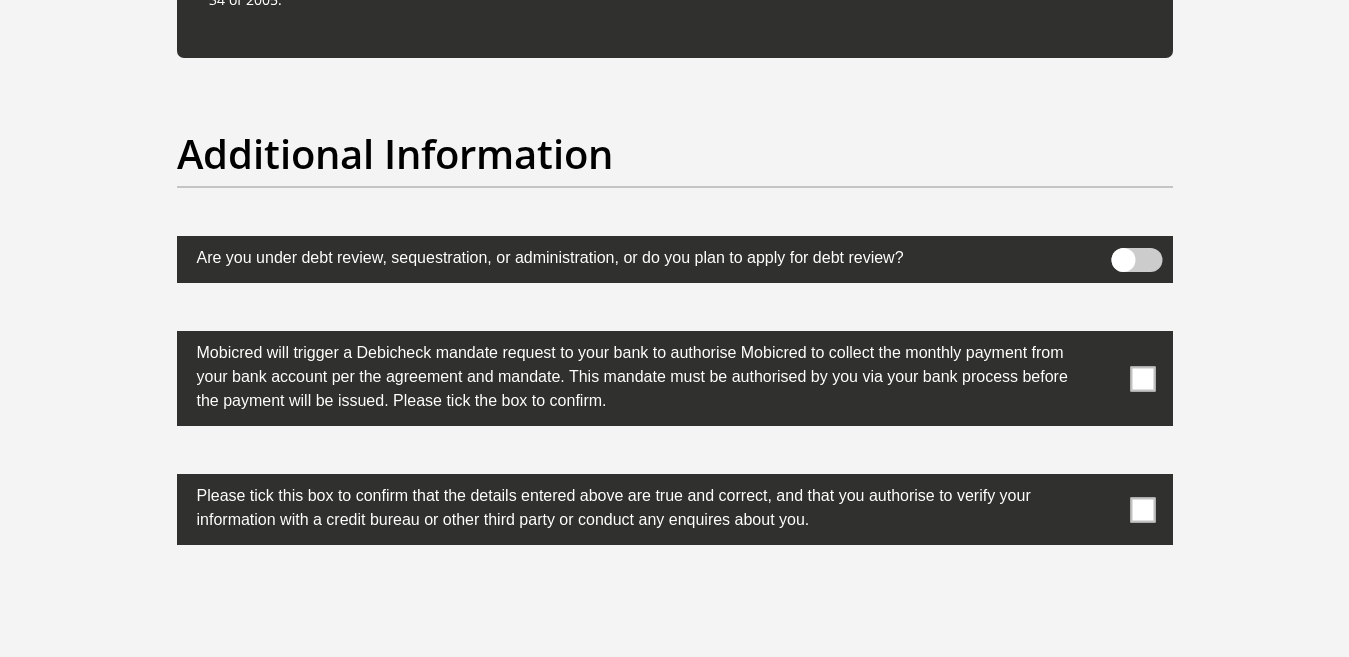 scroll, scrollTop: 6200, scrollLeft: 0, axis: vertical 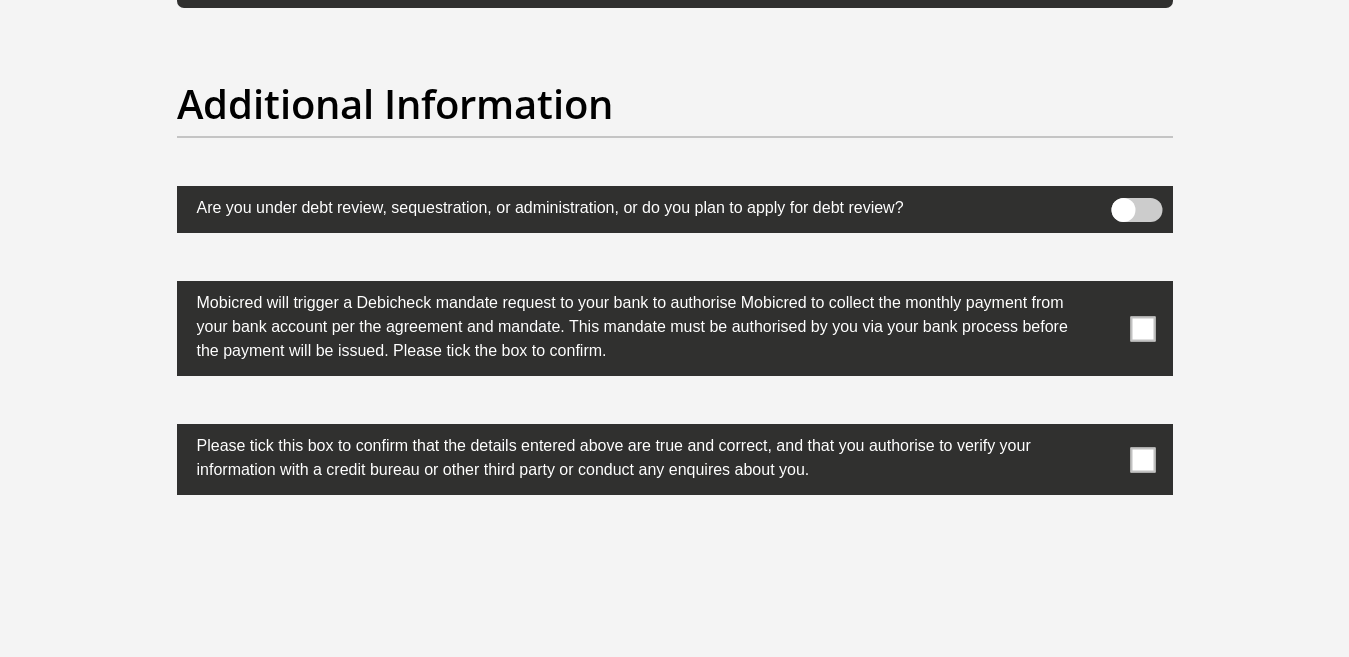 click at bounding box center [1142, 328] 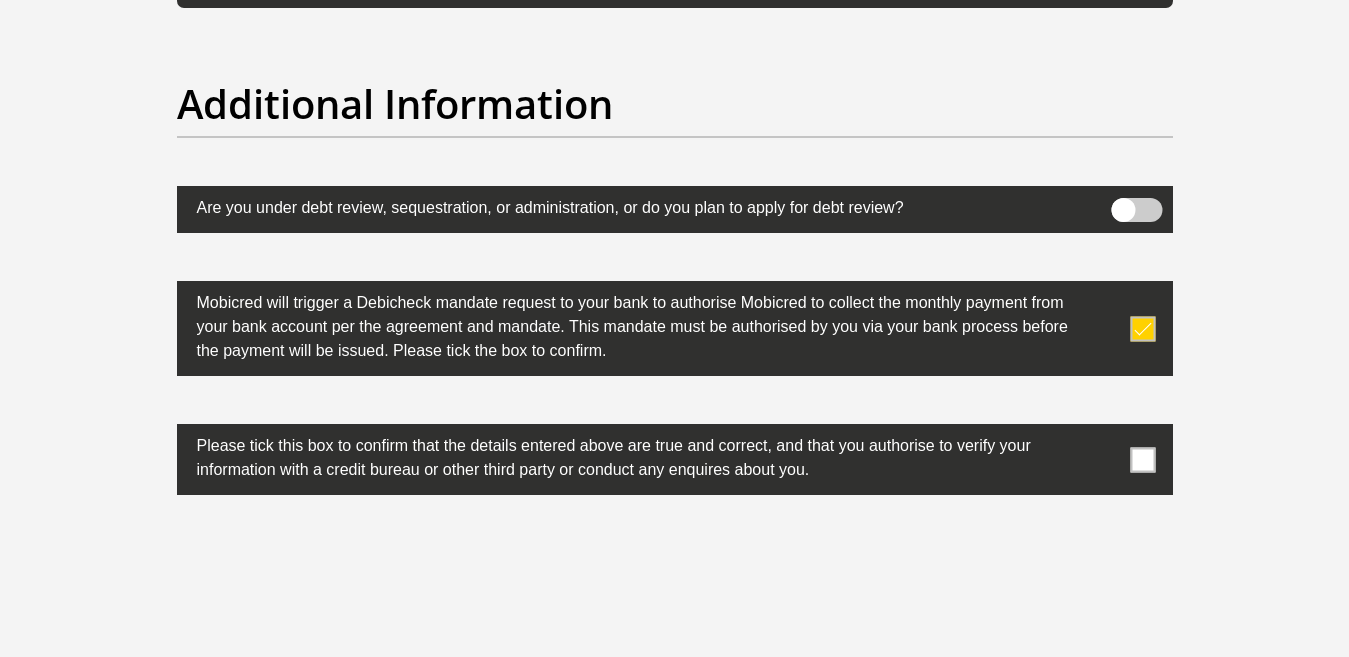 click at bounding box center [1142, 459] 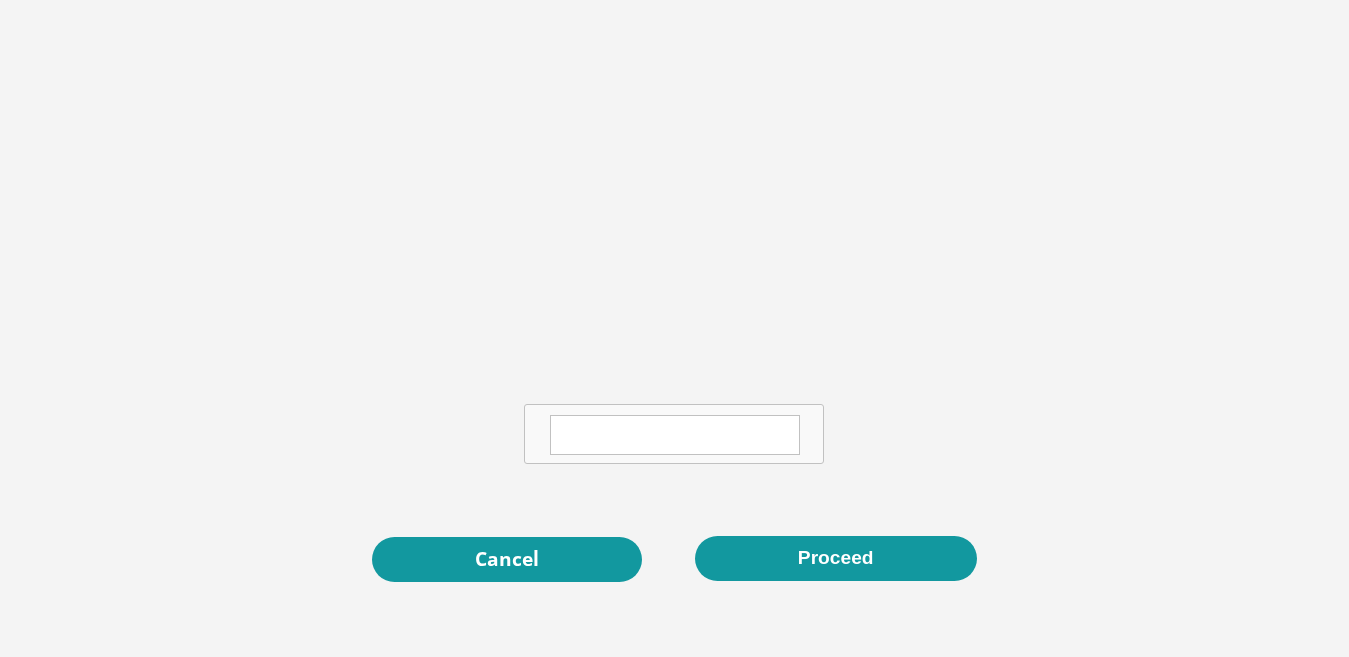 scroll, scrollTop: 6800, scrollLeft: 0, axis: vertical 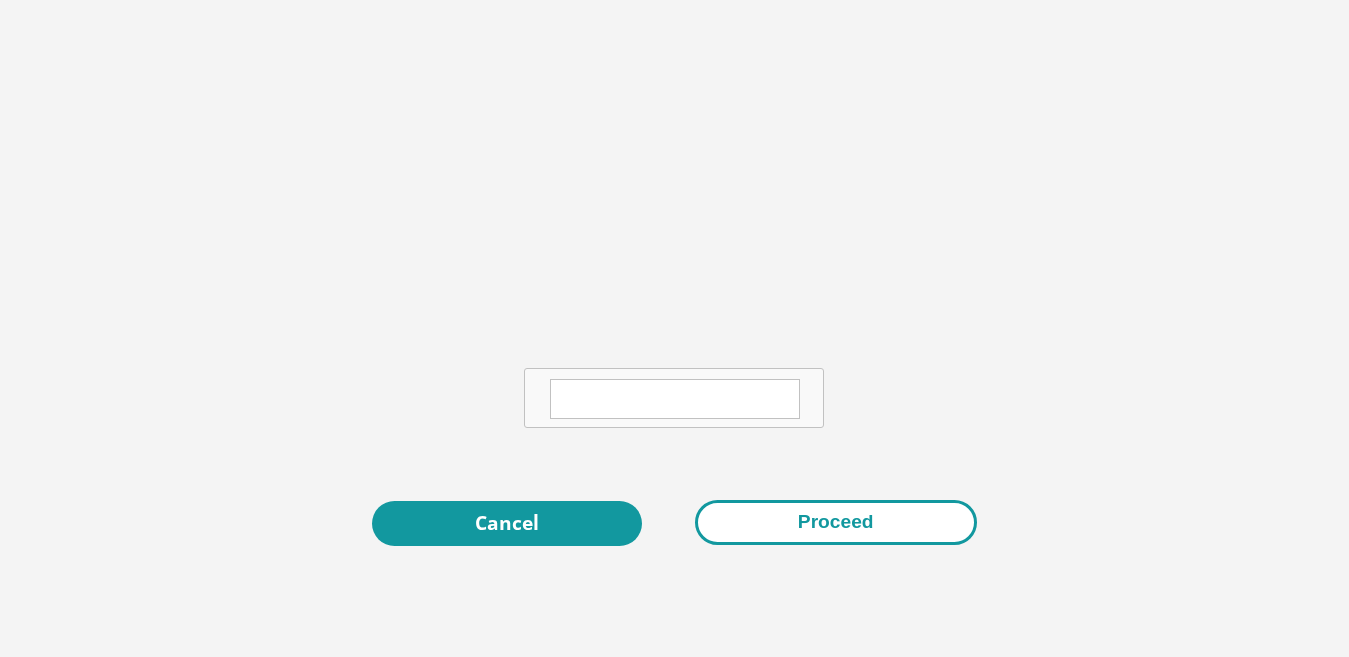 click on "Proceed" at bounding box center [836, 522] 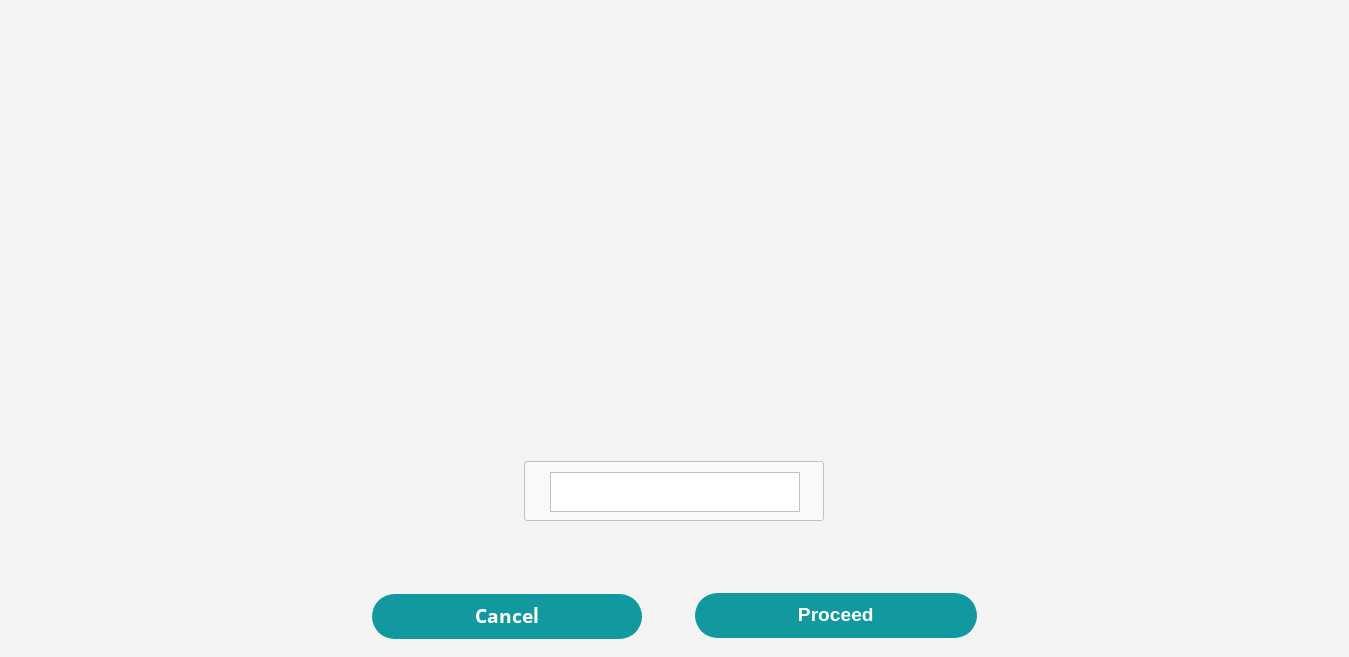 scroll, scrollTop: 6924, scrollLeft: 0, axis: vertical 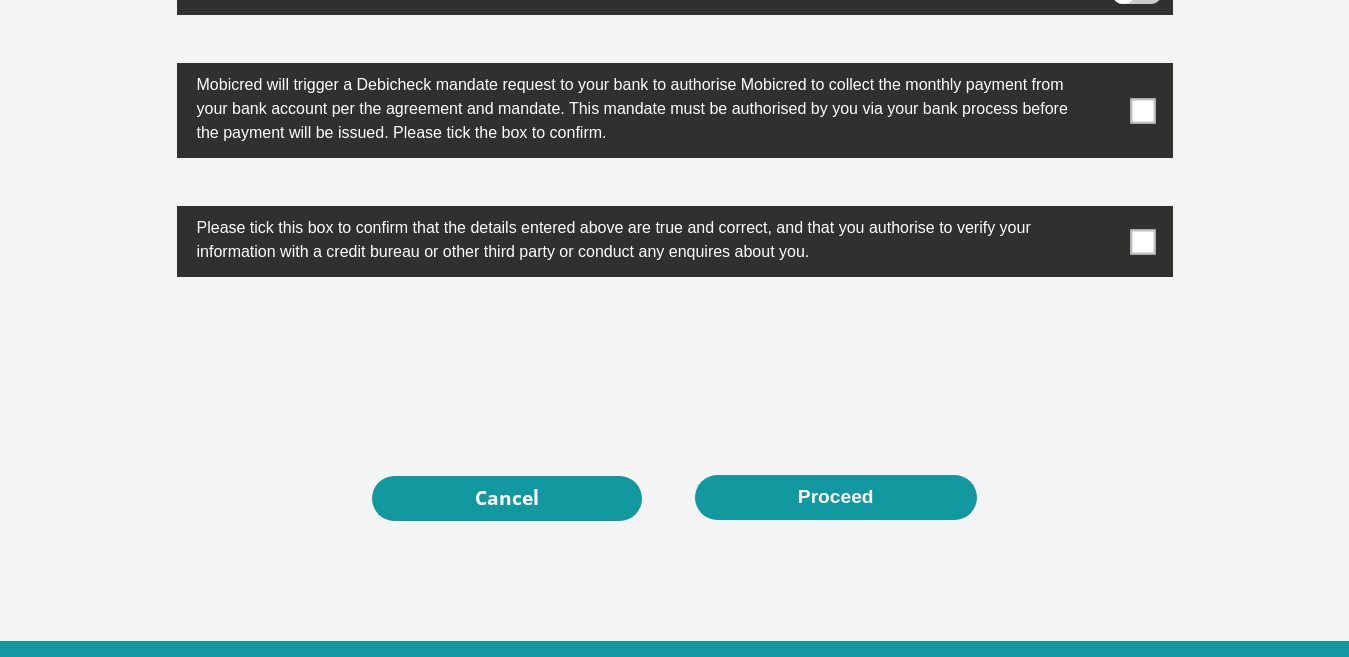 click at bounding box center (1142, 241) 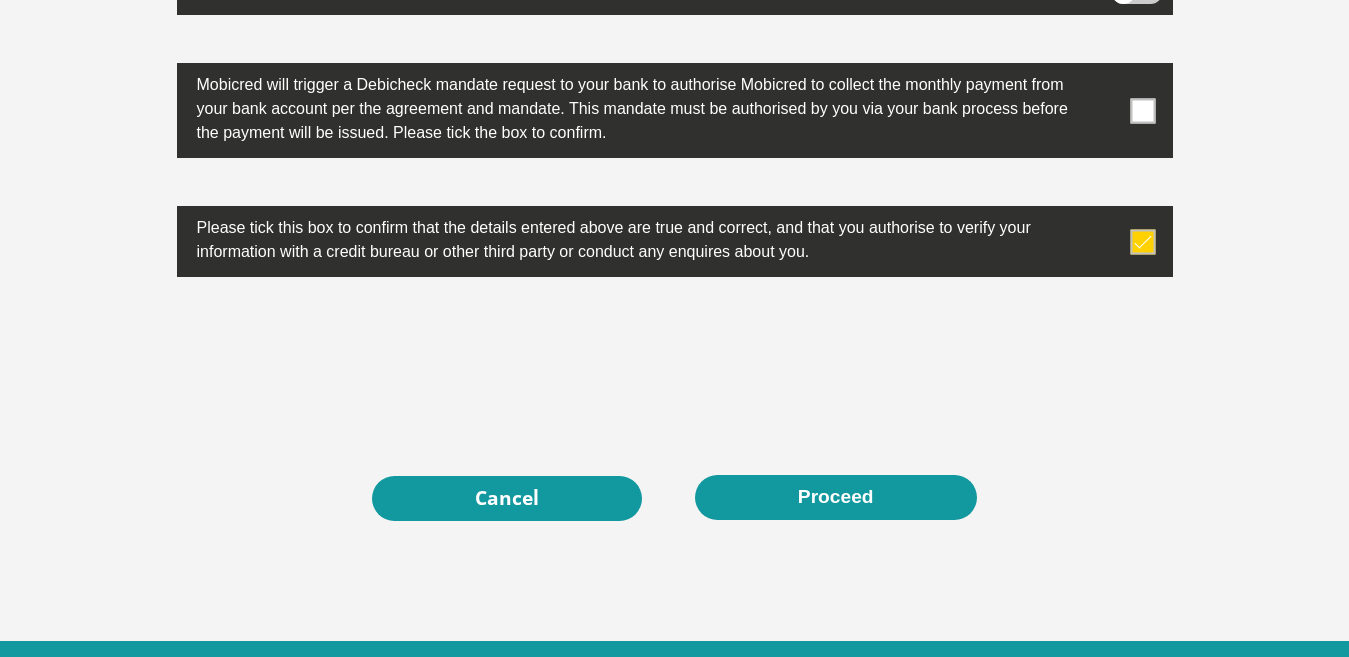 click at bounding box center [1142, 110] 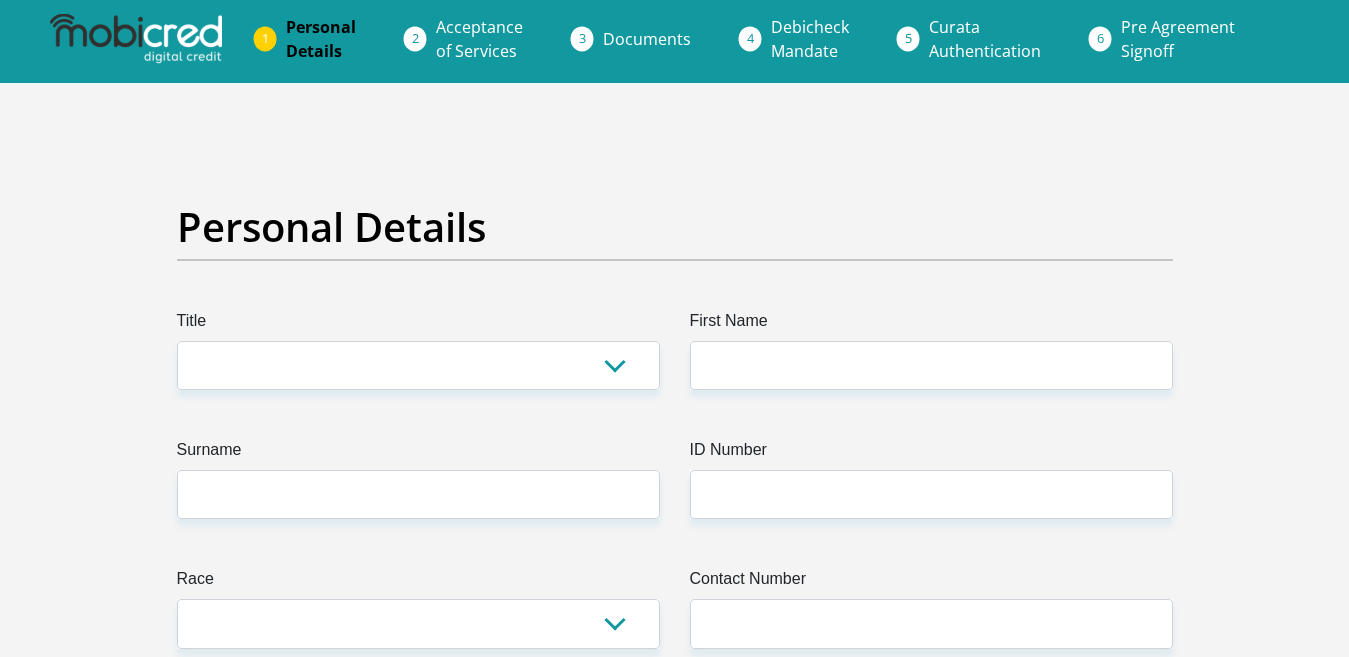 scroll, scrollTop: 0, scrollLeft: 0, axis: both 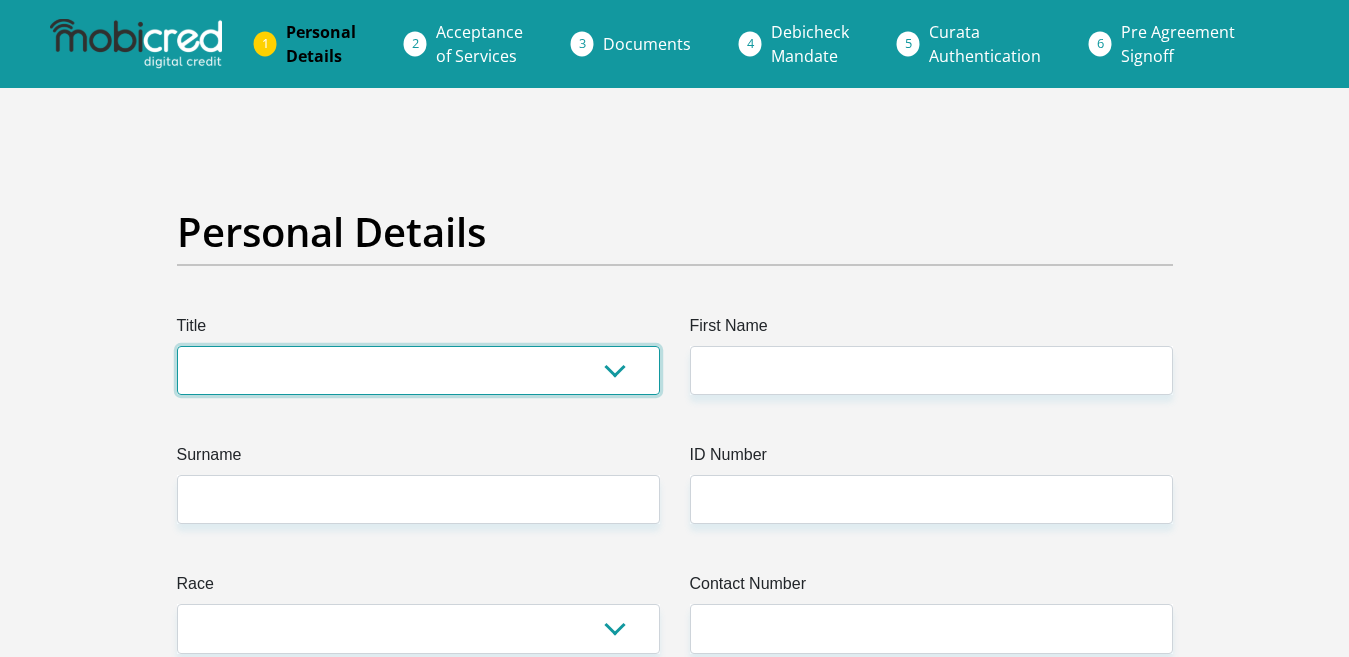 click on "Mr
Ms
Mrs
Dr
Other" at bounding box center (418, 370) 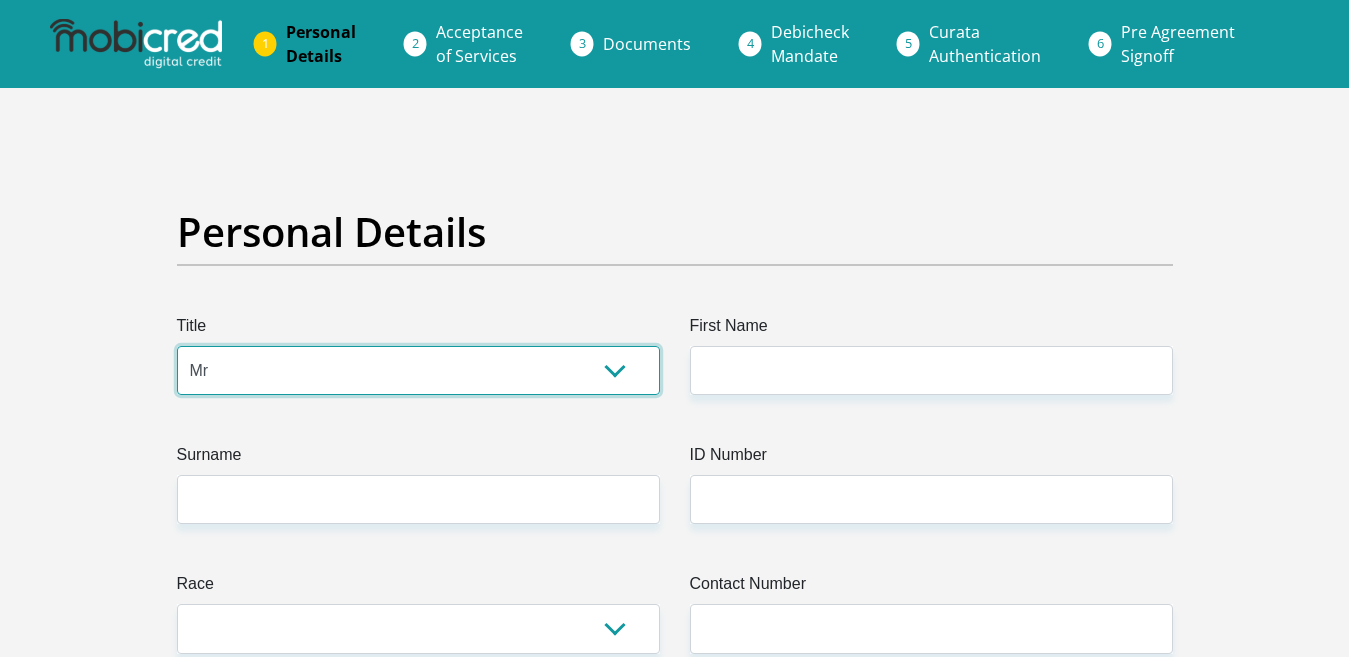 click on "Mr
Ms
Mrs
Dr
Other" at bounding box center (418, 370) 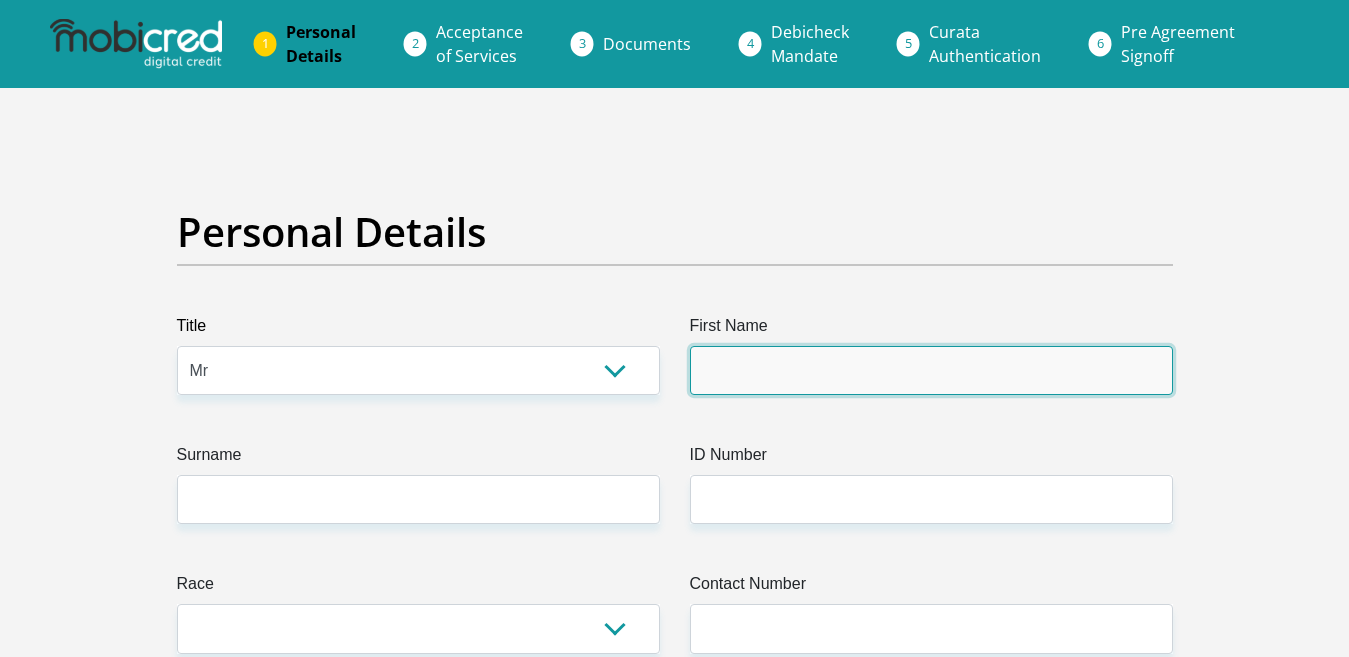 click on "First Name" at bounding box center (931, 370) 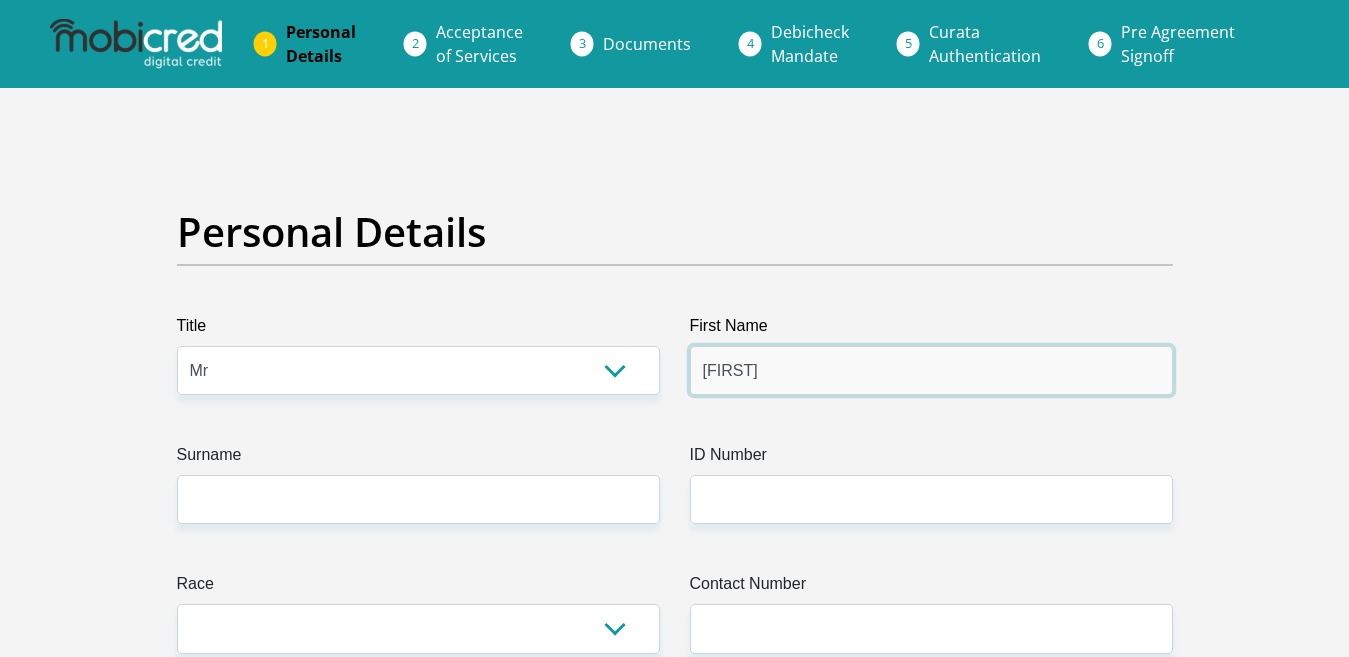 type on "Dorianne" 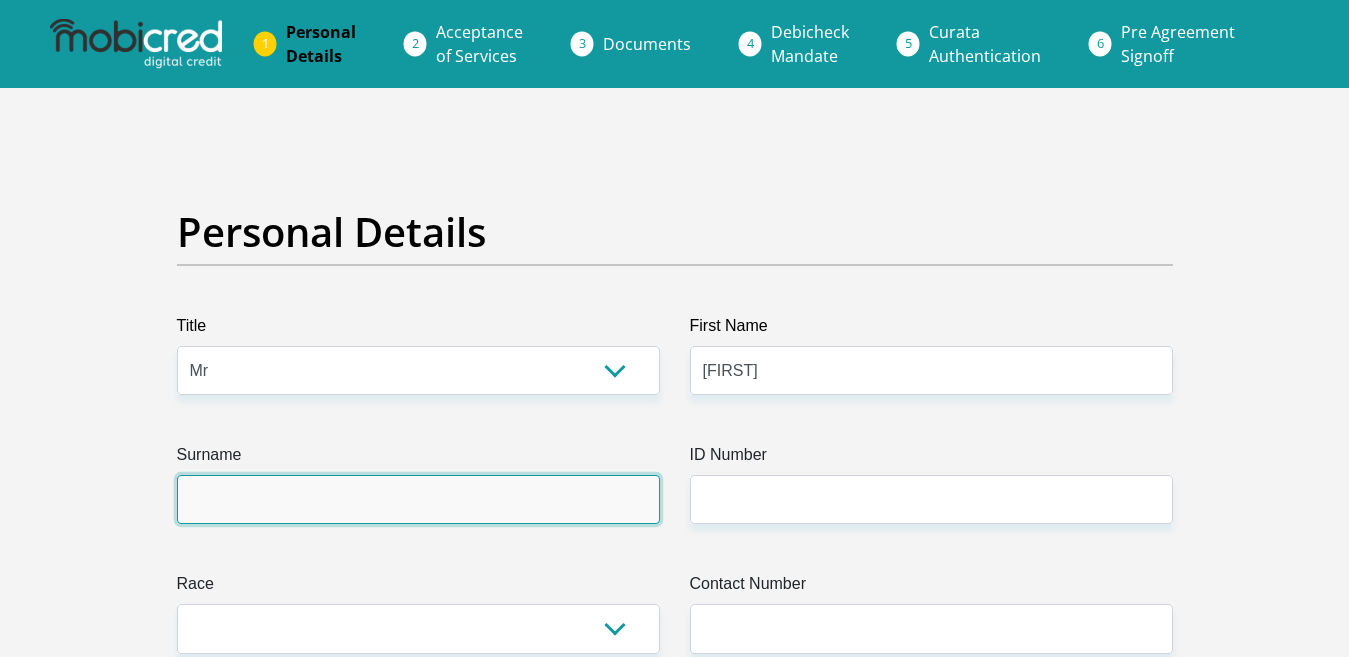 click on "Surname" at bounding box center (418, 499) 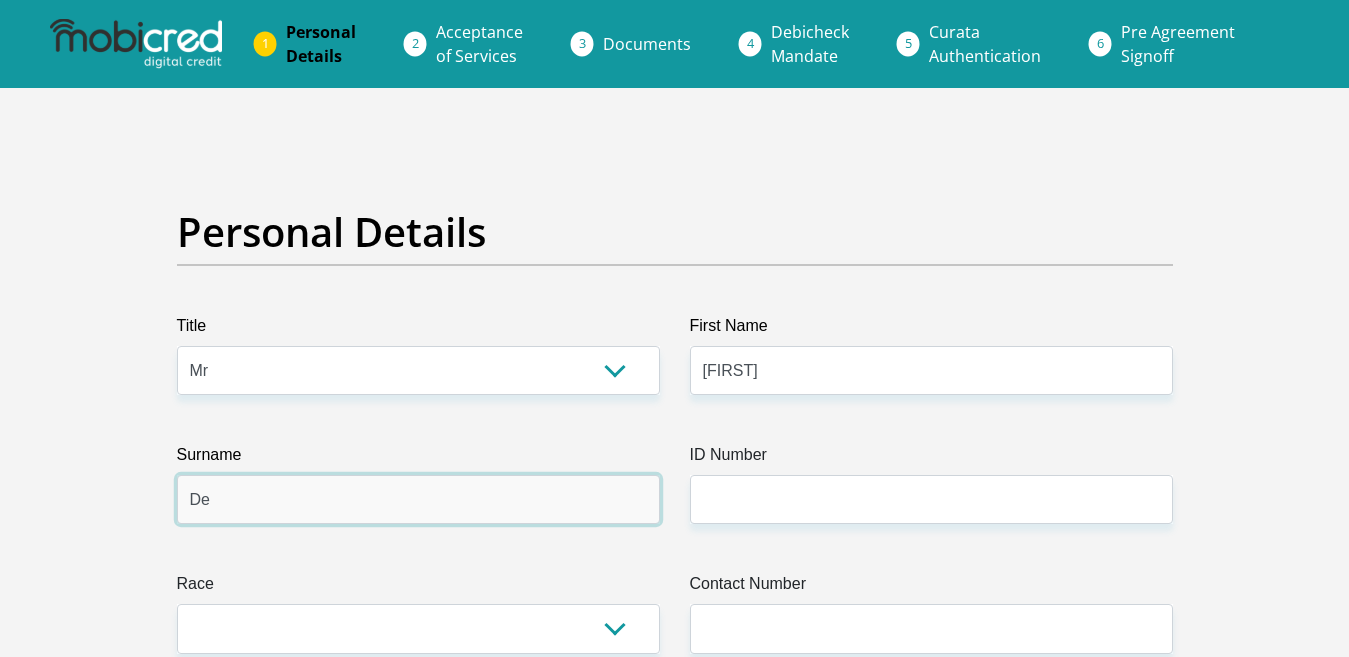 type on "DeWee" 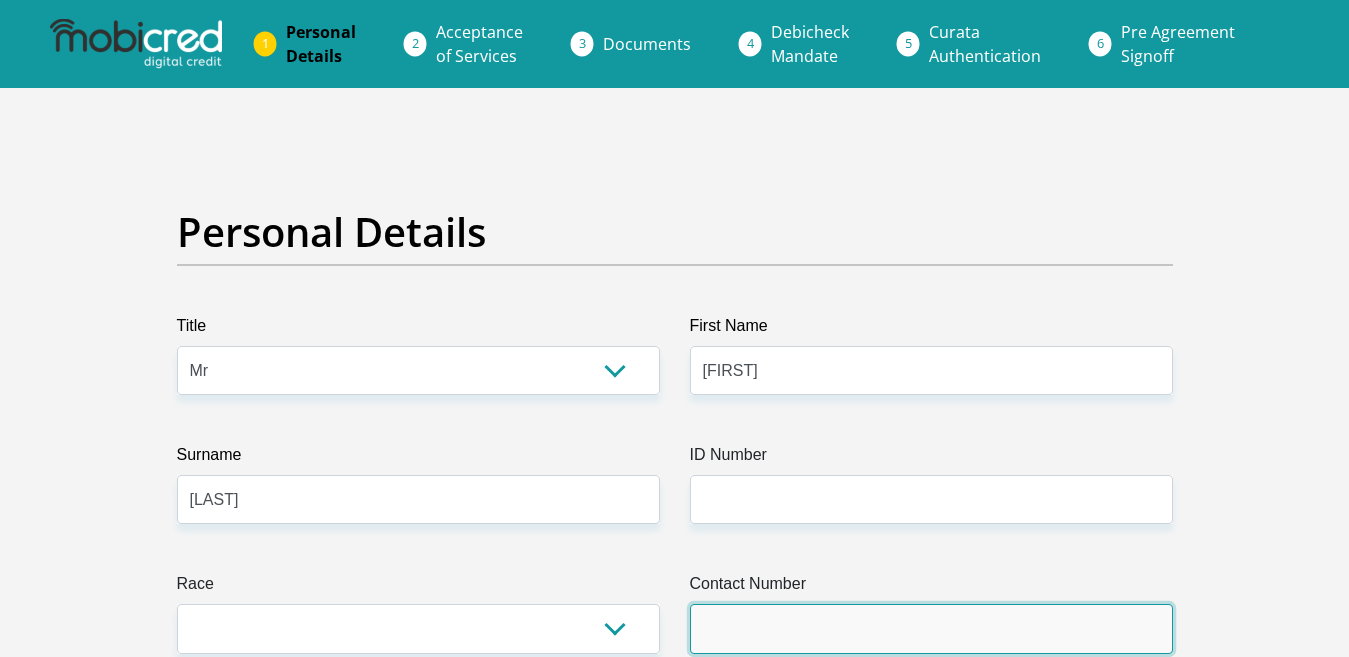 type on "0732460672" 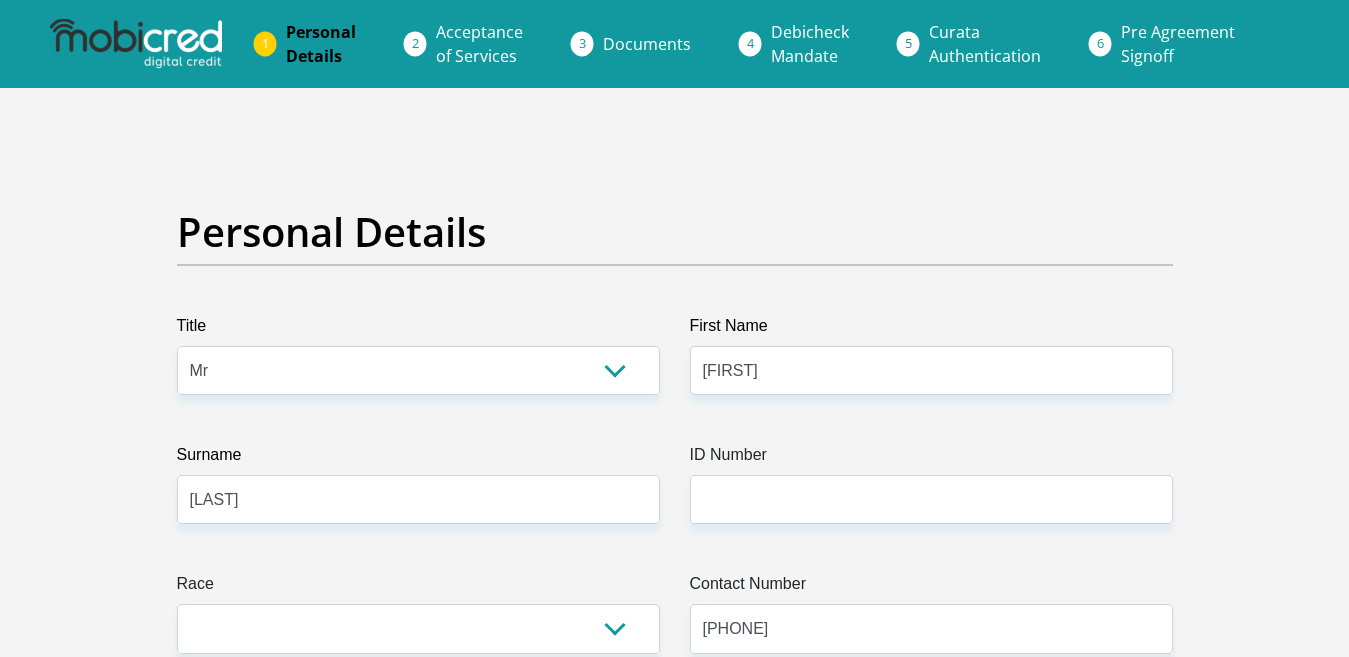 select on "ZAF" 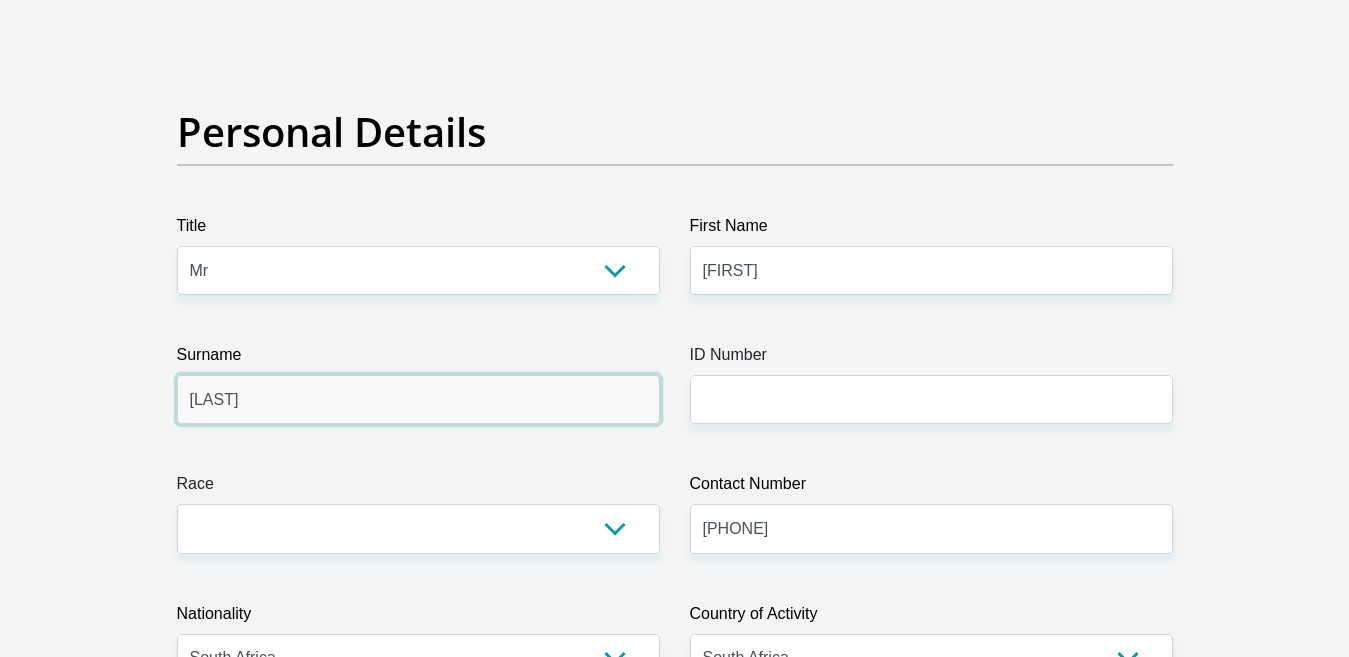 scroll, scrollTop: 200, scrollLeft: 0, axis: vertical 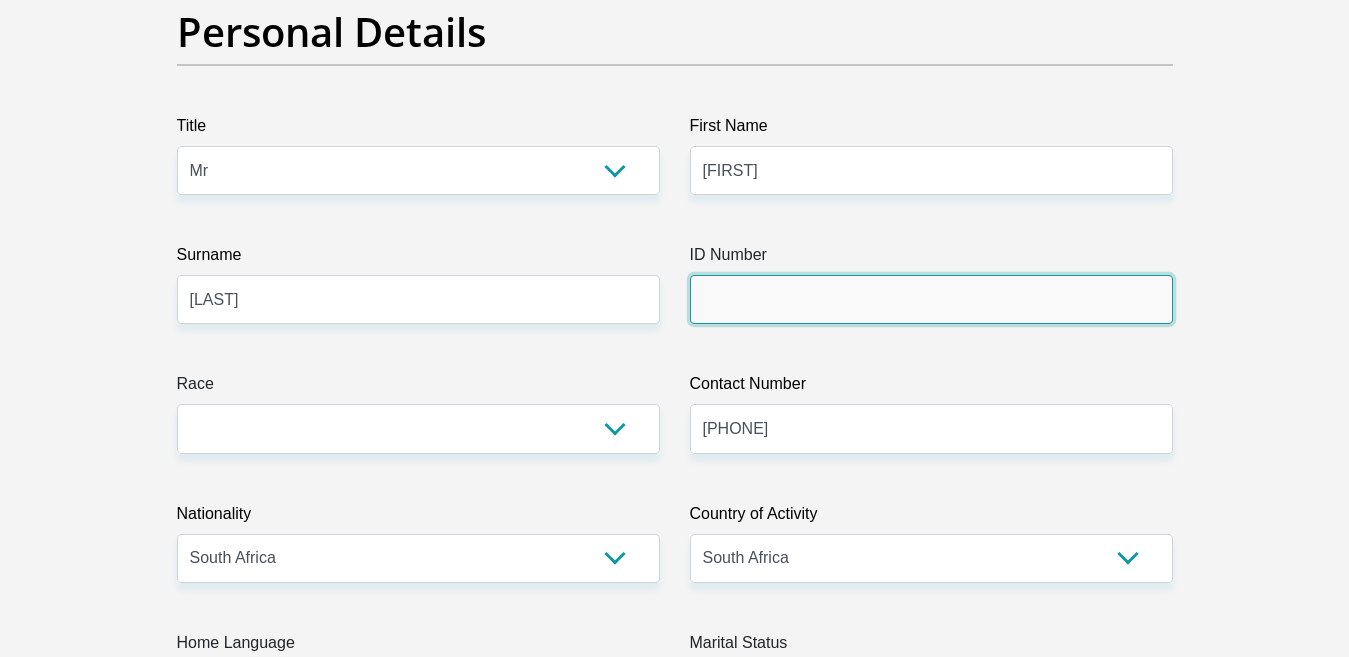 click on "ID Number" at bounding box center [931, 299] 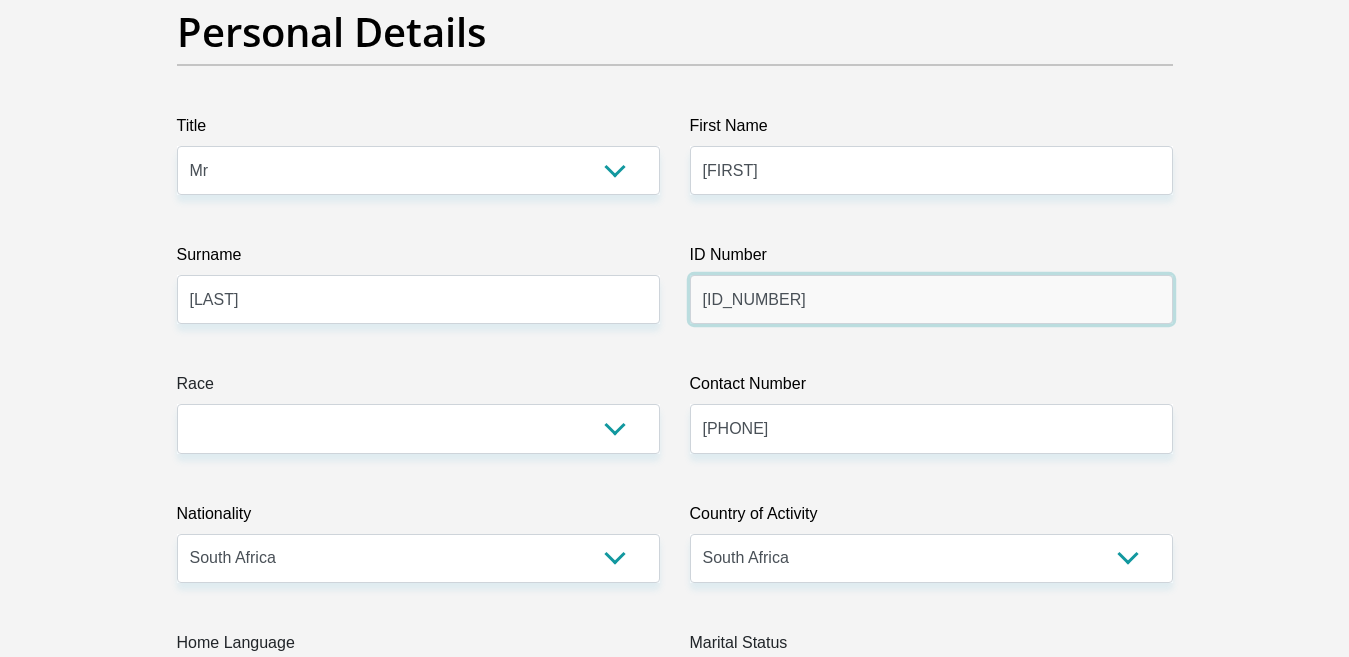 type on "8712105108080" 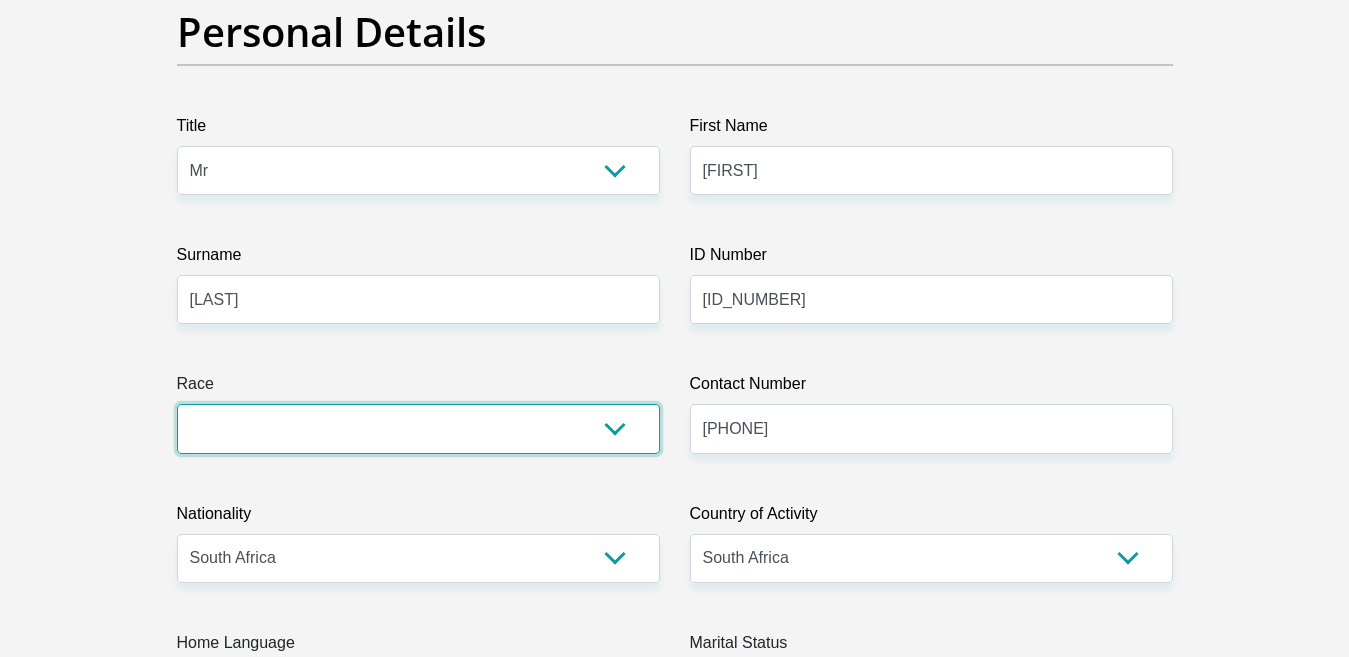 click on "Black
Coloured
Indian
White
Other" at bounding box center [418, 428] 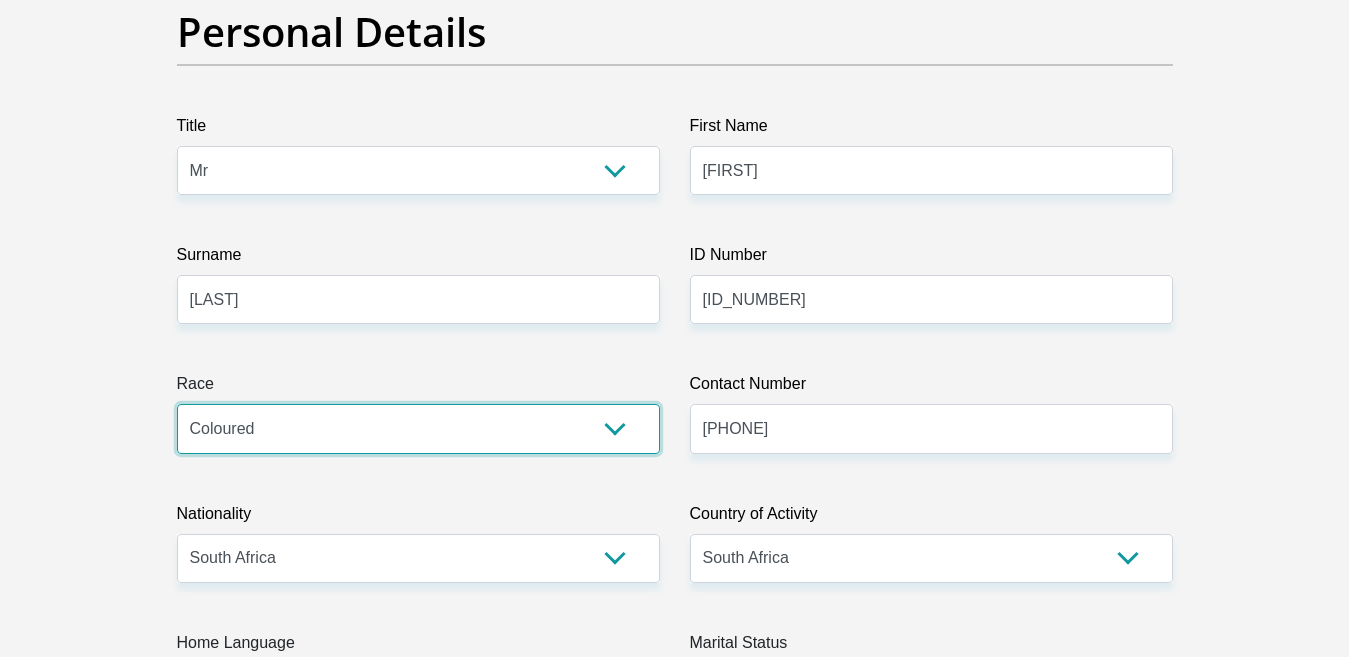 click on "Black
Coloured
Indian
White
Other" at bounding box center (418, 428) 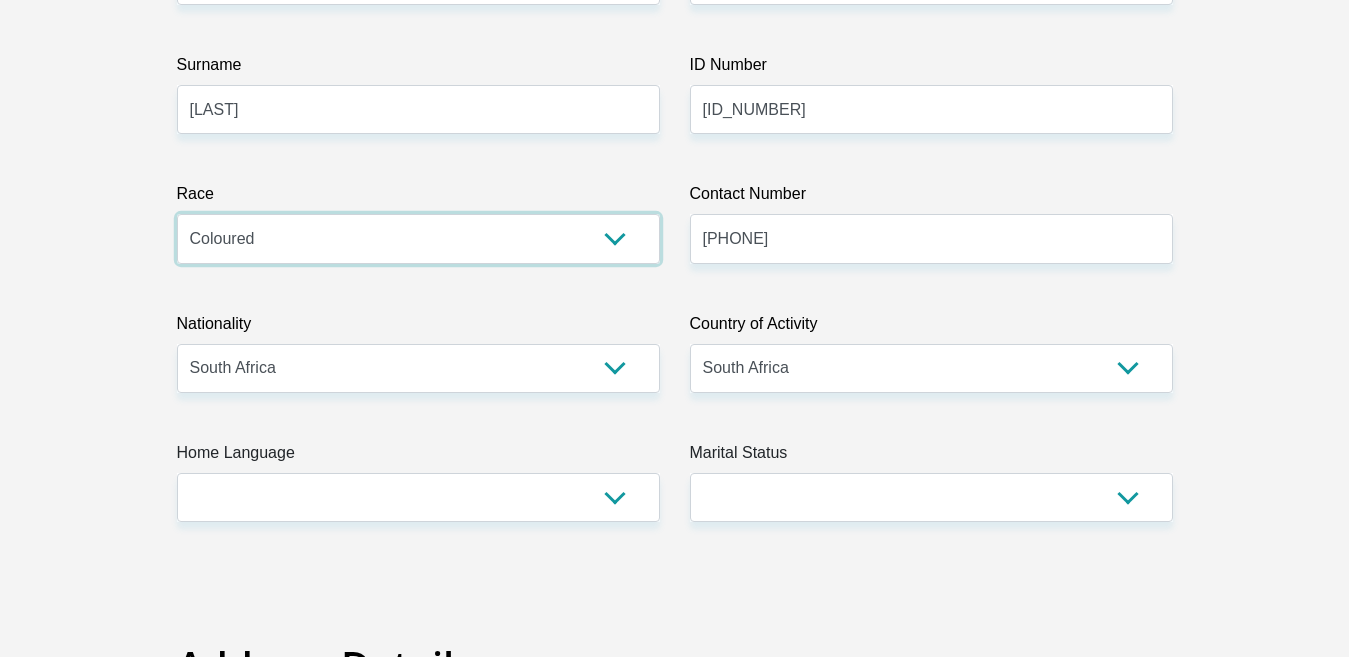 scroll, scrollTop: 400, scrollLeft: 0, axis: vertical 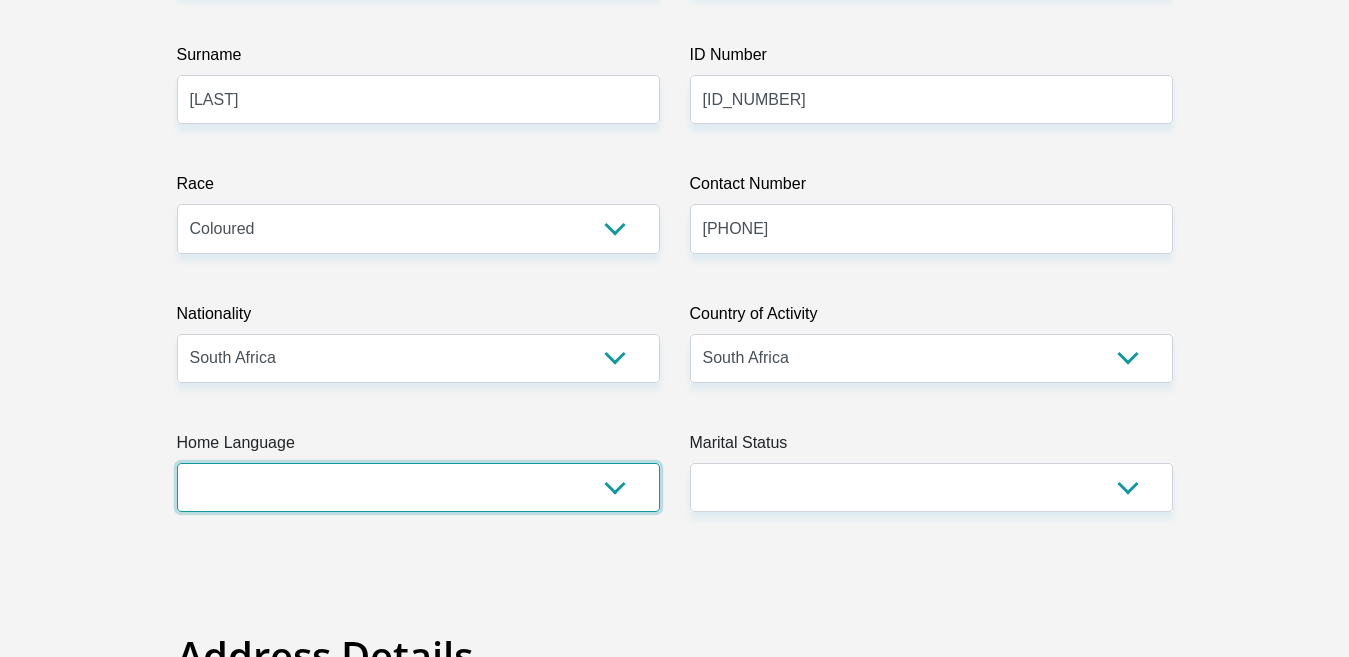 click on "Afrikaans
English
Sepedi
South Ndebele
Southern Sotho
Swati
Tsonga
Tswana
Venda
Xhosa
Zulu
Other" at bounding box center (418, 487) 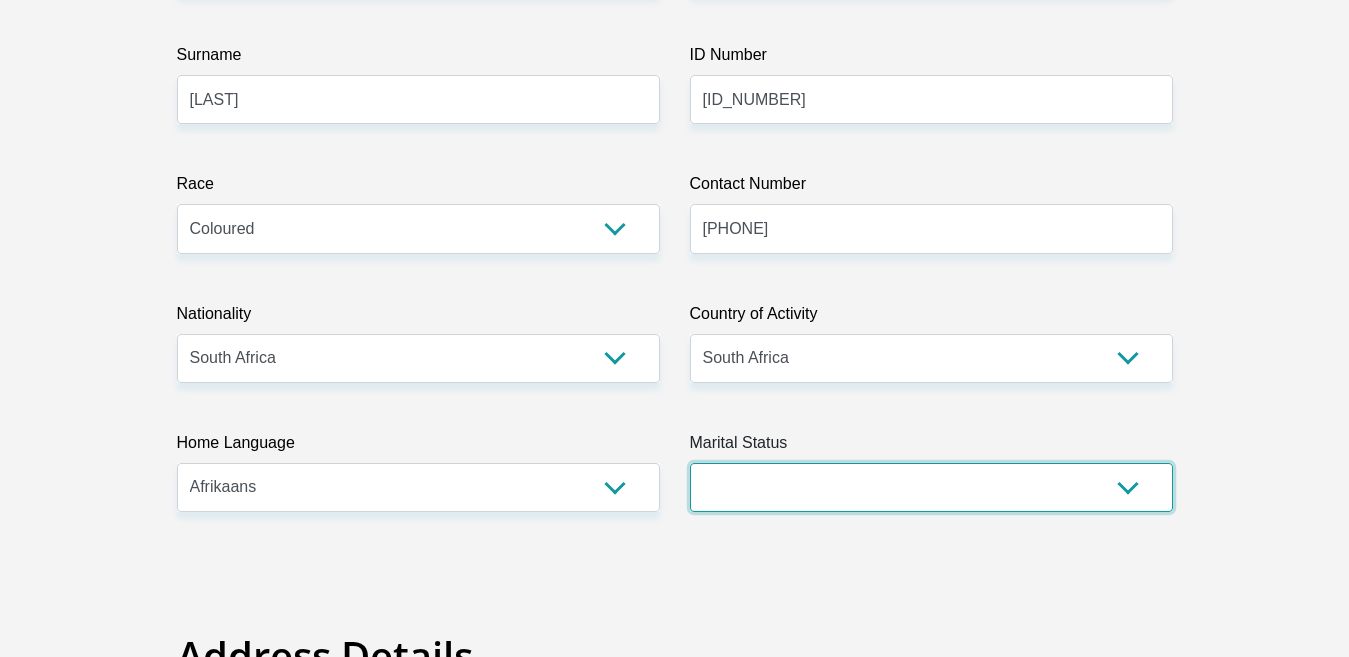 click on "Married ANC
Single
Divorced
Widowed
Married COP or Customary Law" at bounding box center (931, 487) 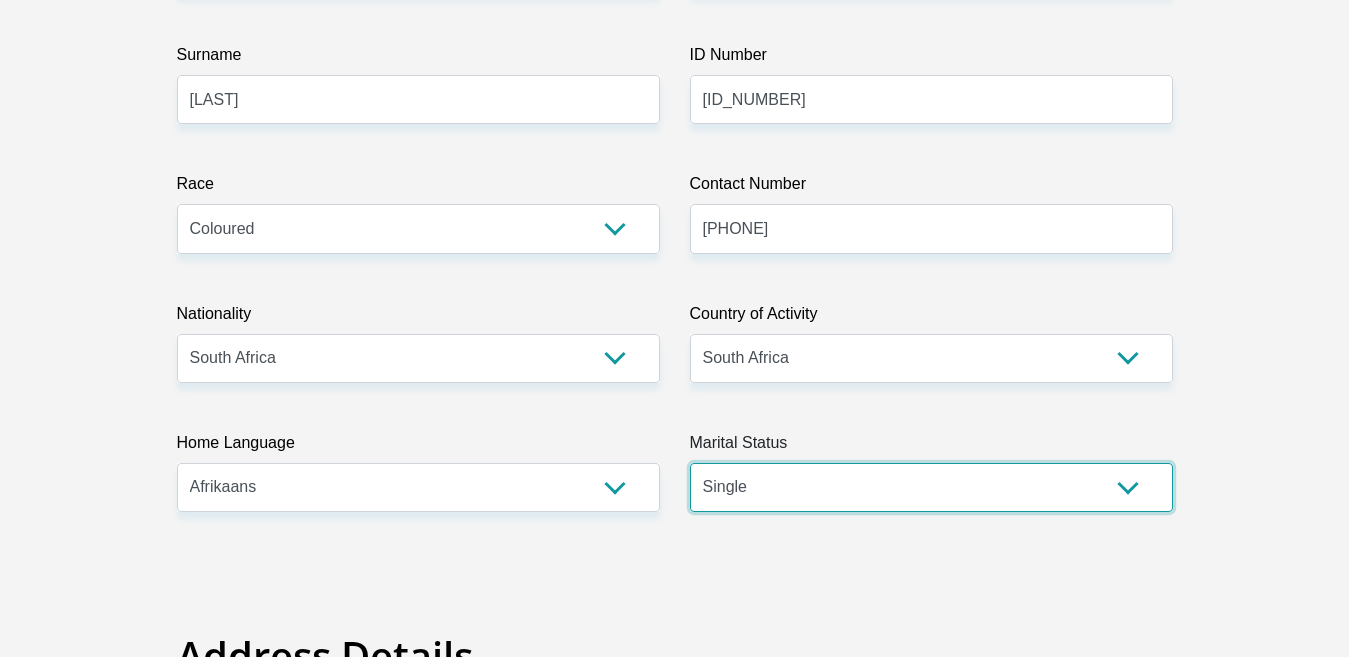 click on "Married ANC
Single
Divorced
Widowed
Married COP or Customary Law" at bounding box center [931, 487] 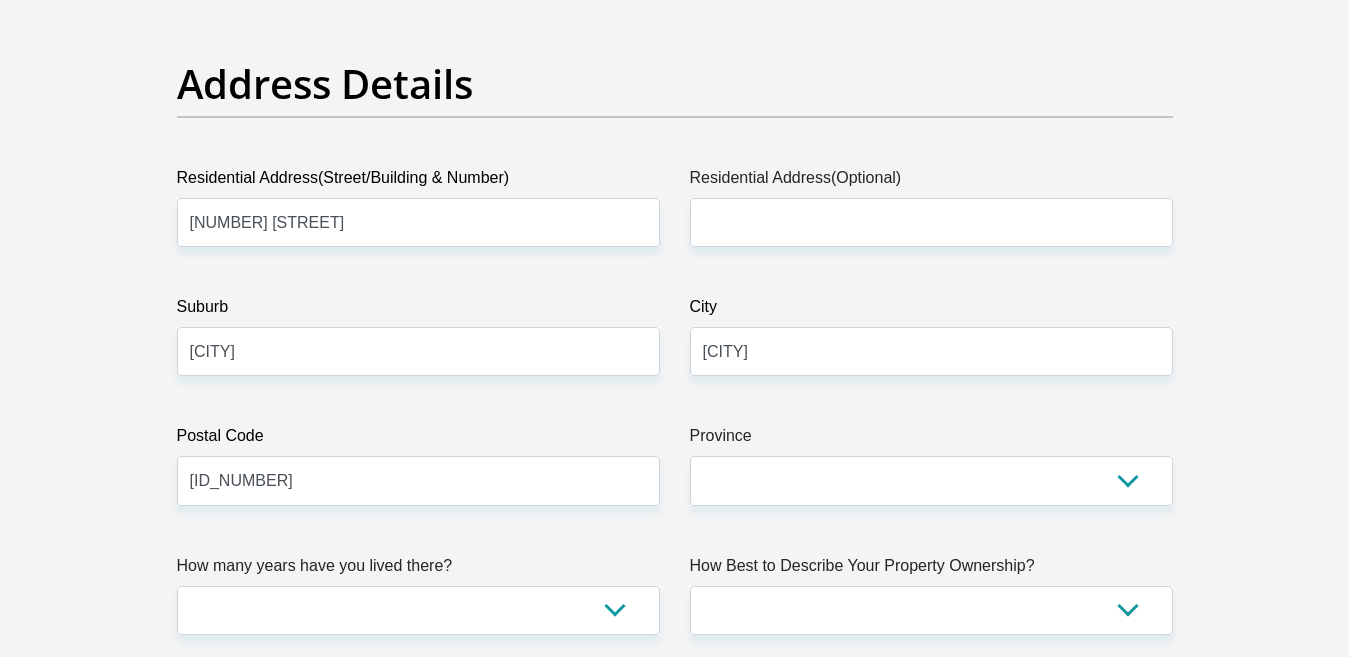 scroll, scrollTop: 1000, scrollLeft: 0, axis: vertical 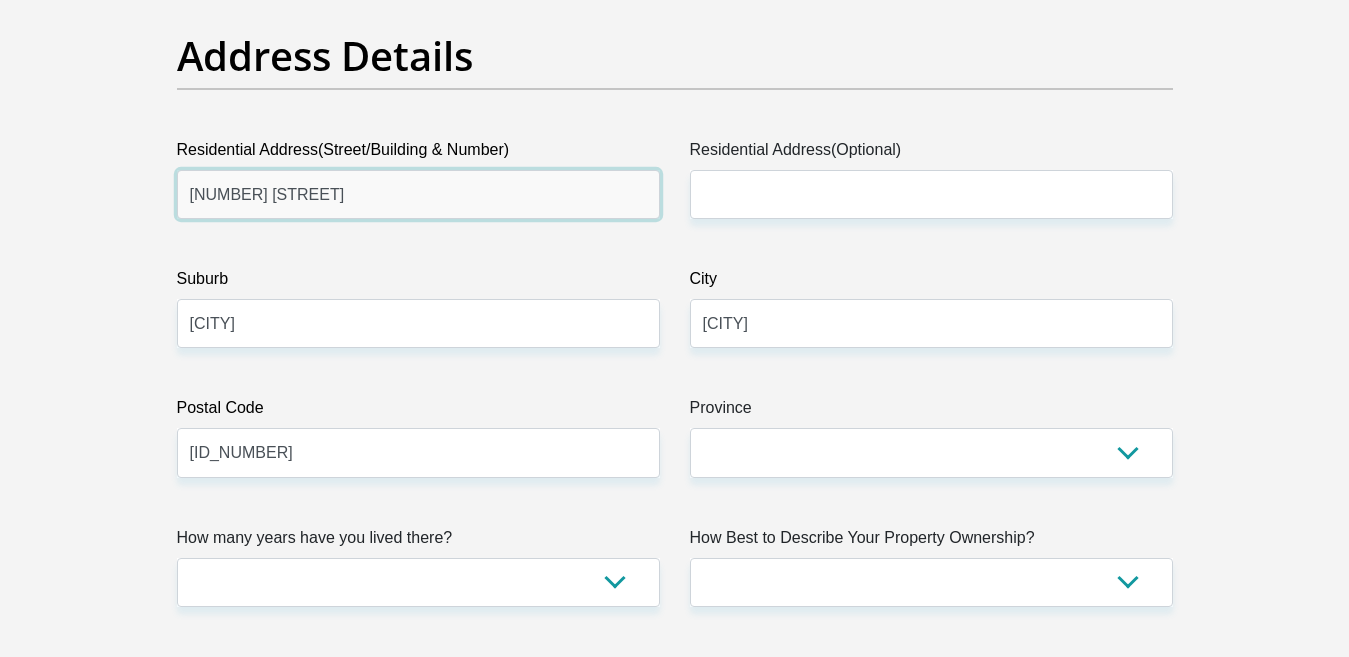 drag, startPoint x: 374, startPoint y: 193, endPoint x: 178, endPoint y: 210, distance: 196.73587 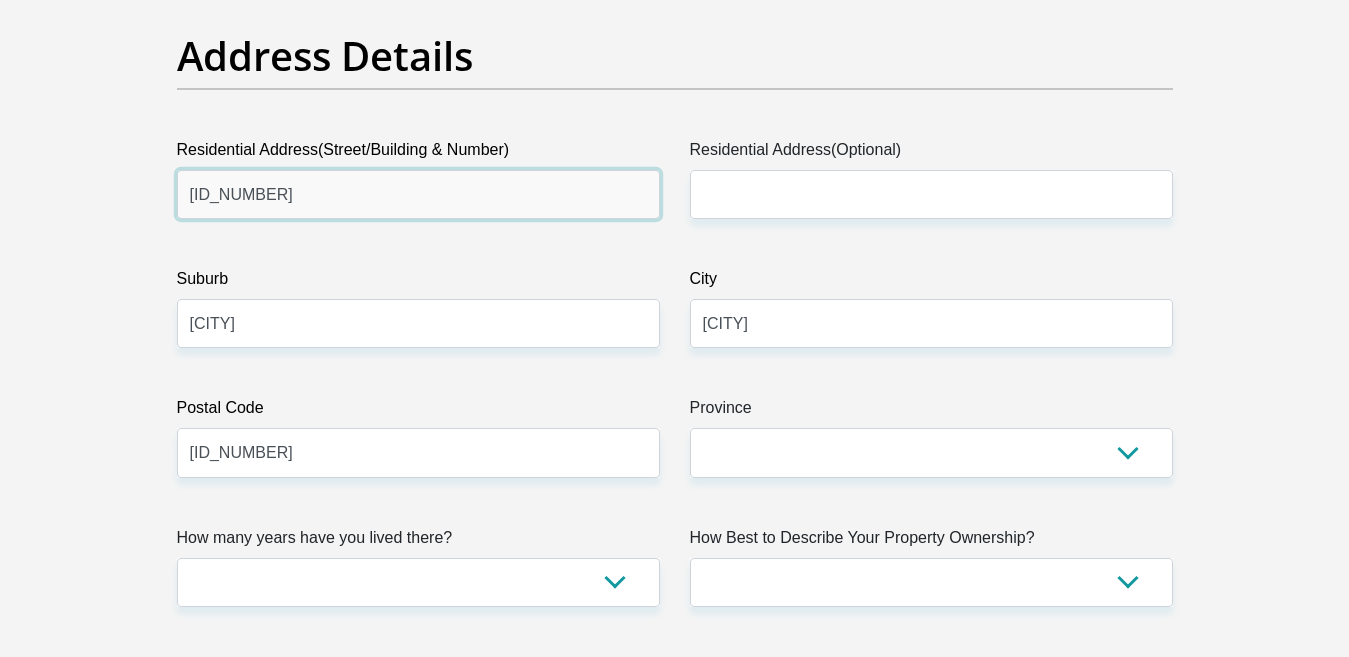type on "2 Angelier Street" 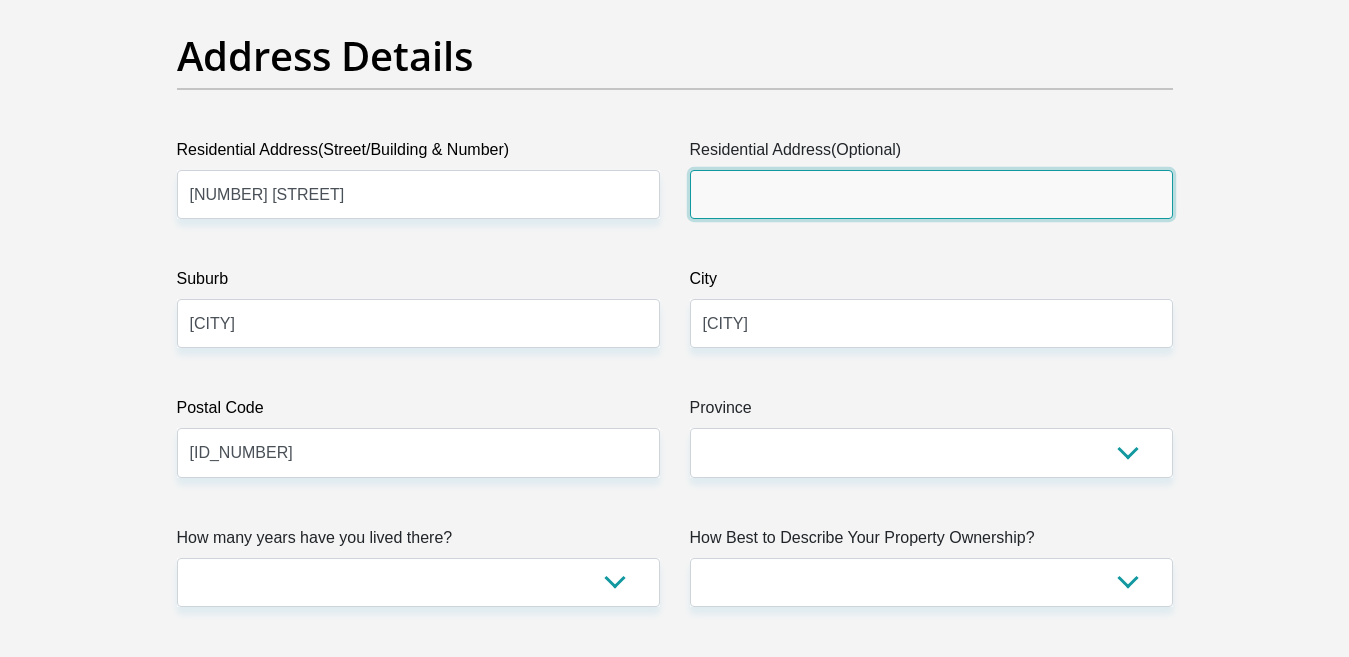 type on "Towervallei" 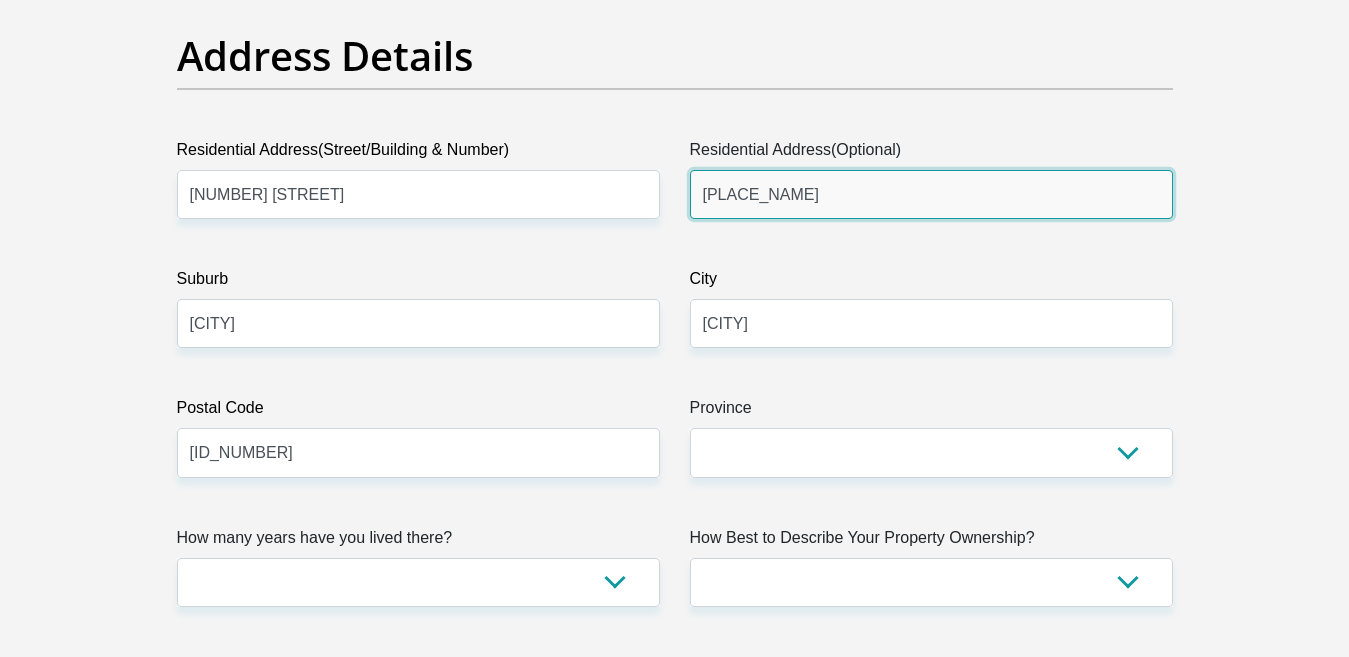 drag, startPoint x: 799, startPoint y: 195, endPoint x: 704, endPoint y: 204, distance: 95.42536 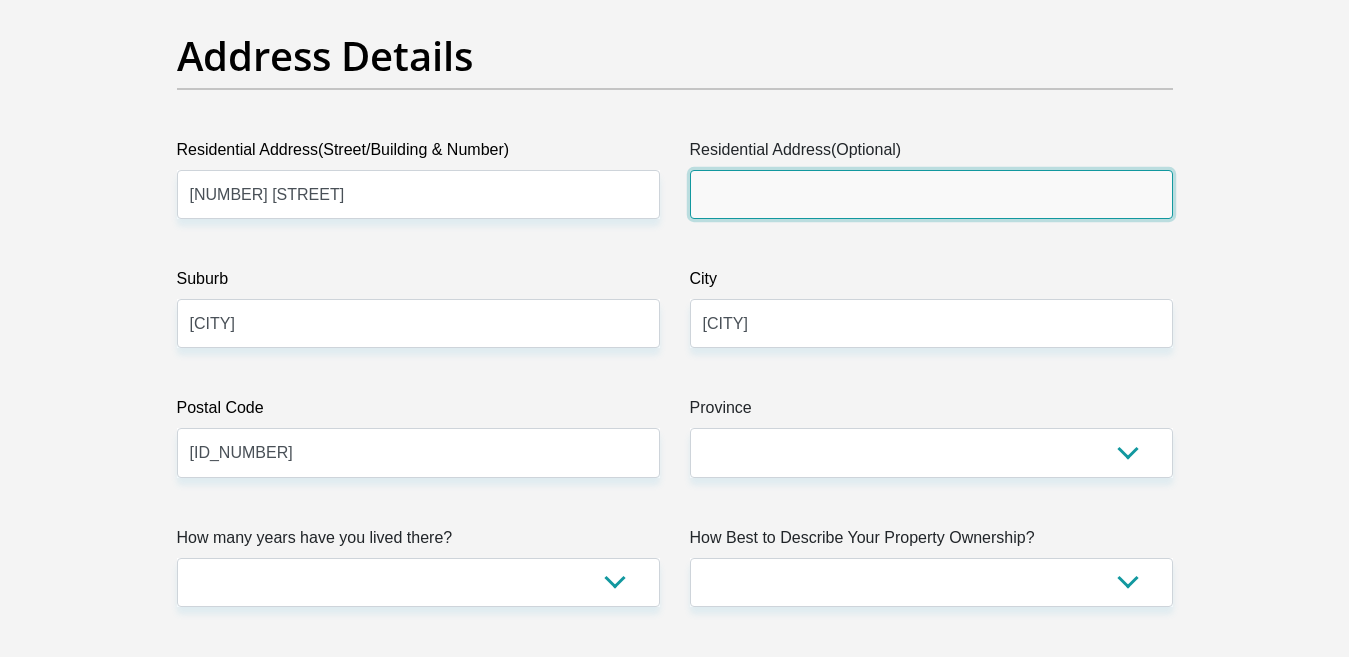 type 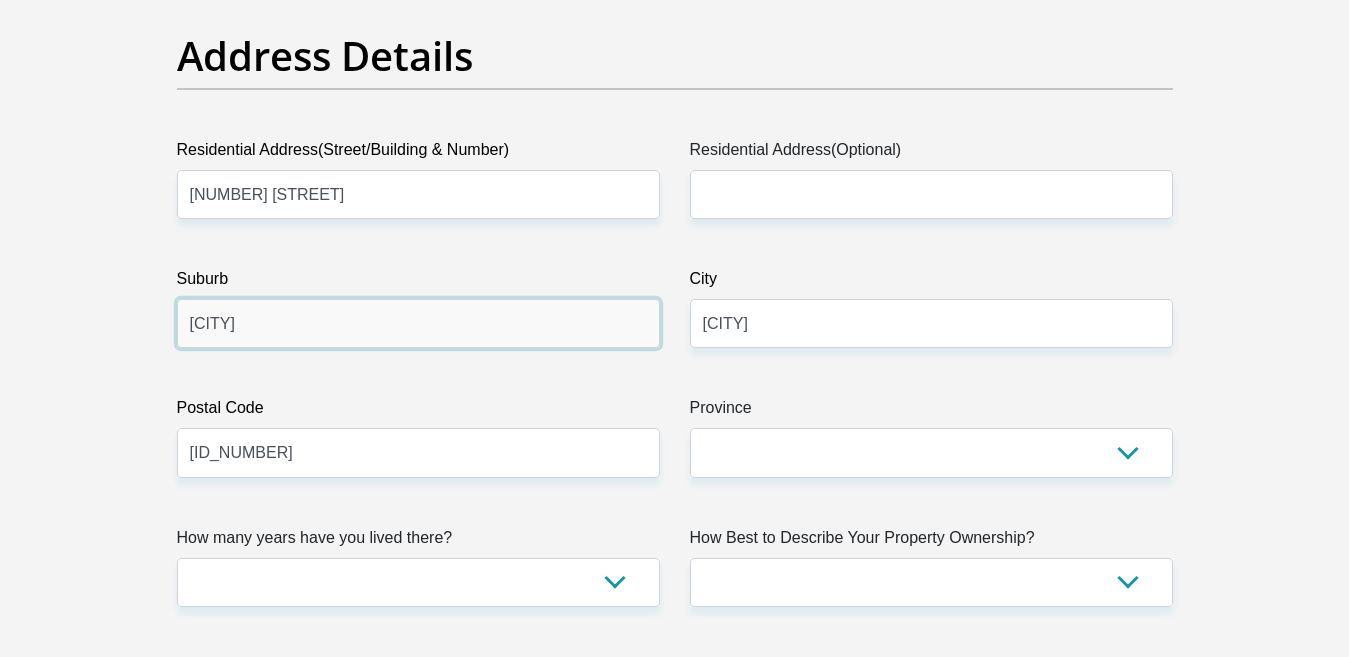 drag, startPoint x: 274, startPoint y: 324, endPoint x: 153, endPoint y: 323, distance: 121.004135 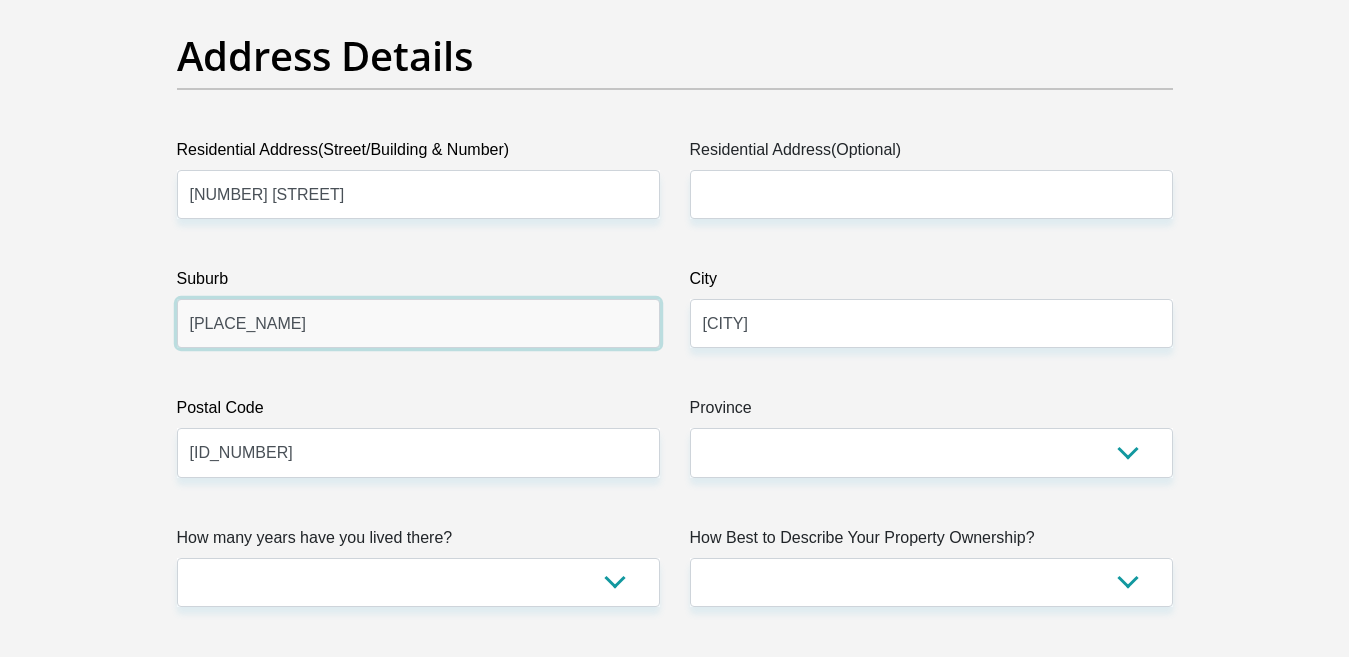 type on "Towervallei" 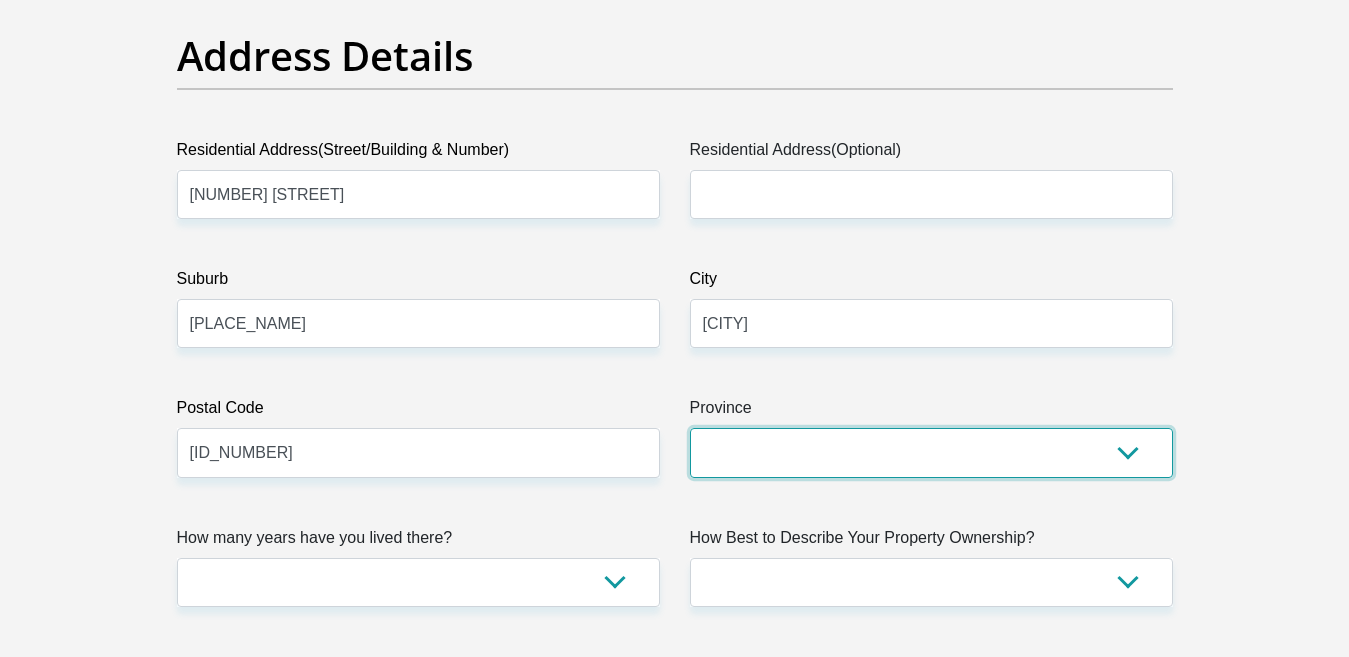 click on "Eastern Cape
Free State
Gauteng
KwaZulu-Natal
Limpopo
Mpumalanga
Northern Cape
North West
Western Cape" at bounding box center [931, 452] 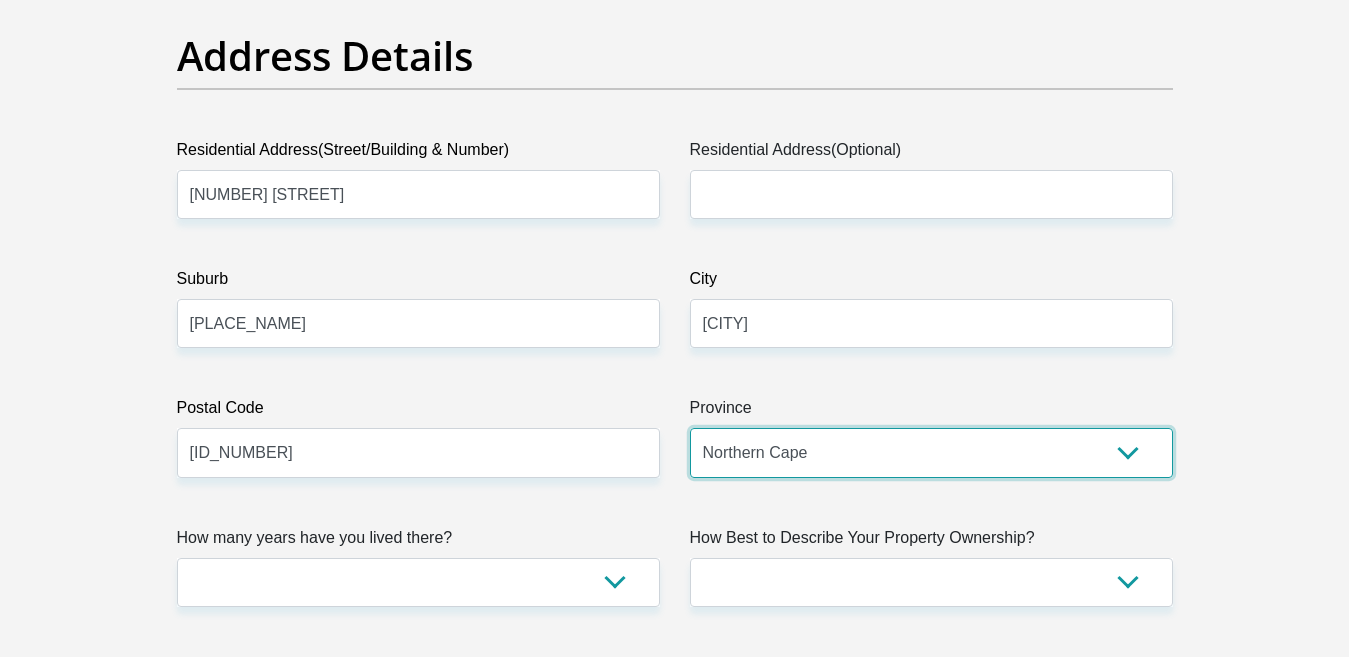 click on "Eastern Cape
Free State
Gauteng
KwaZulu-Natal
Limpopo
Mpumalanga
Northern Cape
North West
Western Cape" at bounding box center (931, 452) 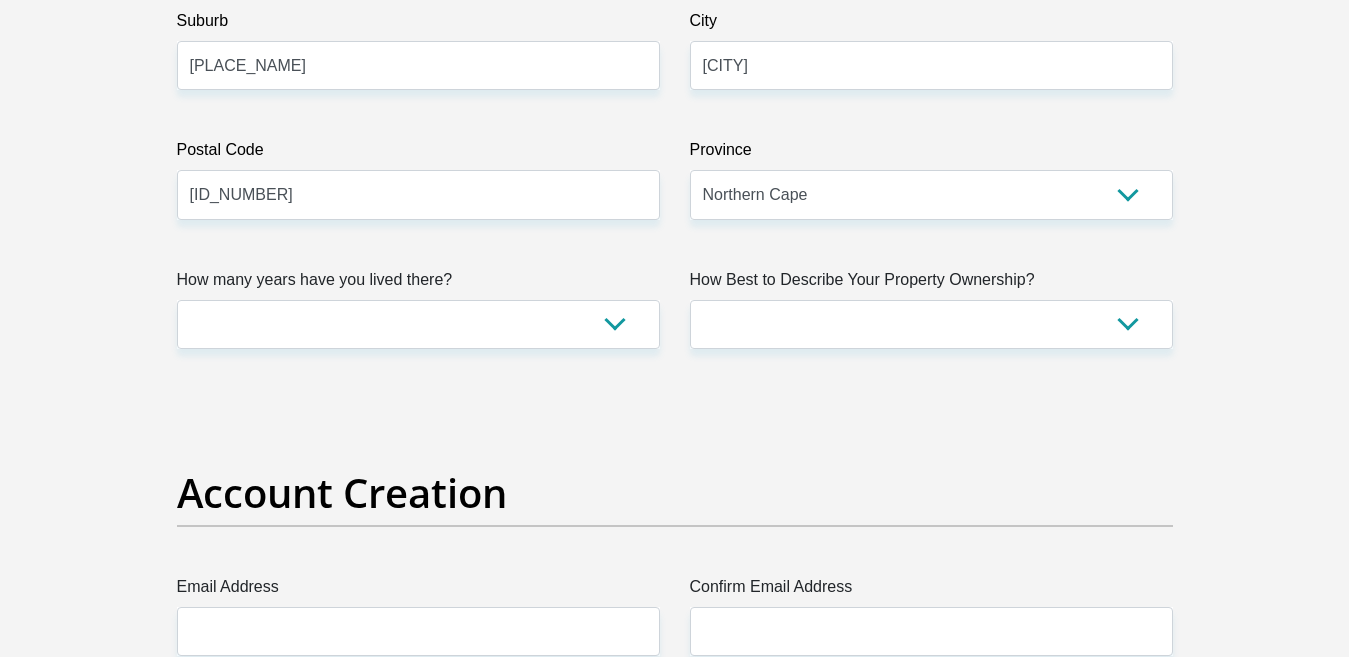 scroll, scrollTop: 1261, scrollLeft: 0, axis: vertical 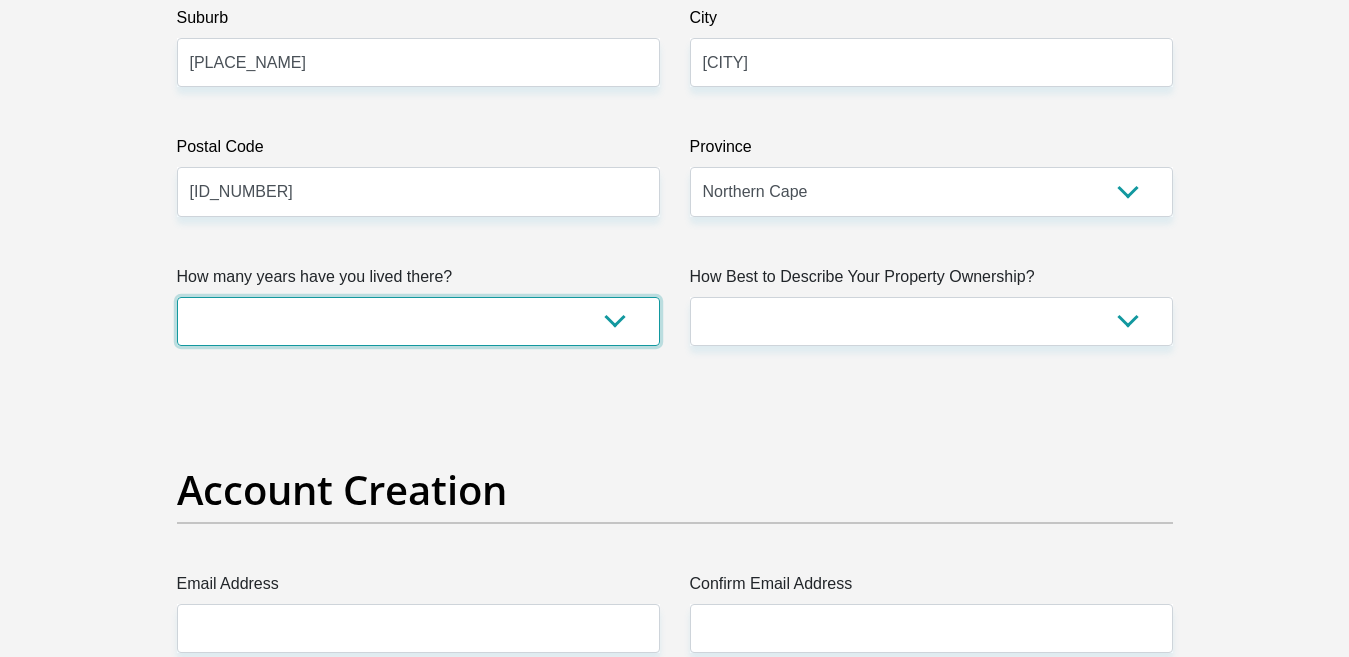 click on "less than 1 year
1-3 years
3-5 years
5+ years" at bounding box center [418, 321] 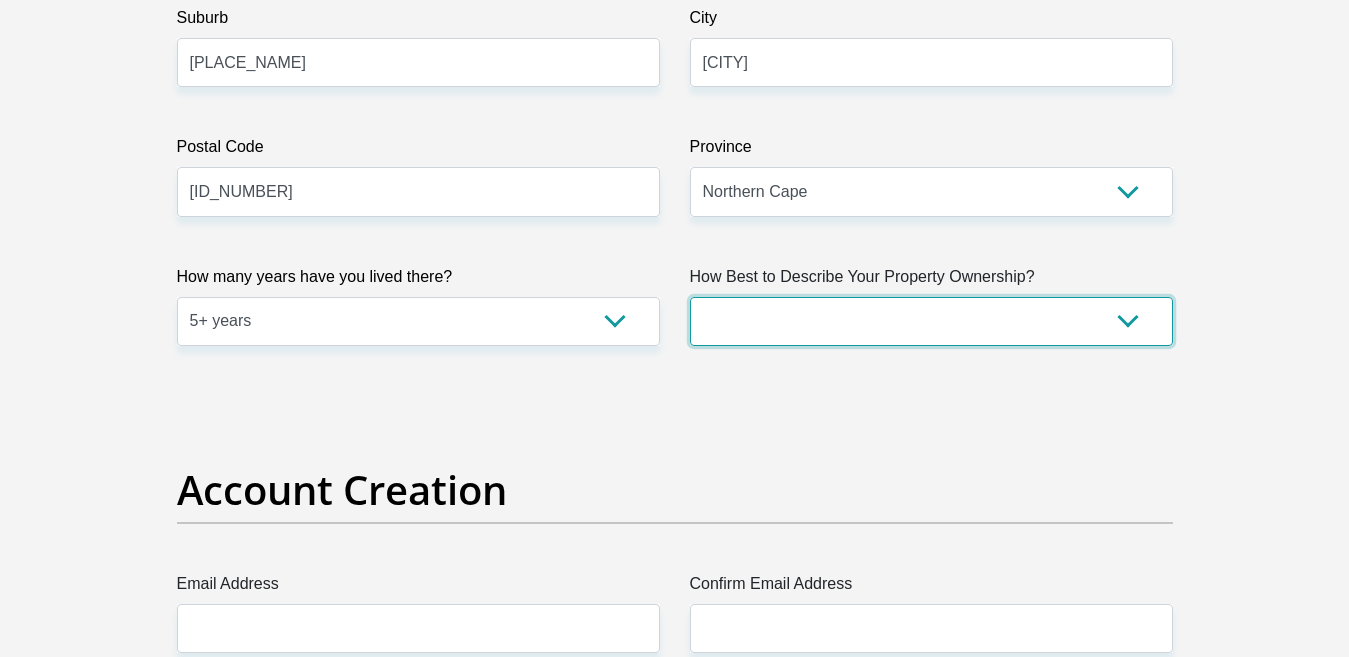 click on "Owned
Rented
Family Owned
Company Dwelling" at bounding box center [931, 321] 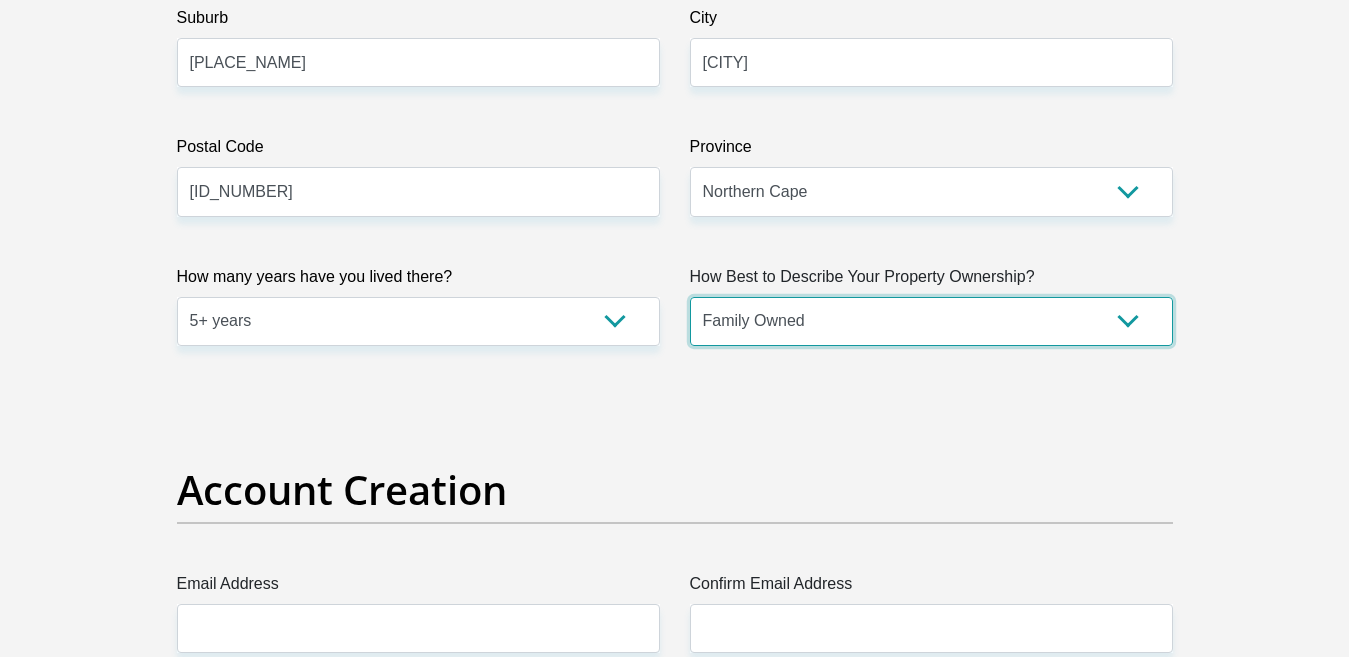 click on "Owned
Rented
Family Owned
Company Dwelling" at bounding box center (931, 321) 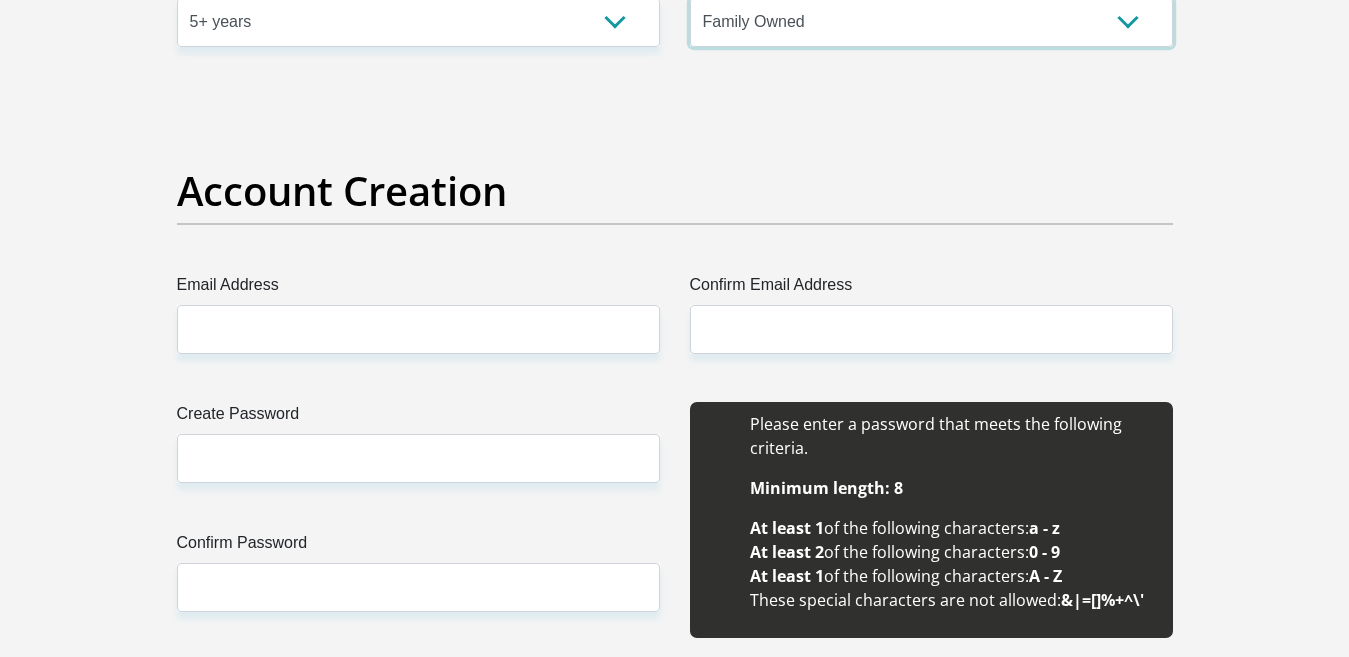 scroll, scrollTop: 1561, scrollLeft: 0, axis: vertical 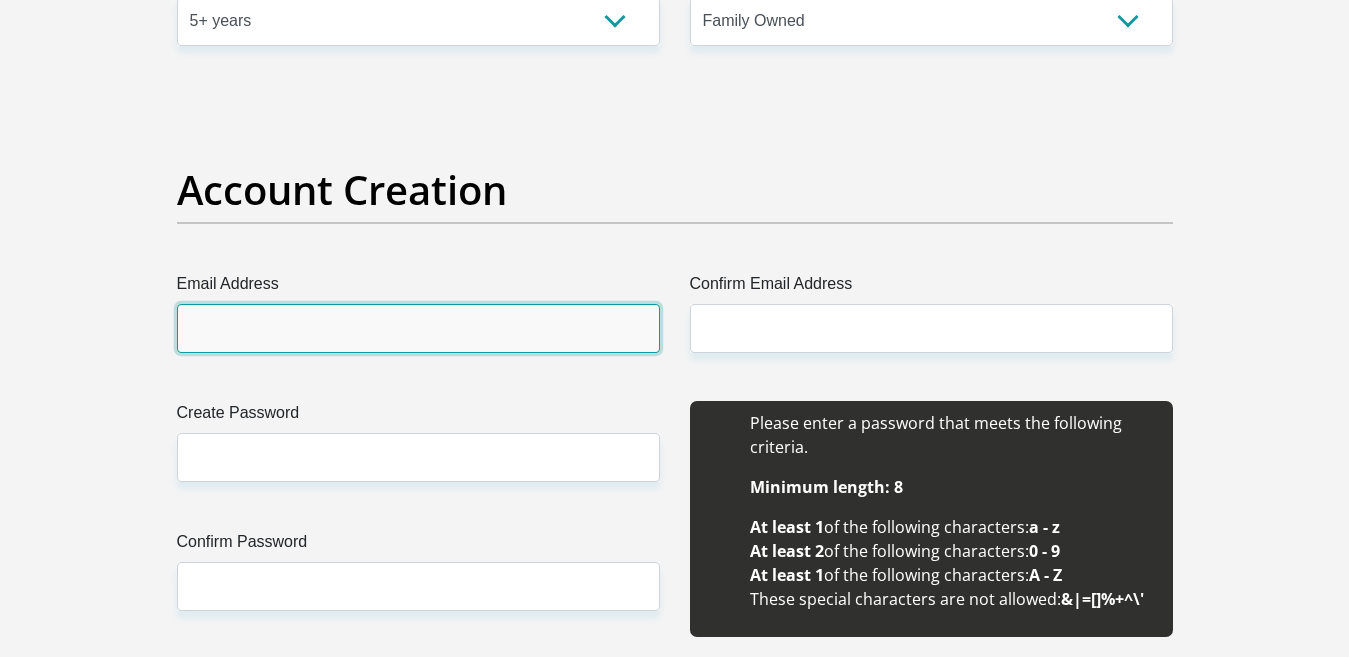 click on "Email Address" at bounding box center [418, 328] 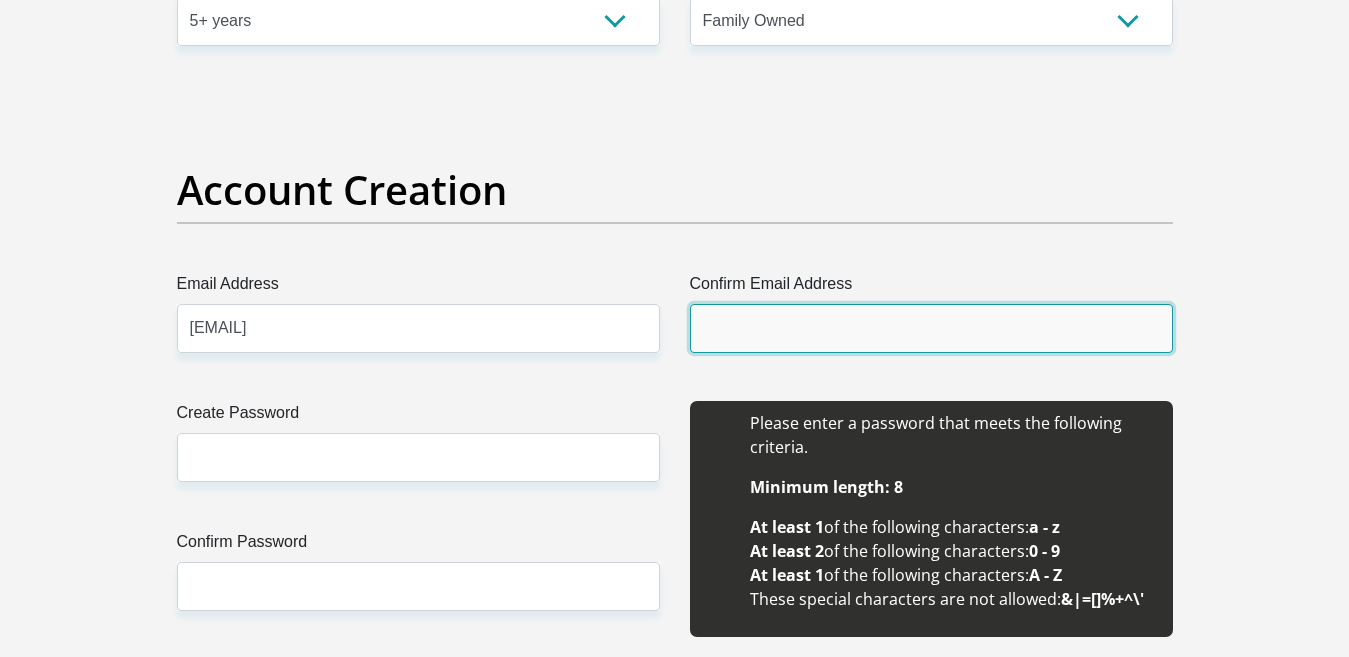 type on "deweedorian@yahoo.com" 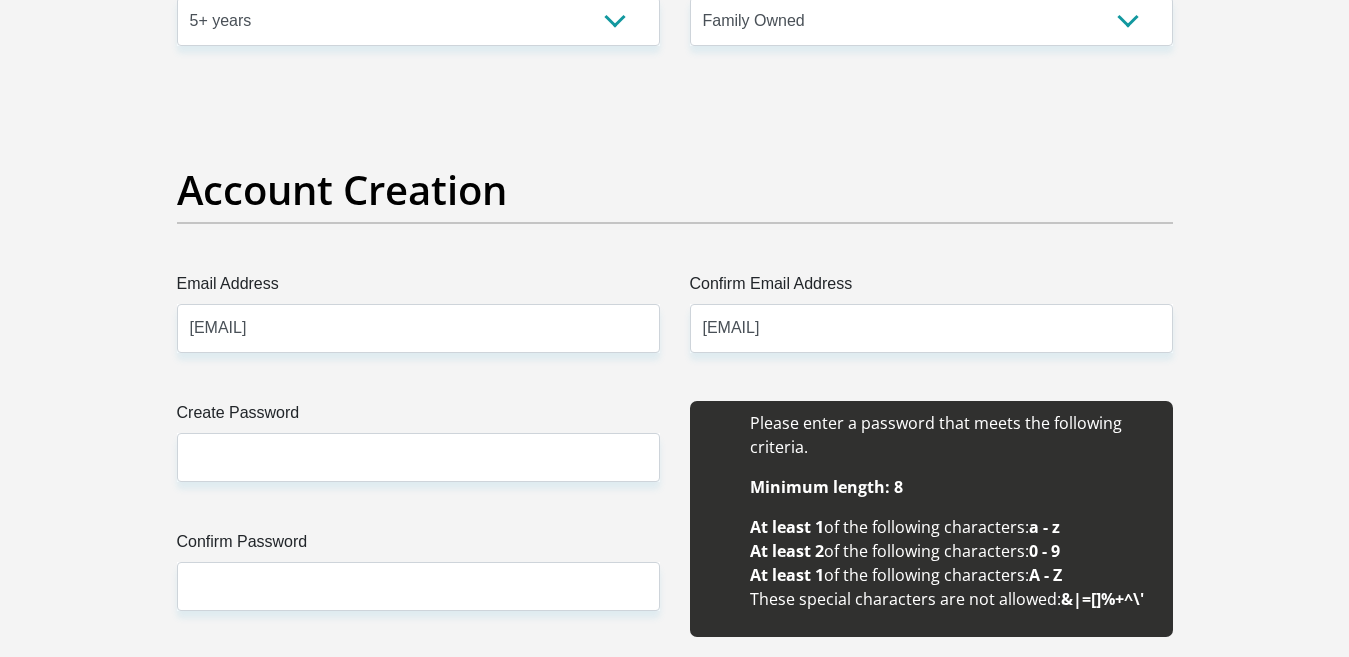 type 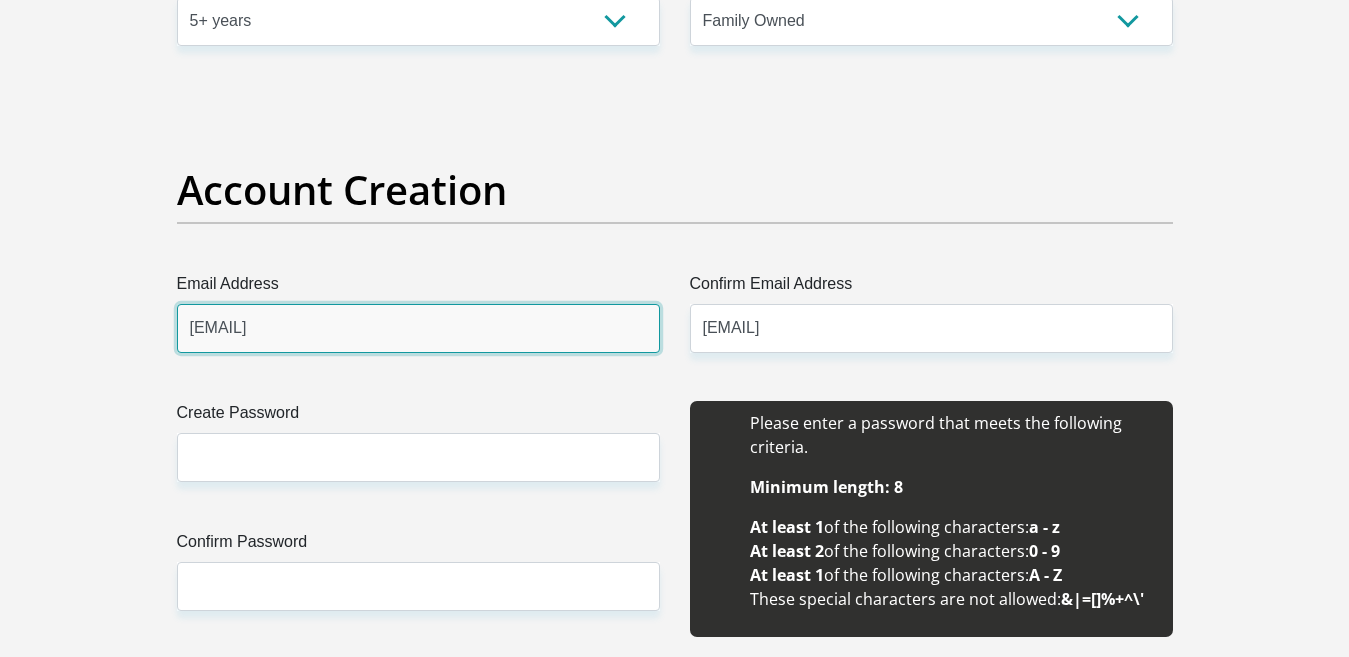 type 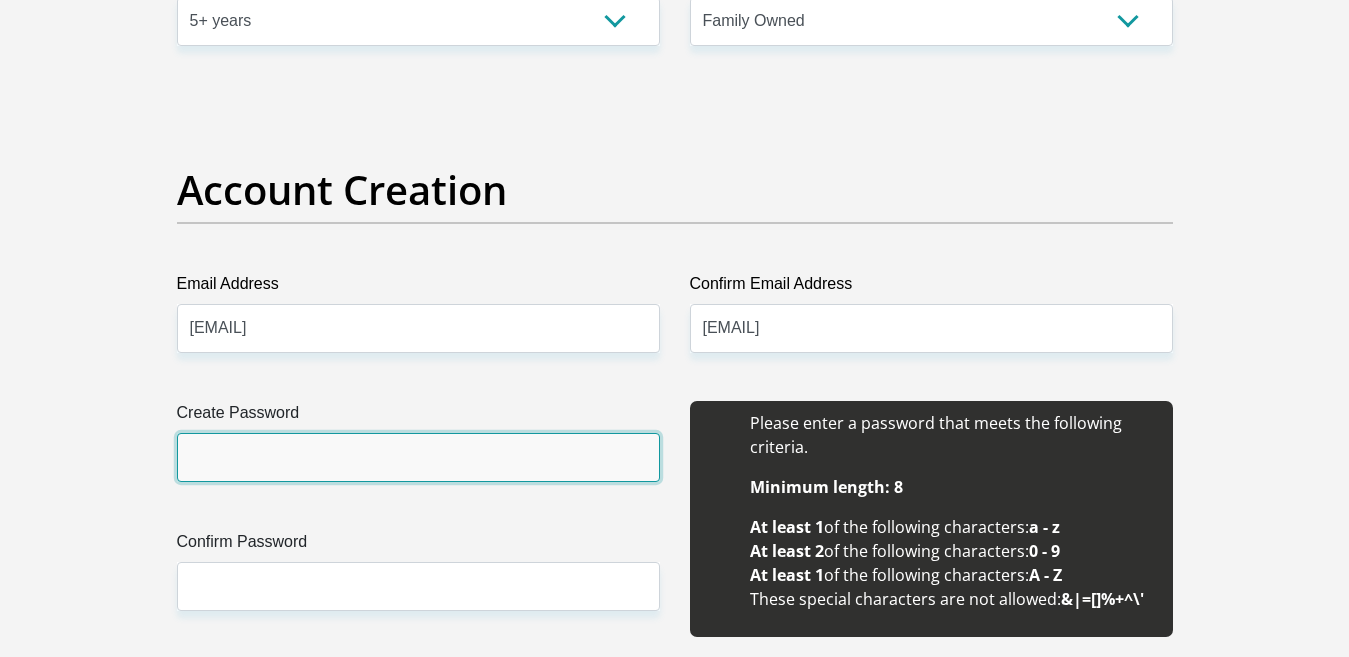 click on "Create Password" at bounding box center (418, 457) 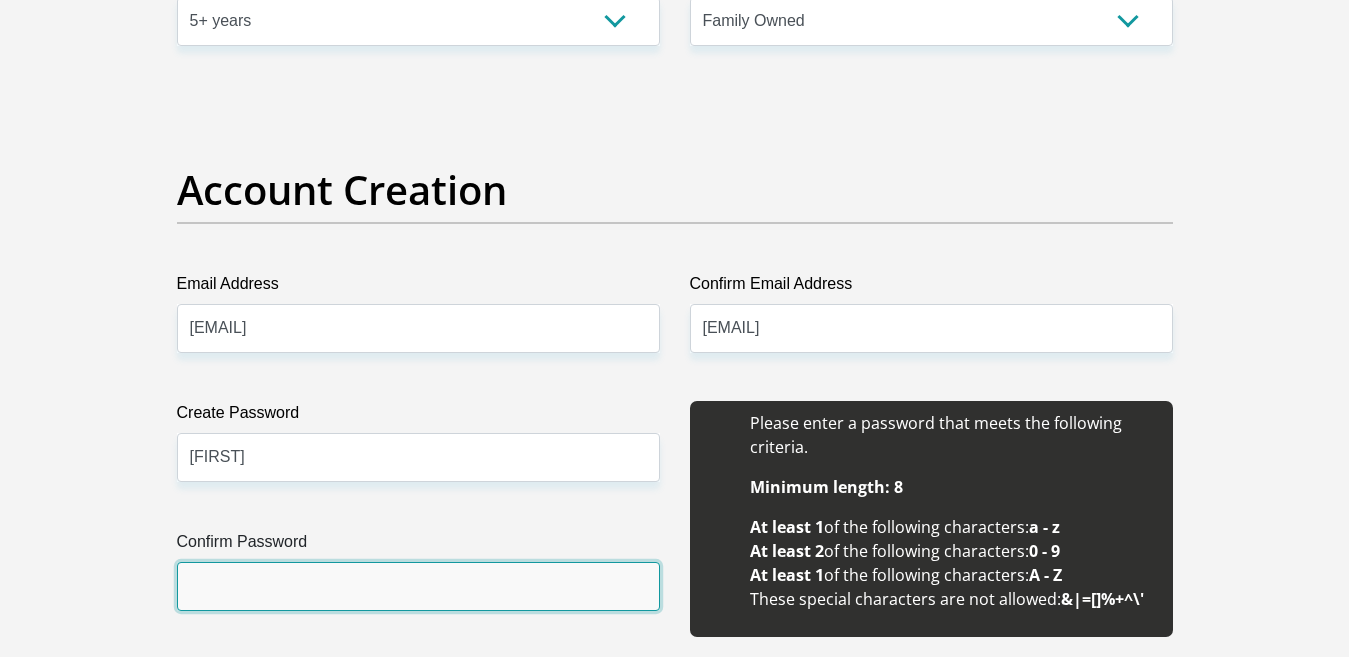 click on "Confirm Password" at bounding box center [418, 586] 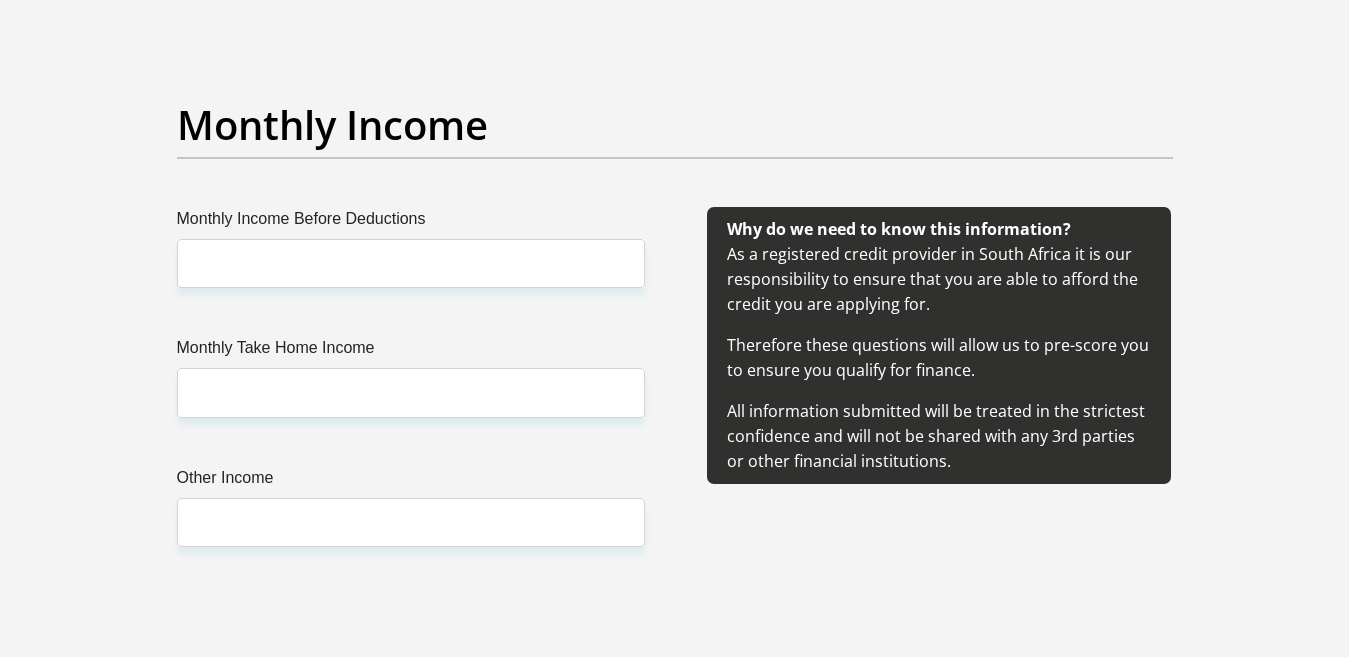 scroll, scrollTop: 2361, scrollLeft: 0, axis: vertical 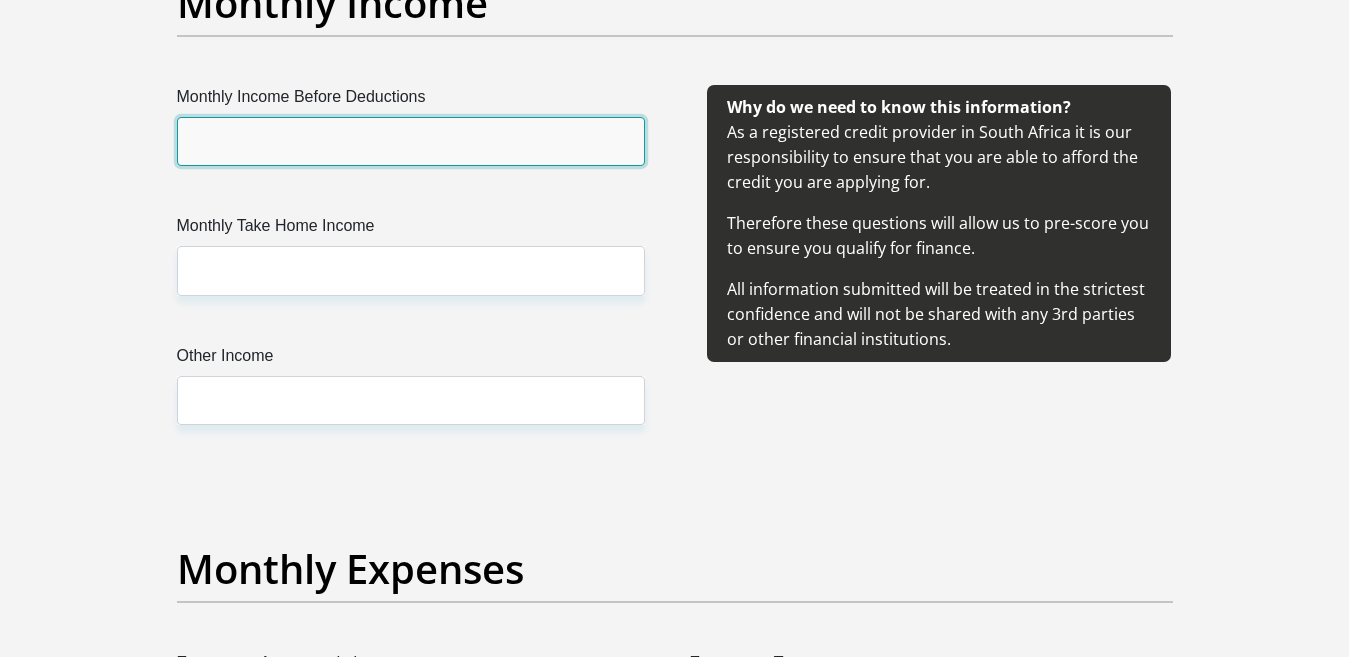 click on "Monthly Income Before Deductions" at bounding box center (411, 141) 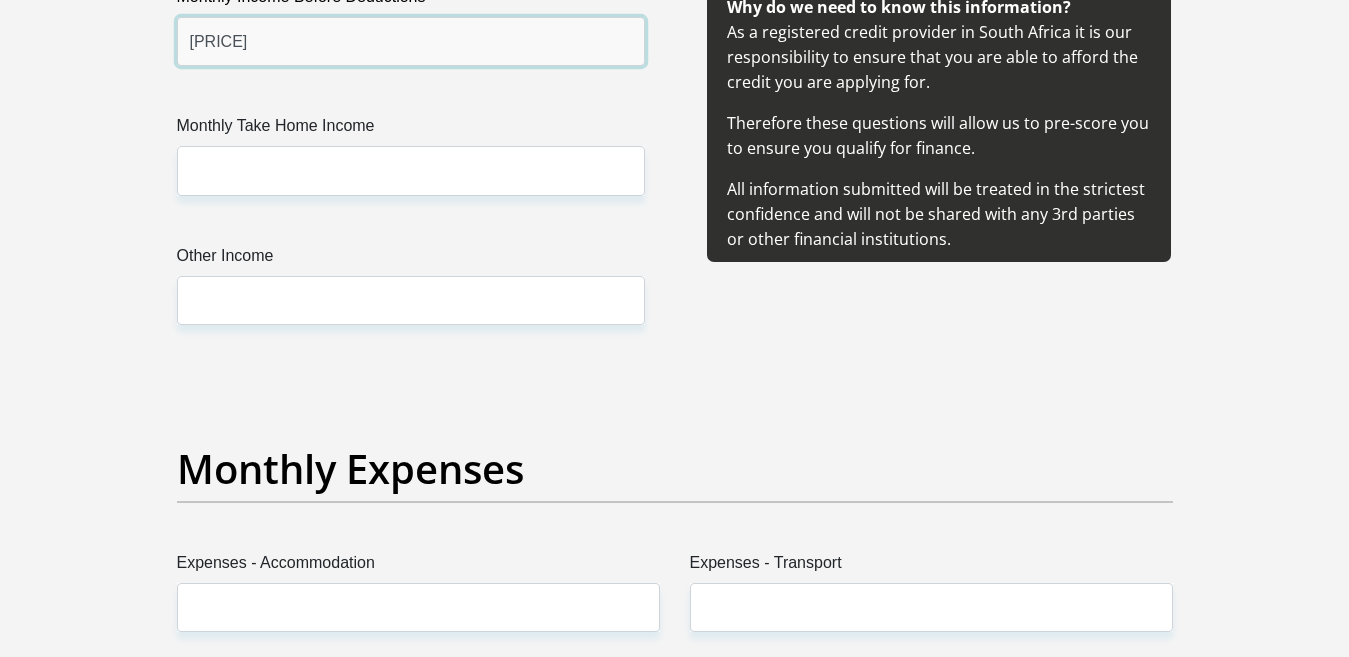 scroll, scrollTop: 2561, scrollLeft: 0, axis: vertical 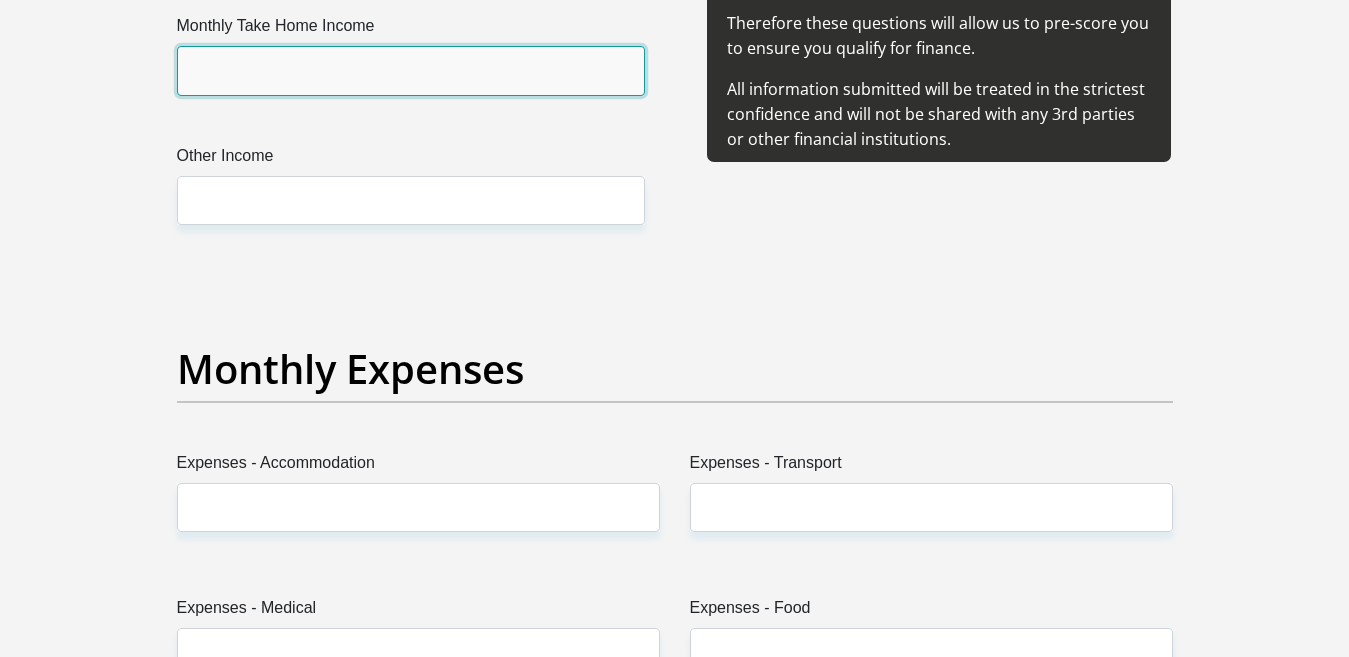click on "Monthly Take Home Income" at bounding box center (411, 70) 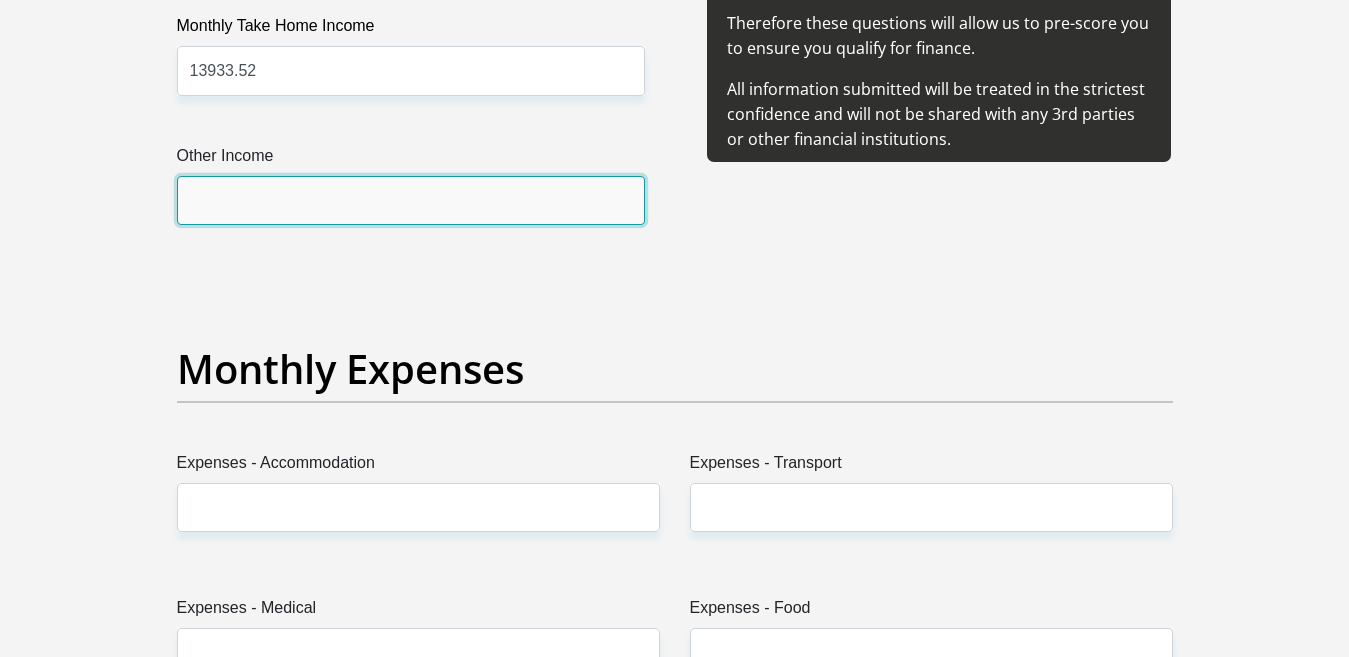 click on "Other Income" at bounding box center (411, 200) 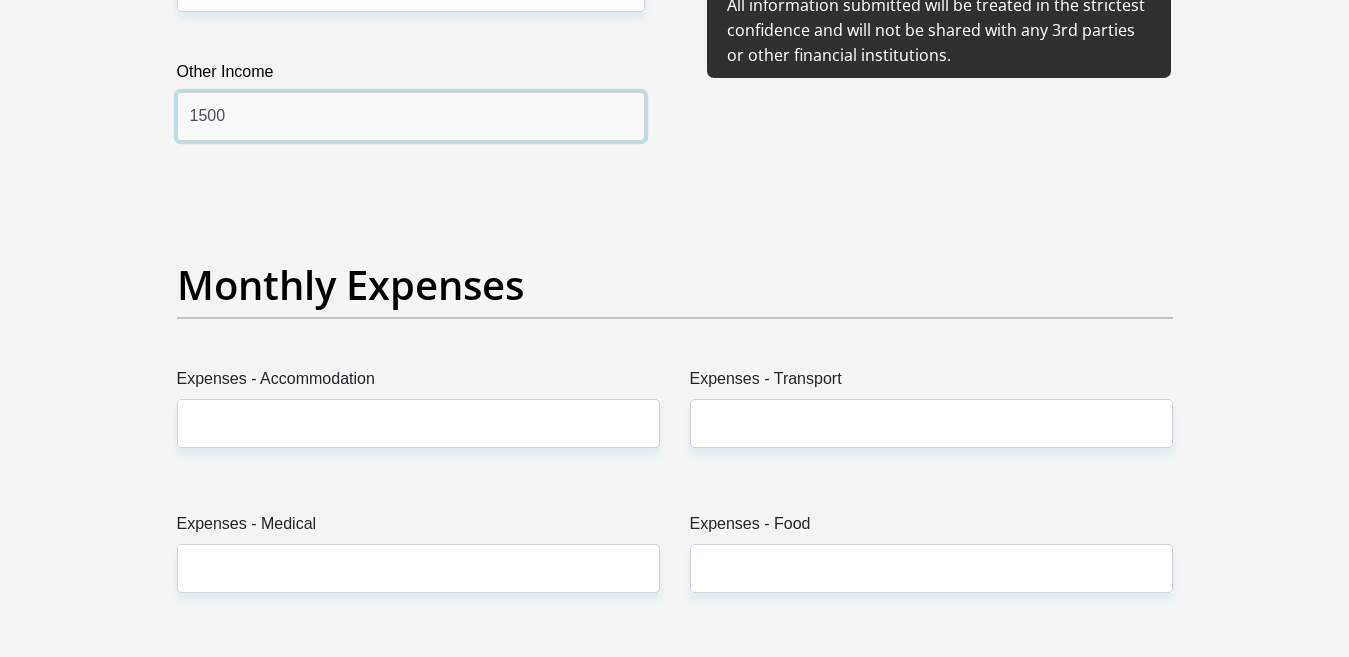 scroll, scrollTop: 2861, scrollLeft: 0, axis: vertical 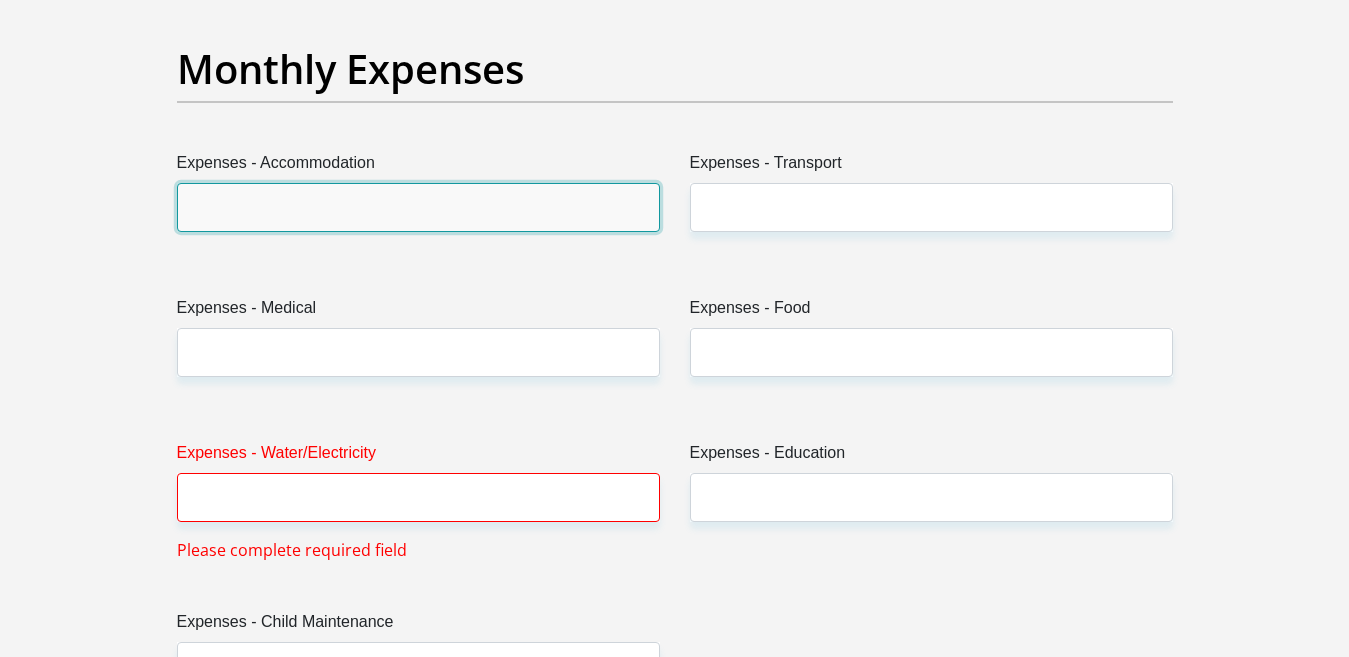 click on "Expenses - Accommodation" at bounding box center [418, 207] 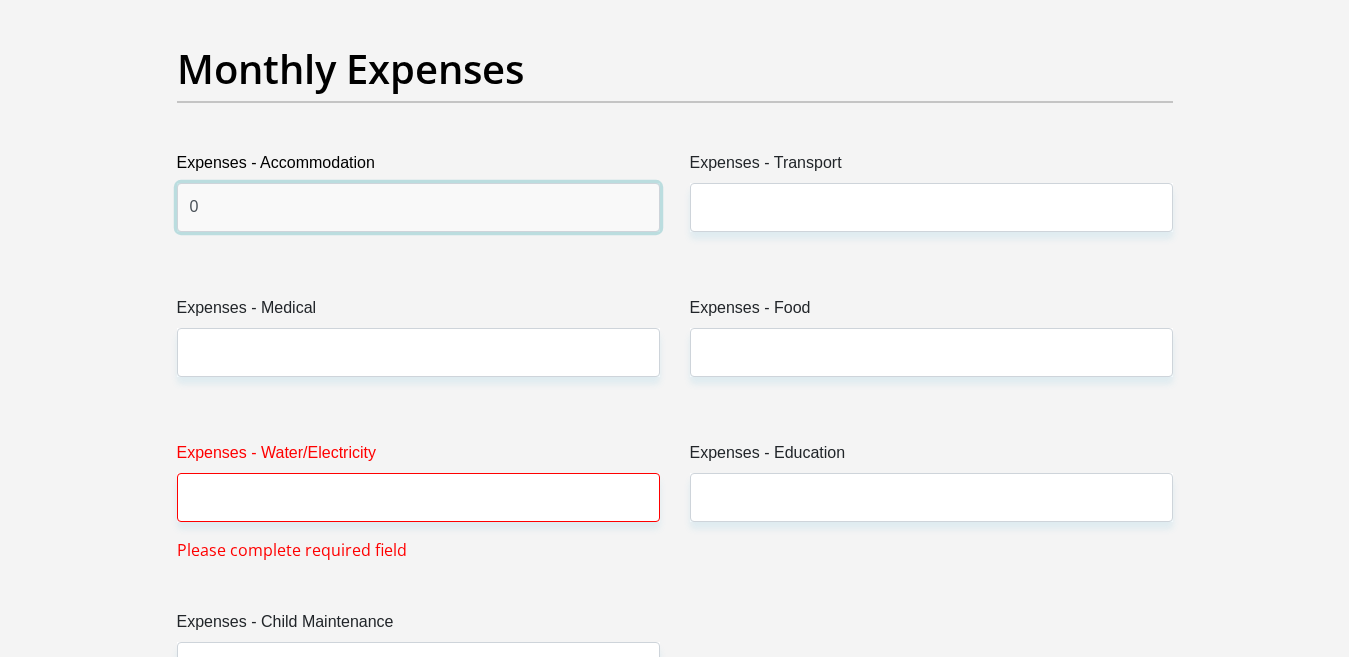 type on "0" 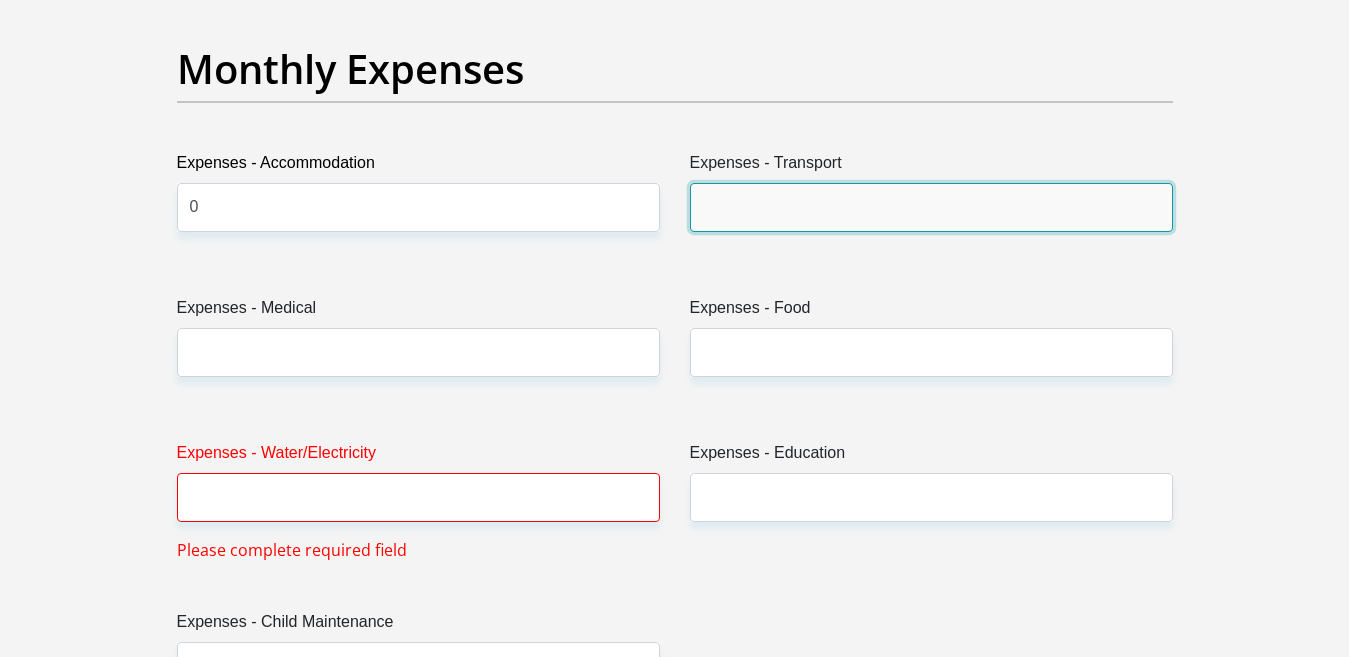 click on "Expenses - Transport" at bounding box center (931, 207) 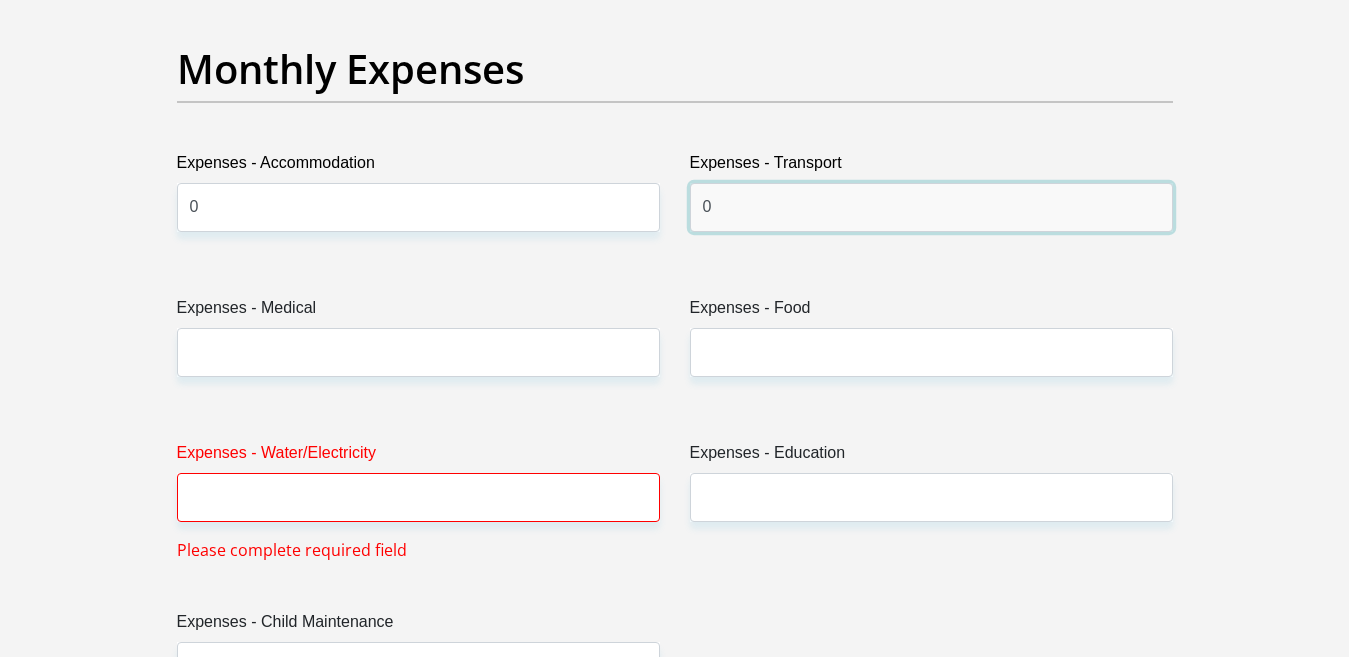 type on "0" 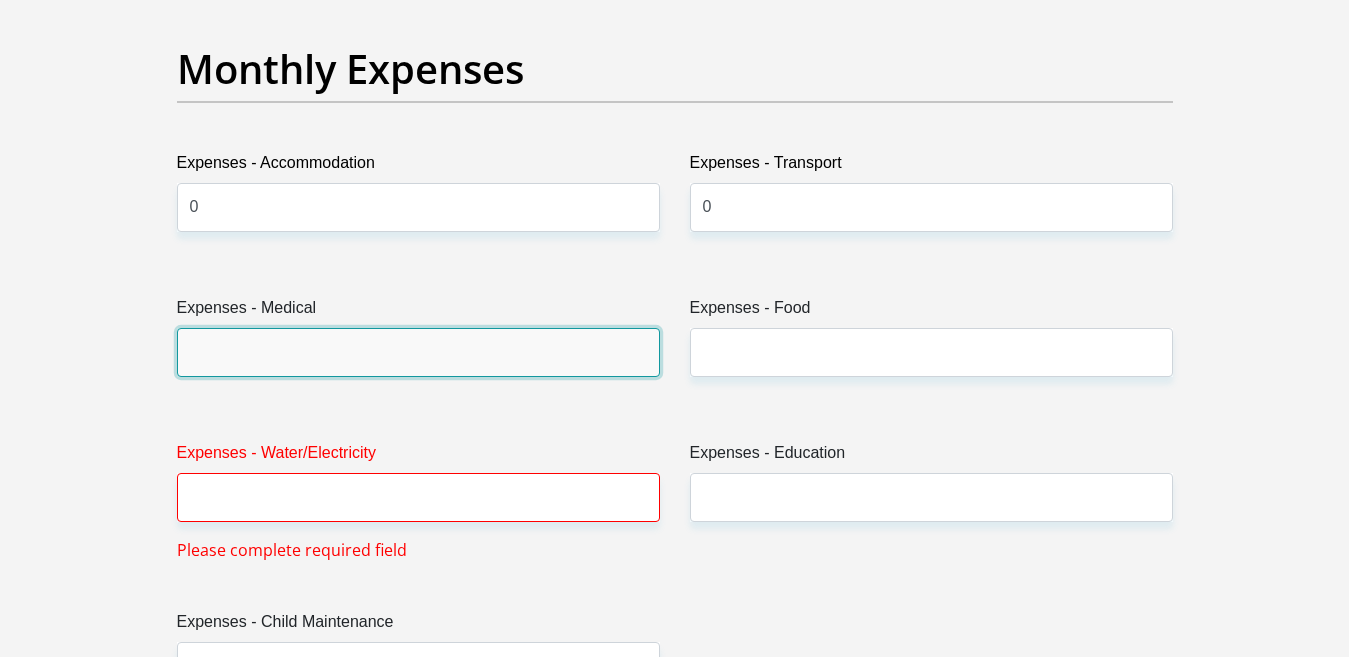 click on "Expenses - Medical" at bounding box center (418, 352) 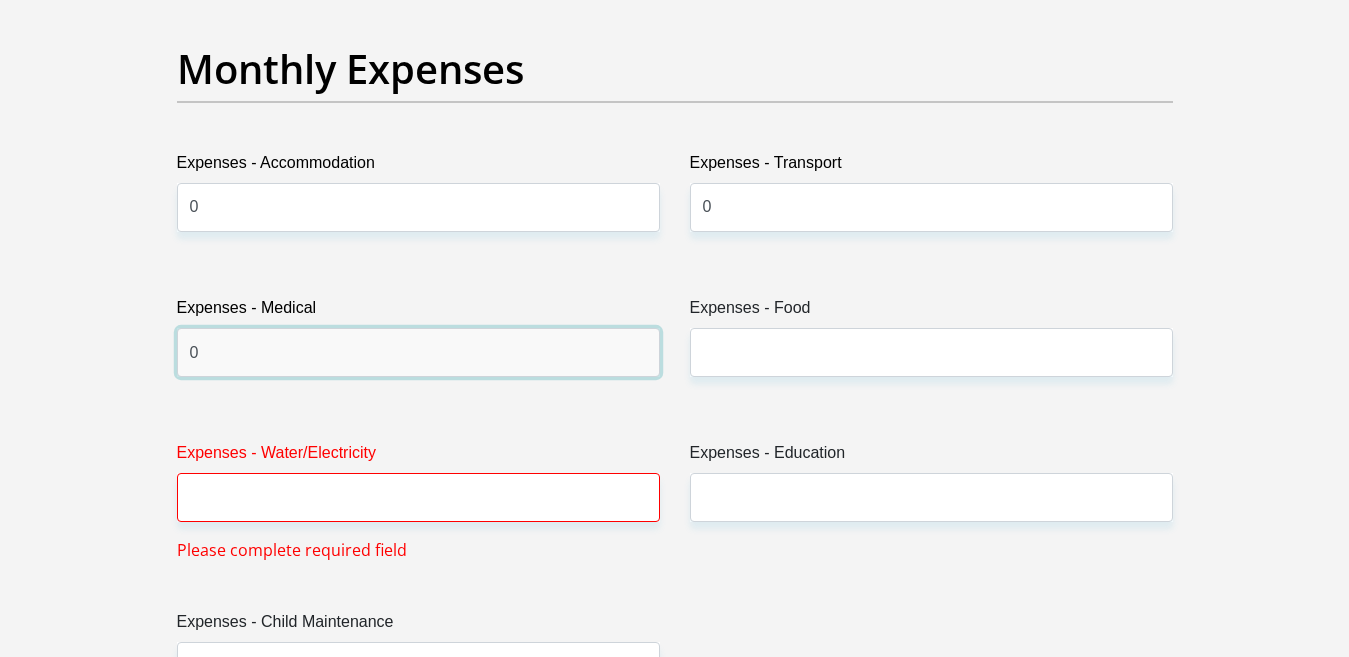 type on "0" 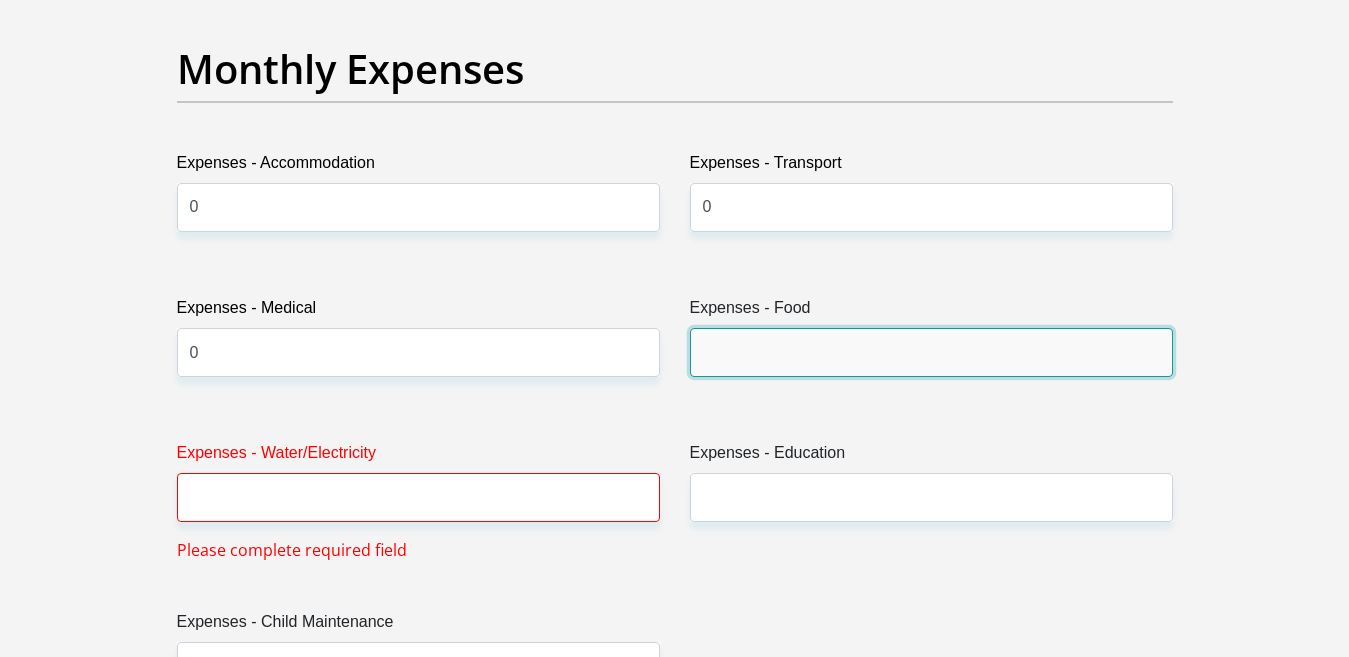 click on "Expenses - Food" at bounding box center [931, 352] 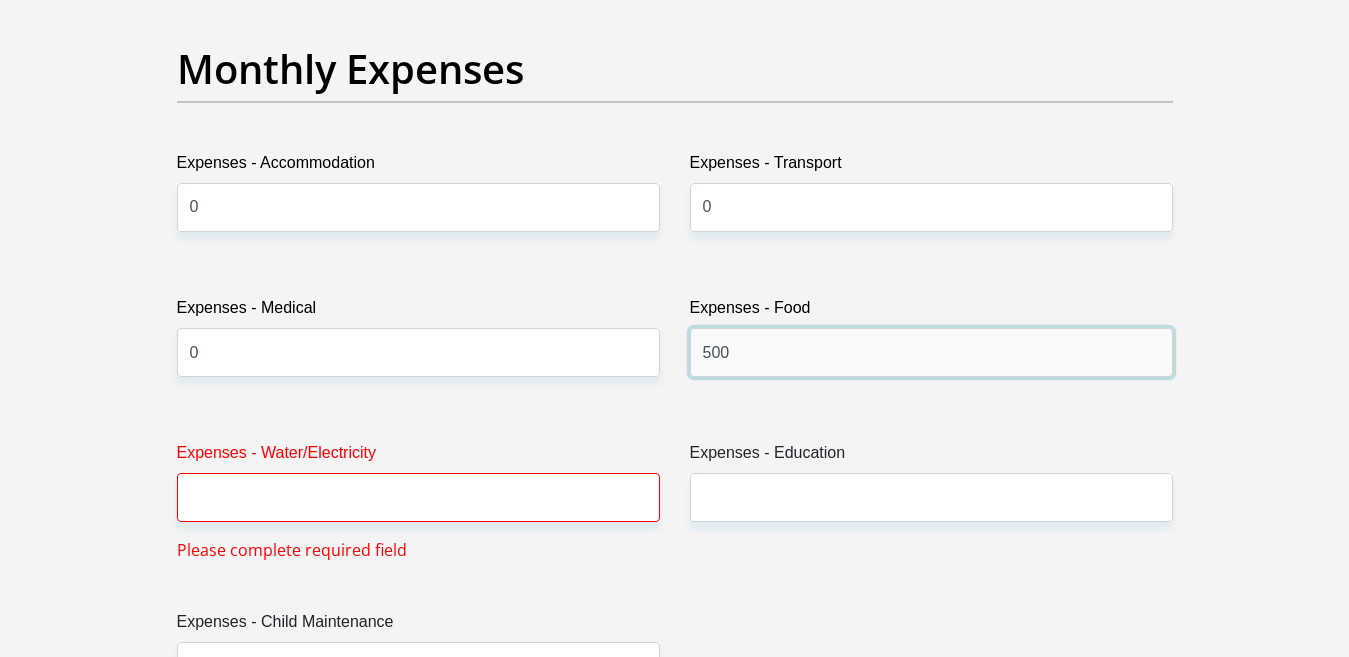 type on "500" 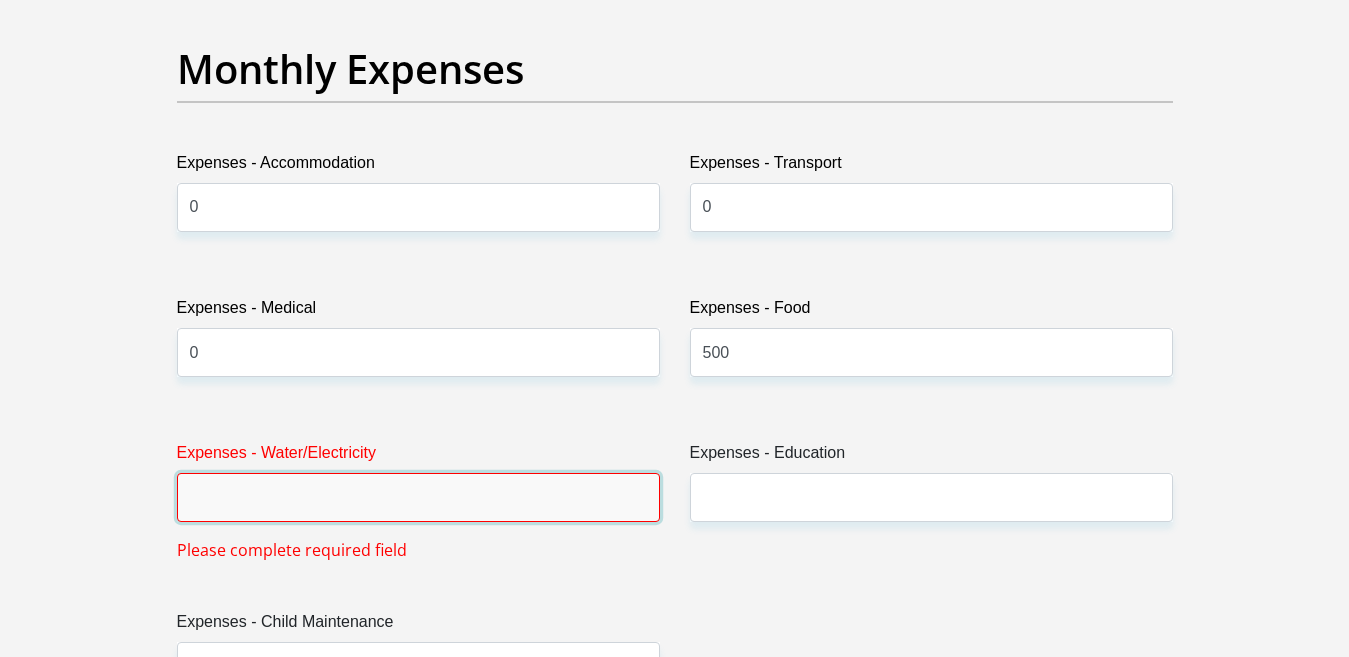 click on "Expenses - Water/Electricity" at bounding box center [418, 497] 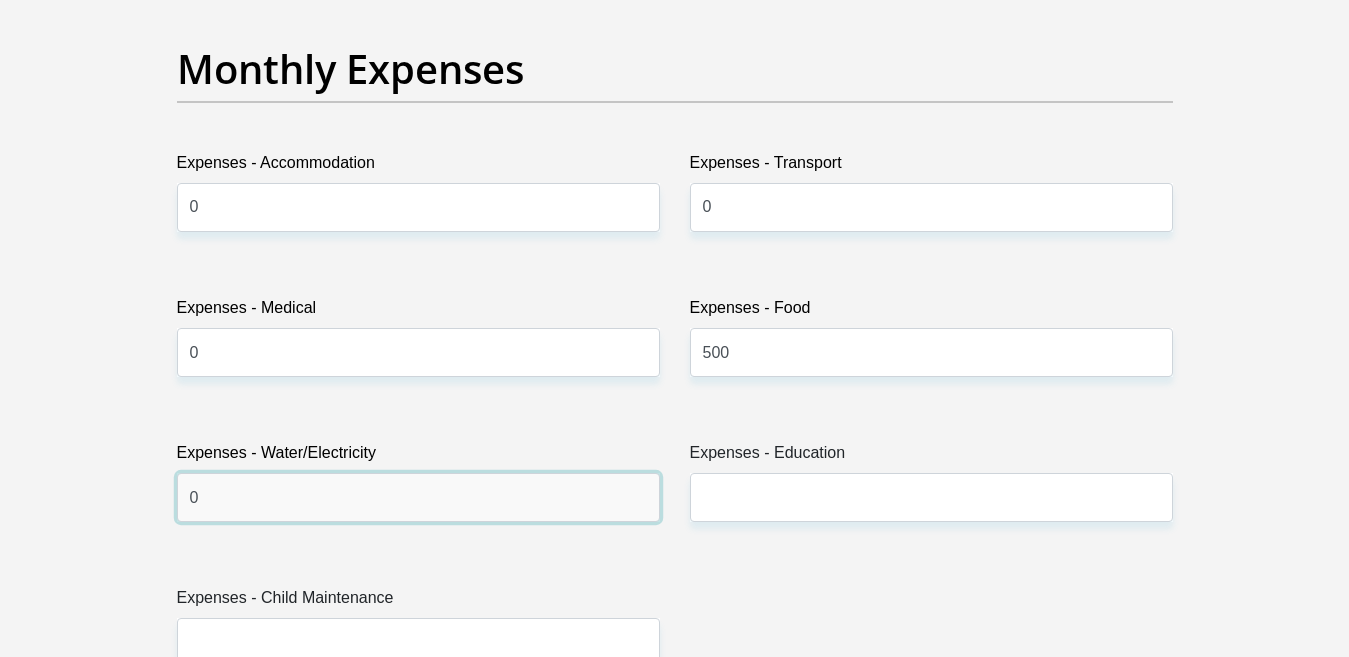 type on "0" 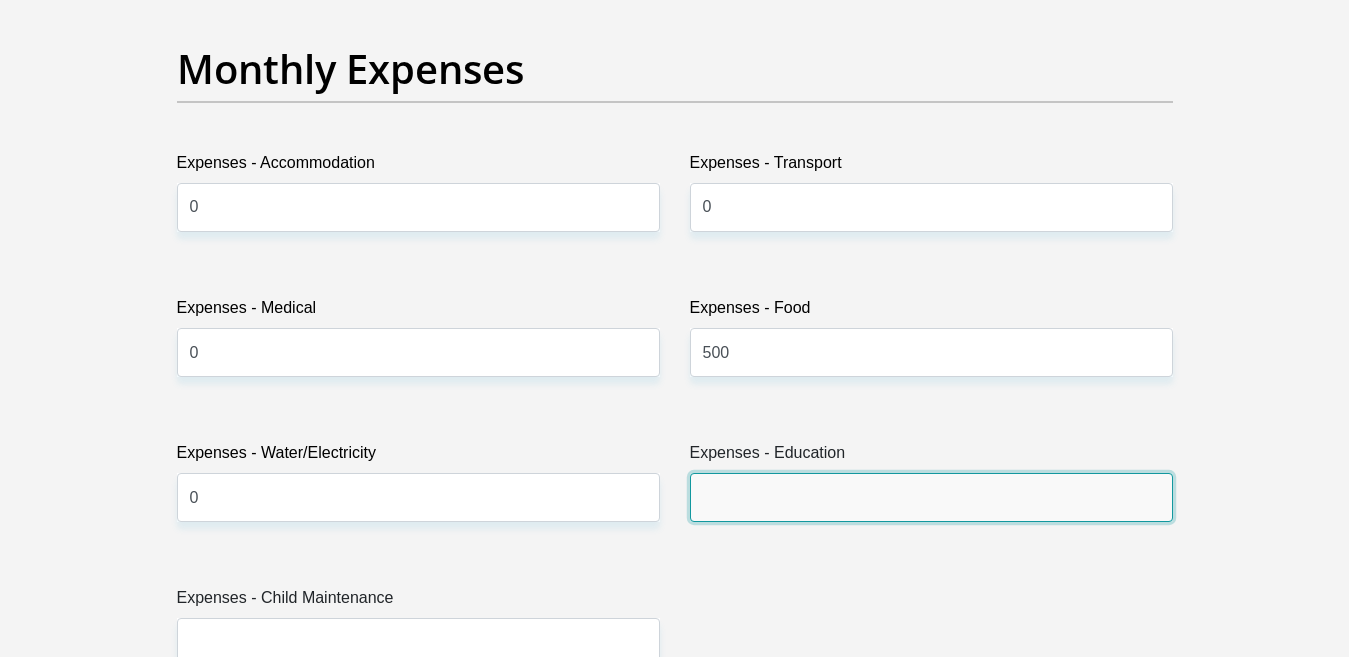 click on "Expenses - Education" at bounding box center (931, 497) 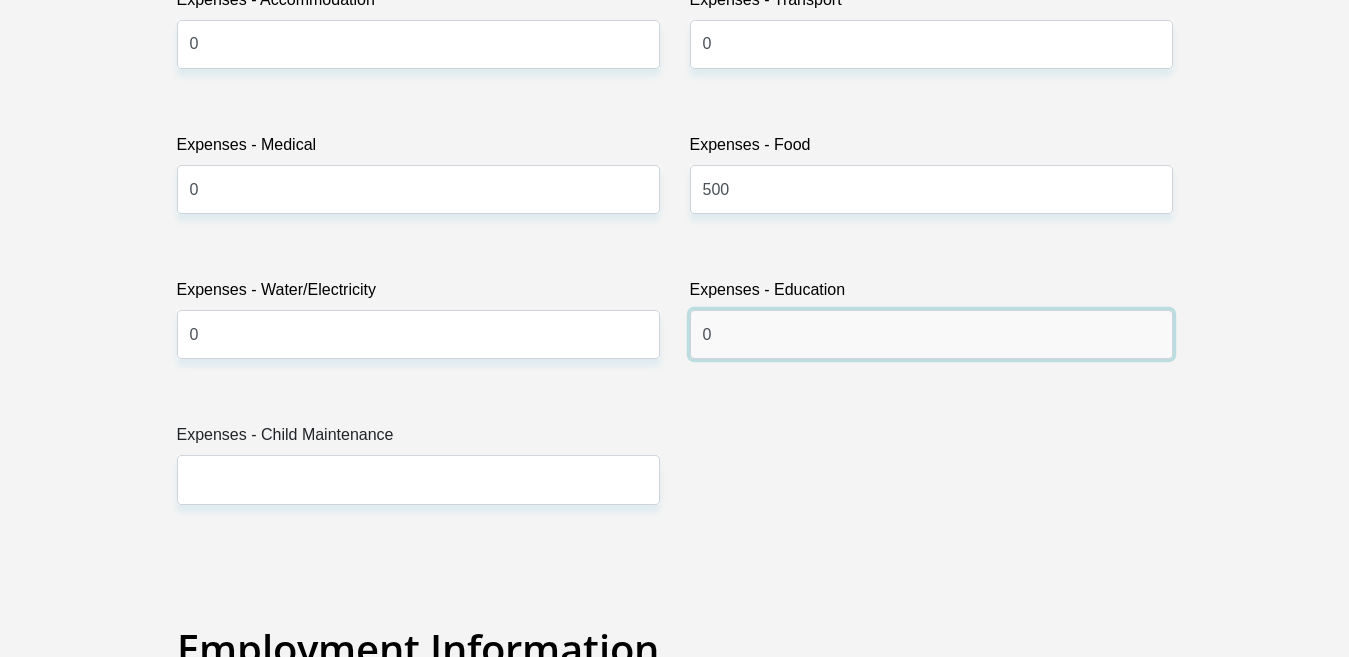 scroll, scrollTop: 3161, scrollLeft: 0, axis: vertical 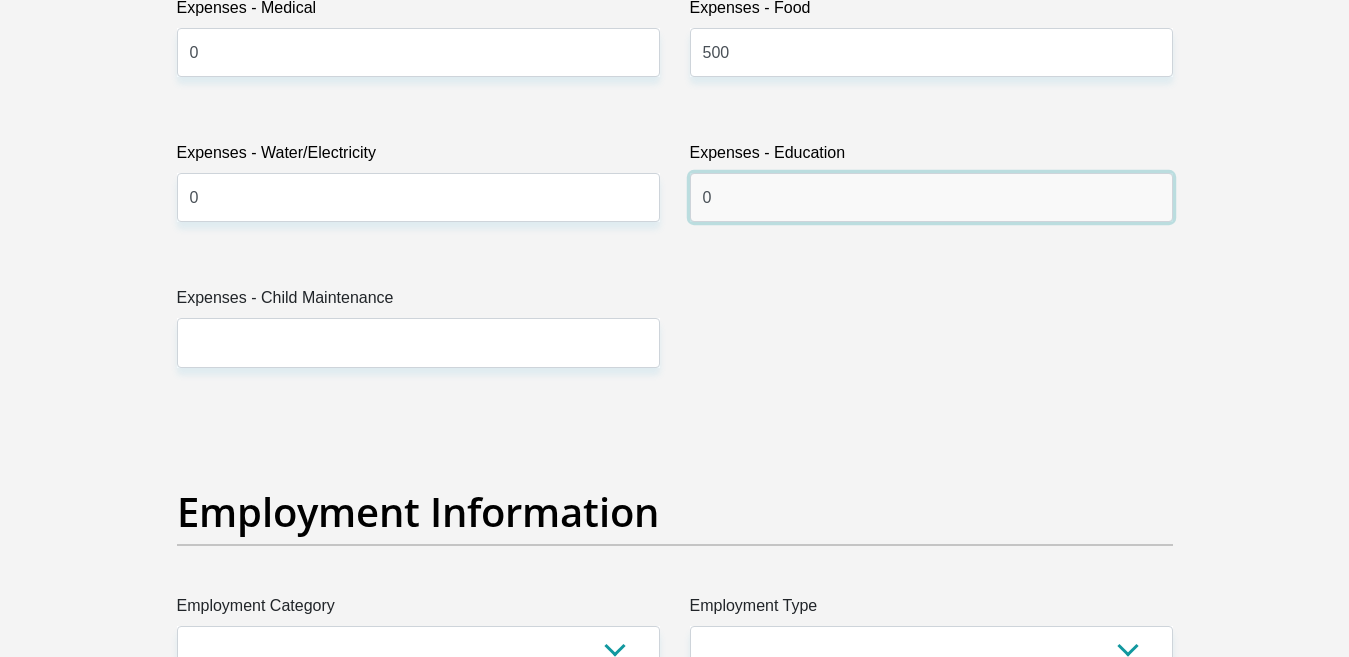 type on "0" 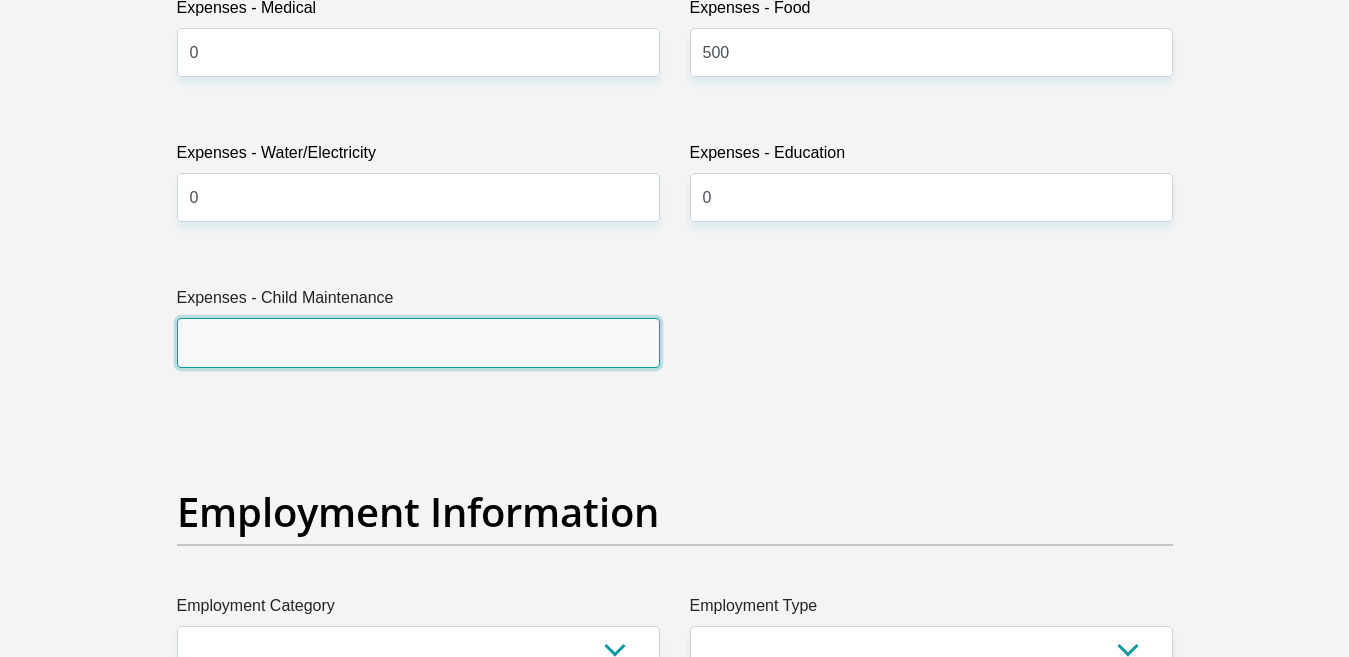 click on "Expenses - Child Maintenance" at bounding box center [418, 342] 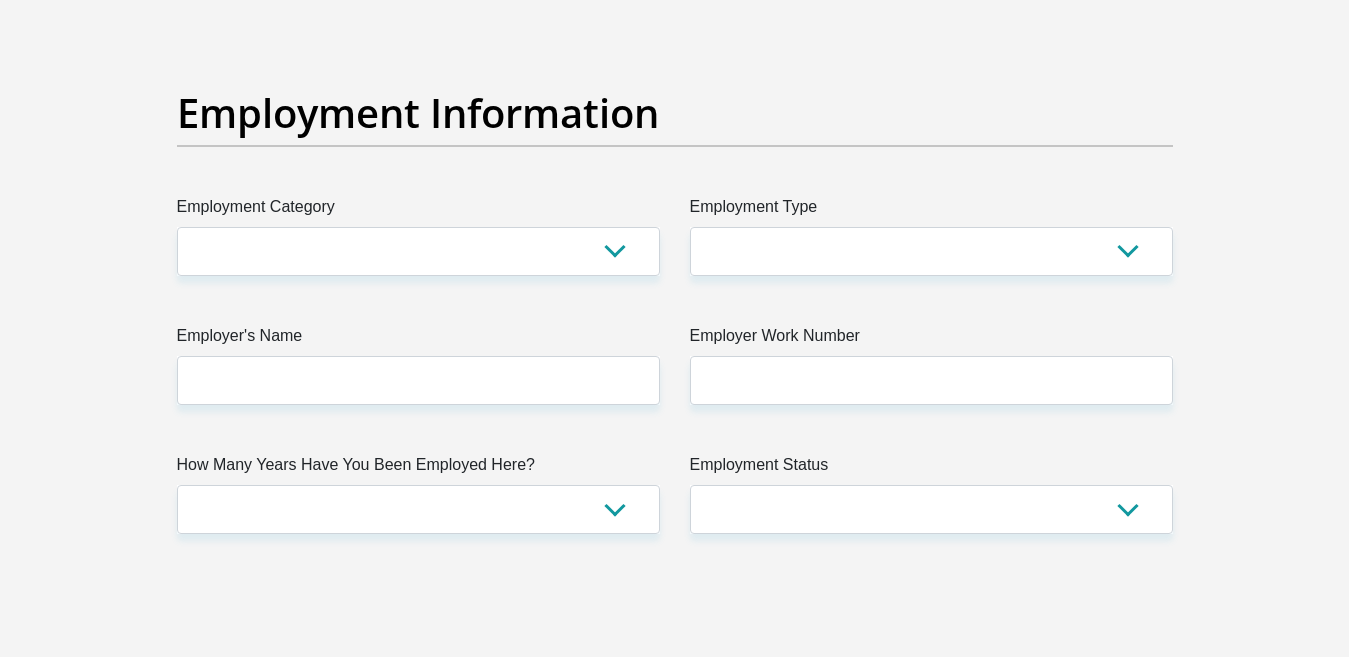 scroll, scrollTop: 3561, scrollLeft: 0, axis: vertical 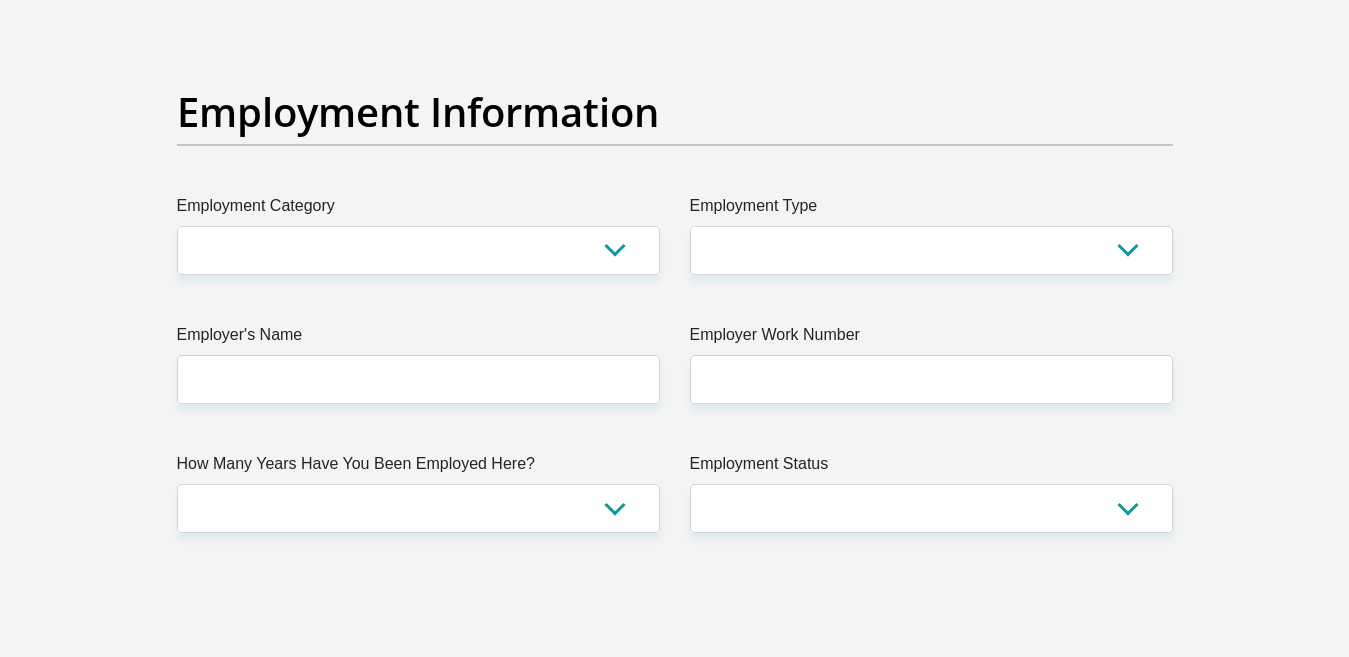 type on "0" 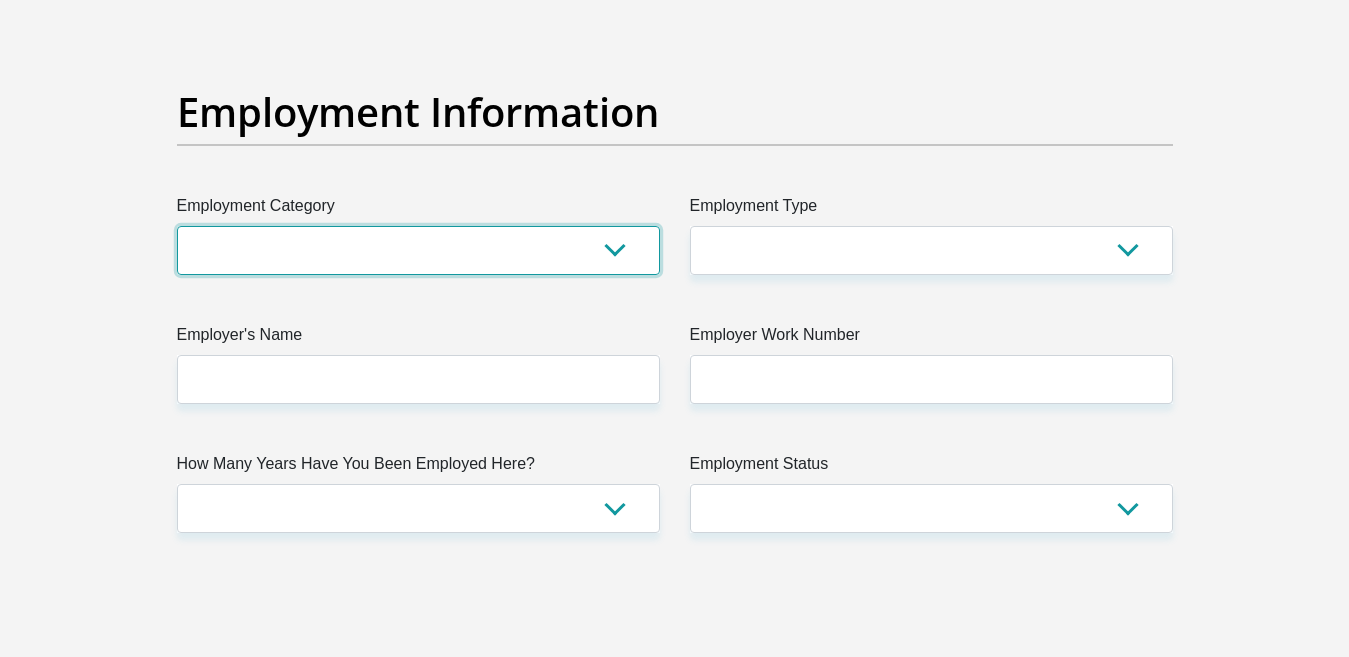 click on "AGRICULTURE
ALCOHOL & TOBACCO
CONSTRUCTION MATERIALS
METALLURGY
EQUIPMENT FOR RENEWABLE ENERGY
SPECIALIZED CONTRACTORS
CAR
GAMING (INCL. INTERNET
OTHER WHOLESALE
UNLICENSED PHARMACEUTICALS
CURRENCY EXCHANGE HOUSES
OTHER FINANCIAL INSTITUTIONS & INSURANCE
REAL ESTATE AGENTS
OIL & GAS
OTHER MATERIALS (E.G. IRON ORE)
PRECIOUS STONES & PRECIOUS METALS
POLITICAL ORGANIZATIONS
RELIGIOUS ORGANIZATIONS(NOT SECTS)
ACTI. HAVING BUSINESS DEAL WITH PUBLIC ADMINISTRATION
LAUNDROMATS" at bounding box center [418, 250] 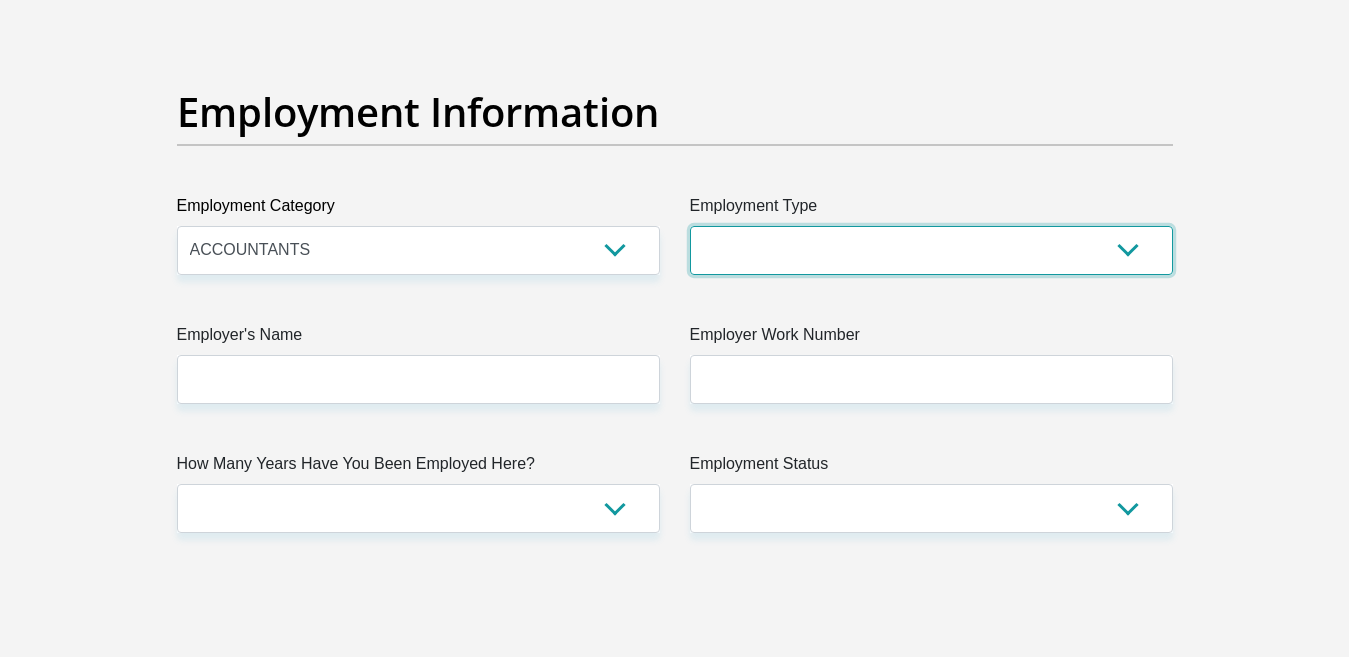 click on "College/Lecturer
Craft Seller
Creative
Driver
Executive
Farmer
Forces - Non Commissioned
Forces - Officer
Hawker
Housewife
Labourer
Licenced Professional
Manager
Miner
Non Licenced Professional
Office Staff/Clerk
Outside Worker
Pensioner
Permanent Teacher
Production/Manufacturing
Sales
Self-Employed
Semi-Professional Worker
Service Industry  Social Worker  Student" at bounding box center (931, 250) 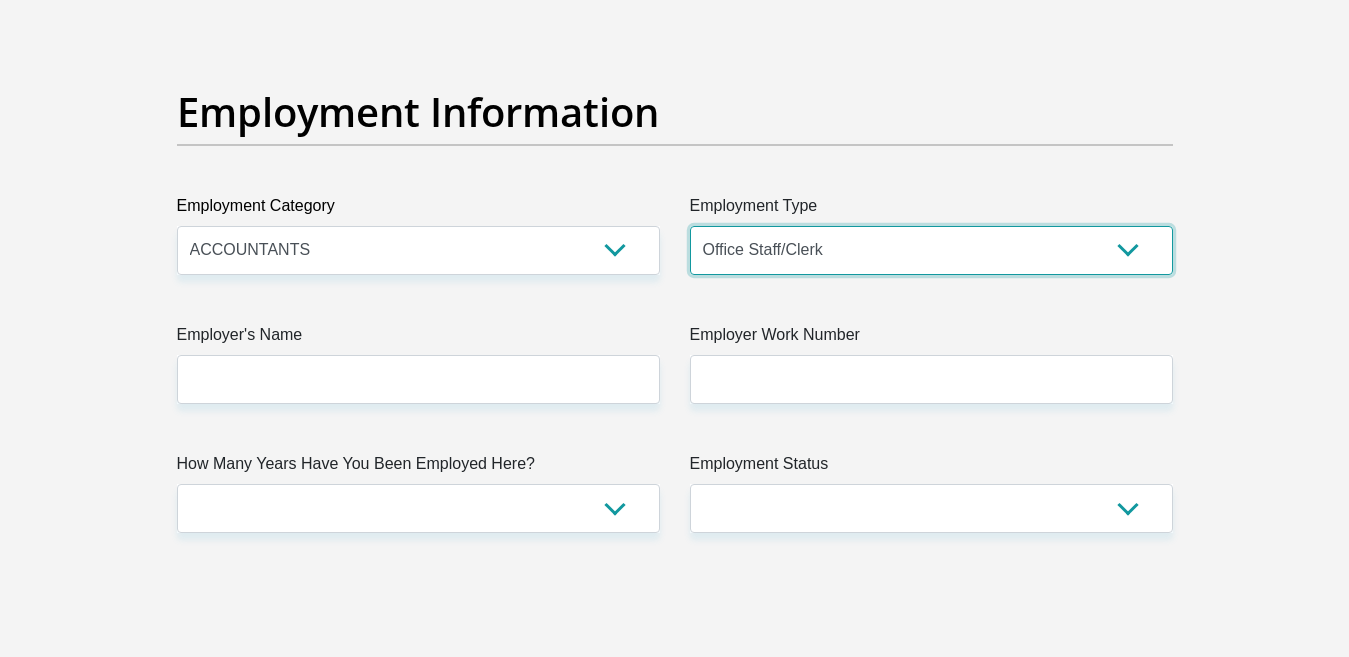 click on "College/Lecturer
Craft Seller
Creative
Driver
Executive
Farmer
Forces - Non Commissioned
Forces - Officer
Hawker
Housewife
Labourer
Licenced Professional
Manager
Miner
Non Licenced Professional
Office Staff/Clerk
Outside Worker
Pensioner
Permanent Teacher
Production/Manufacturing
Sales
Self-Employed
Semi-Professional Worker
Service Industry  Social Worker  Student" at bounding box center [931, 250] 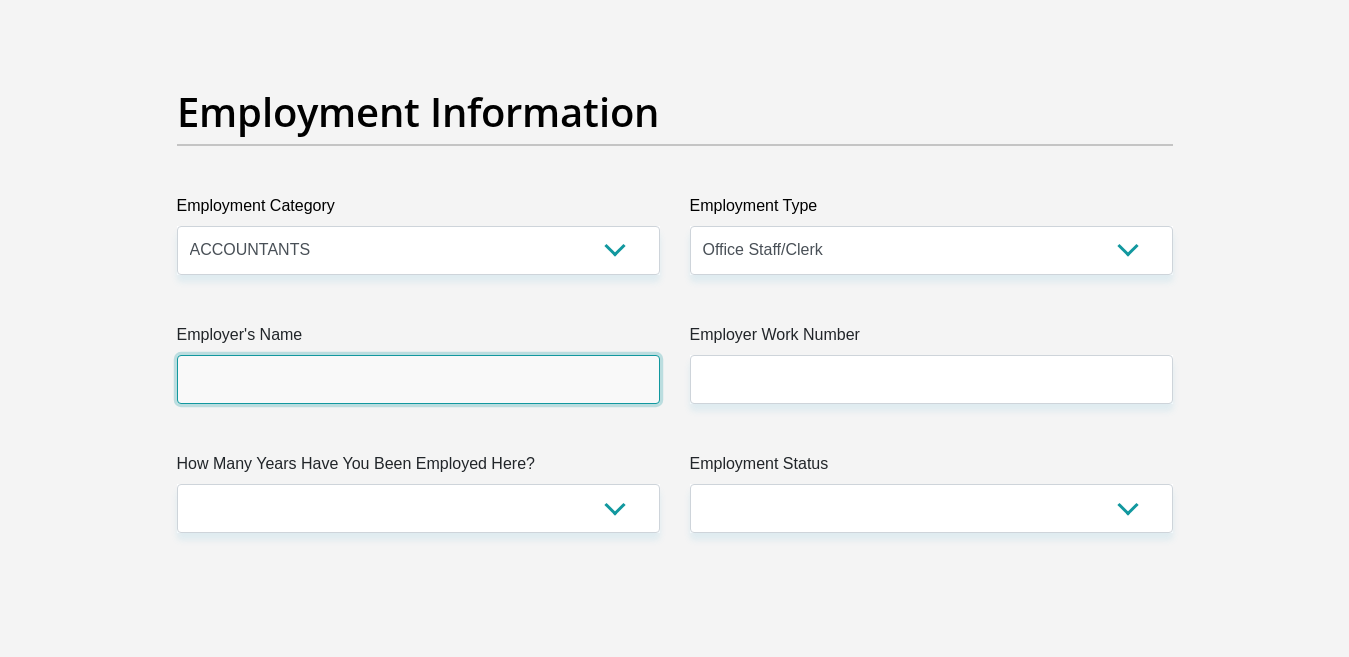 click on "Employer's Name" at bounding box center (418, 379) 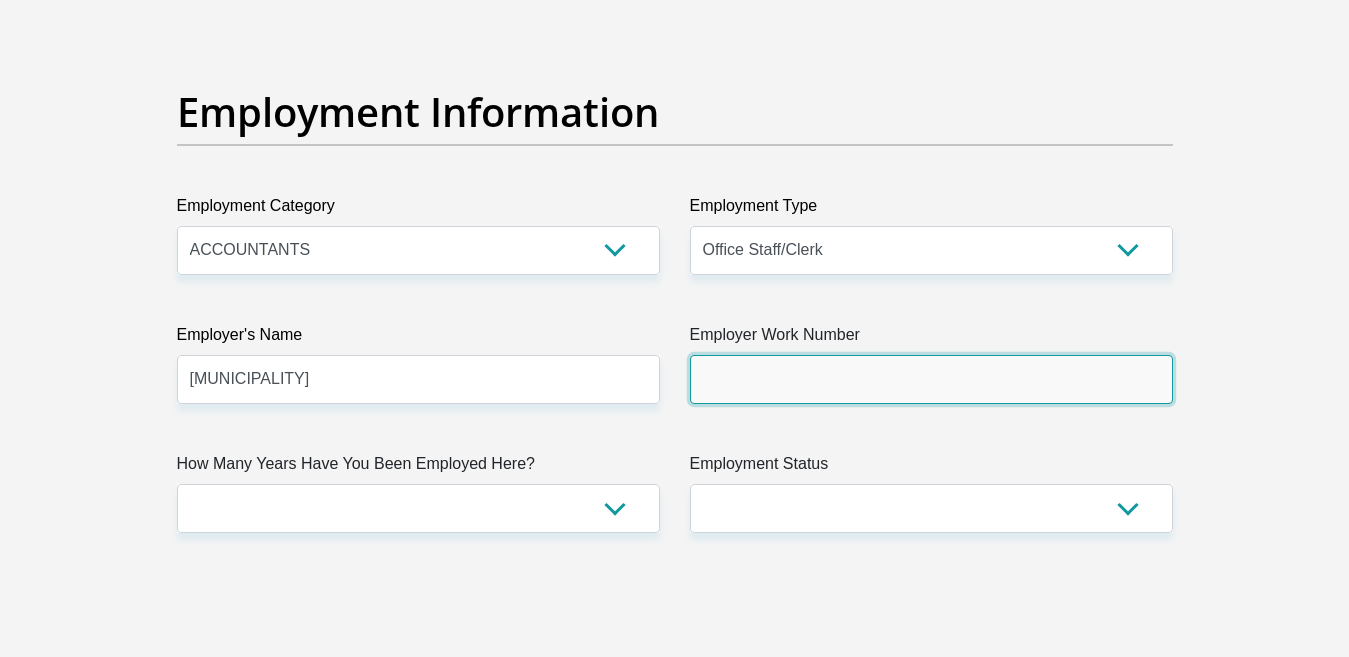 click on "Employer Work Number" at bounding box center [931, 379] 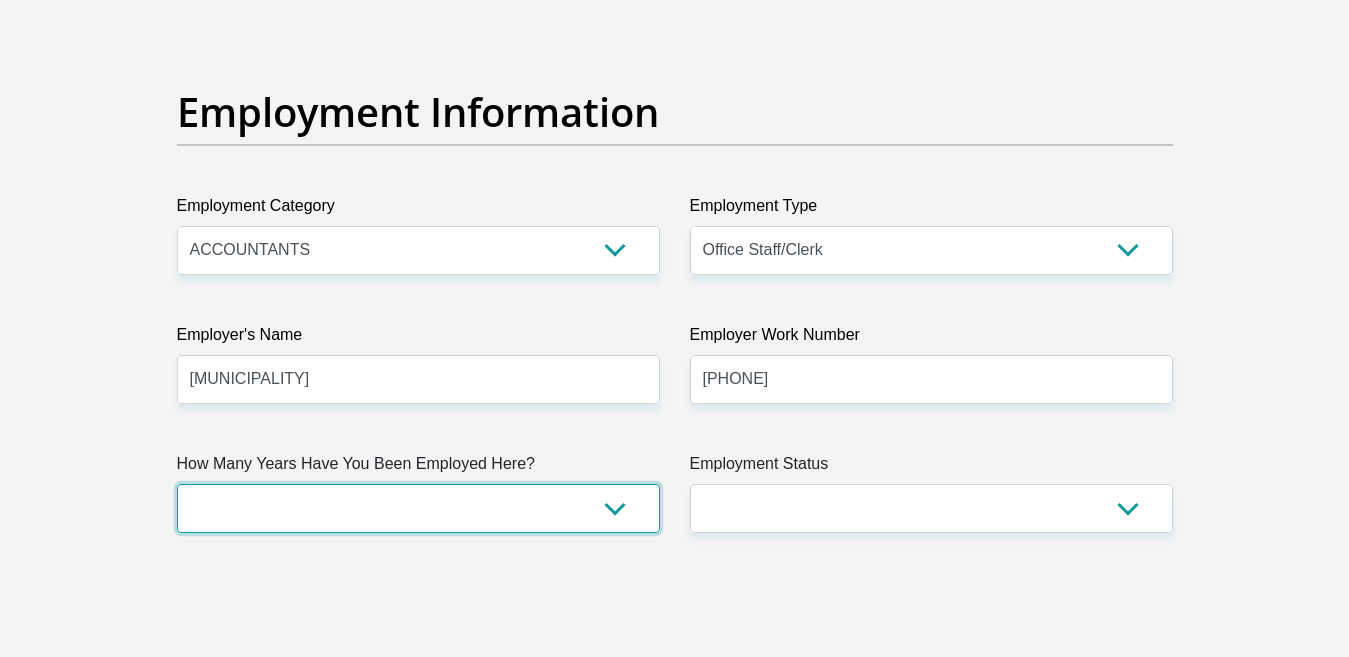 click on "less than 1 year
1-3 years
3-5 years
5+ years" at bounding box center [418, 508] 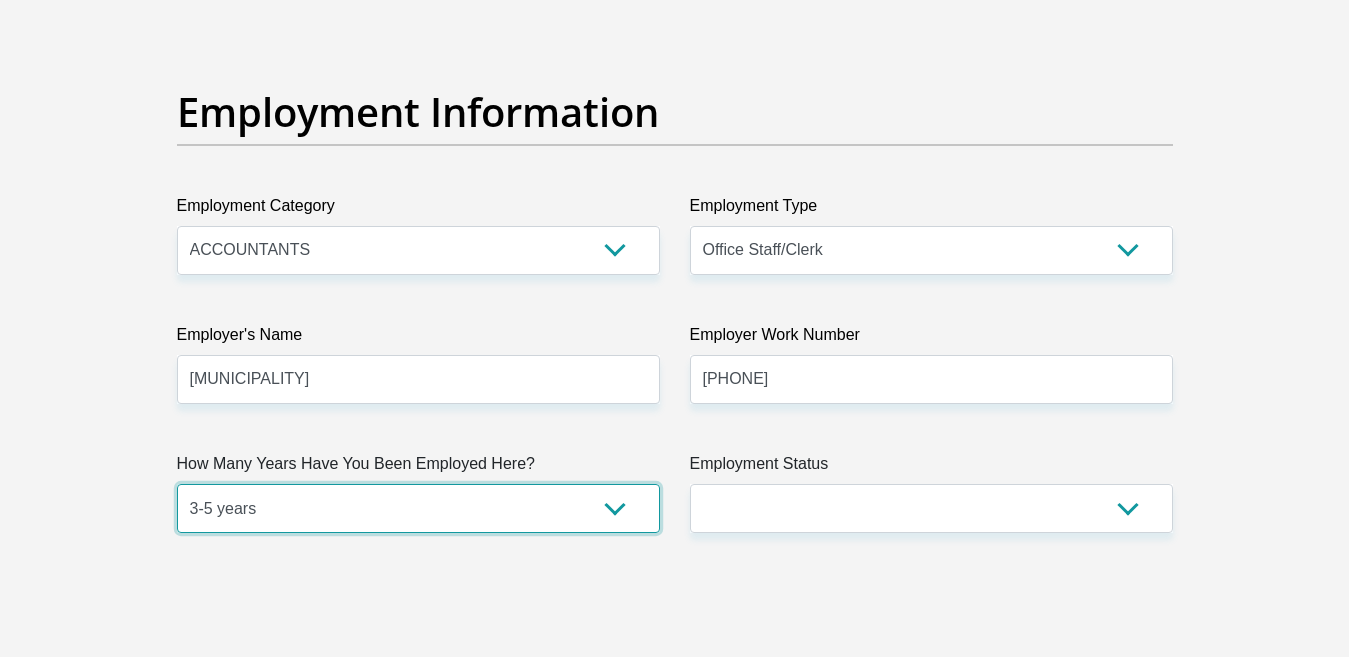 click on "less than 1 year
1-3 years
3-5 years
5+ years" at bounding box center (418, 508) 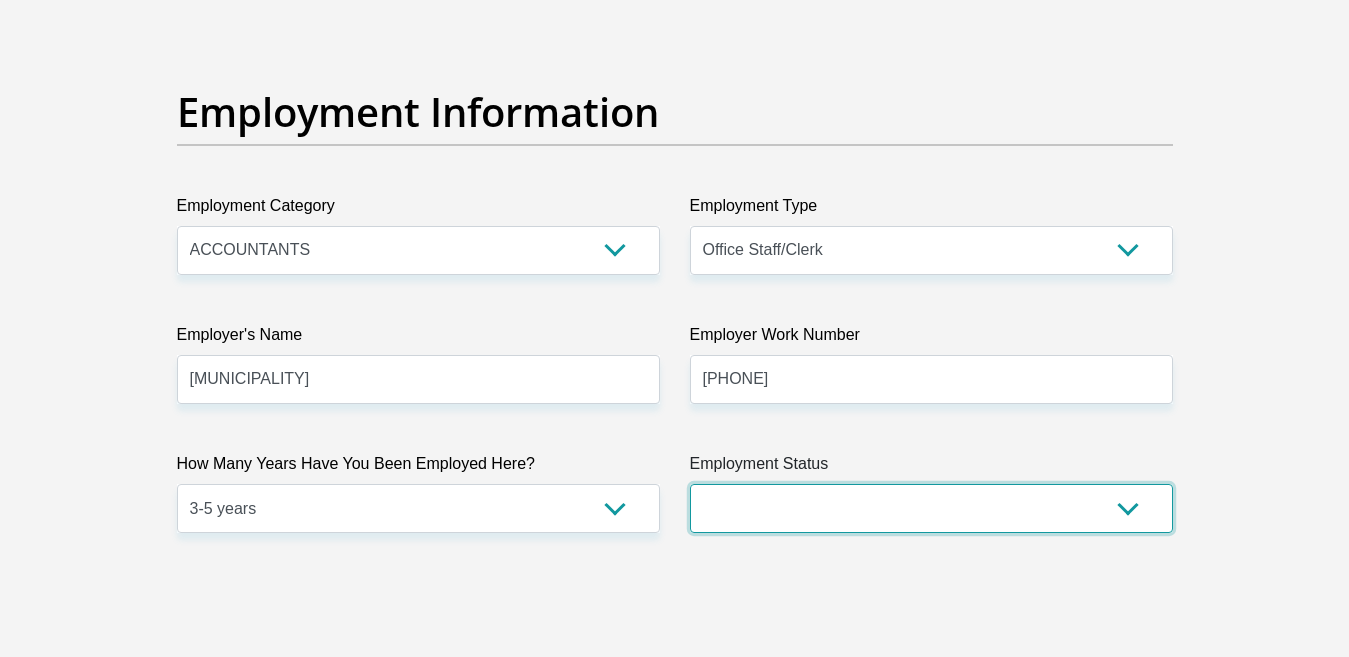 click on "Permanent/Full-time
Part-time/Casual
Contract Worker
Self-Employed
Housewife
Retired
Student
Medically Boarded
Disability
Unemployed" at bounding box center [931, 508] 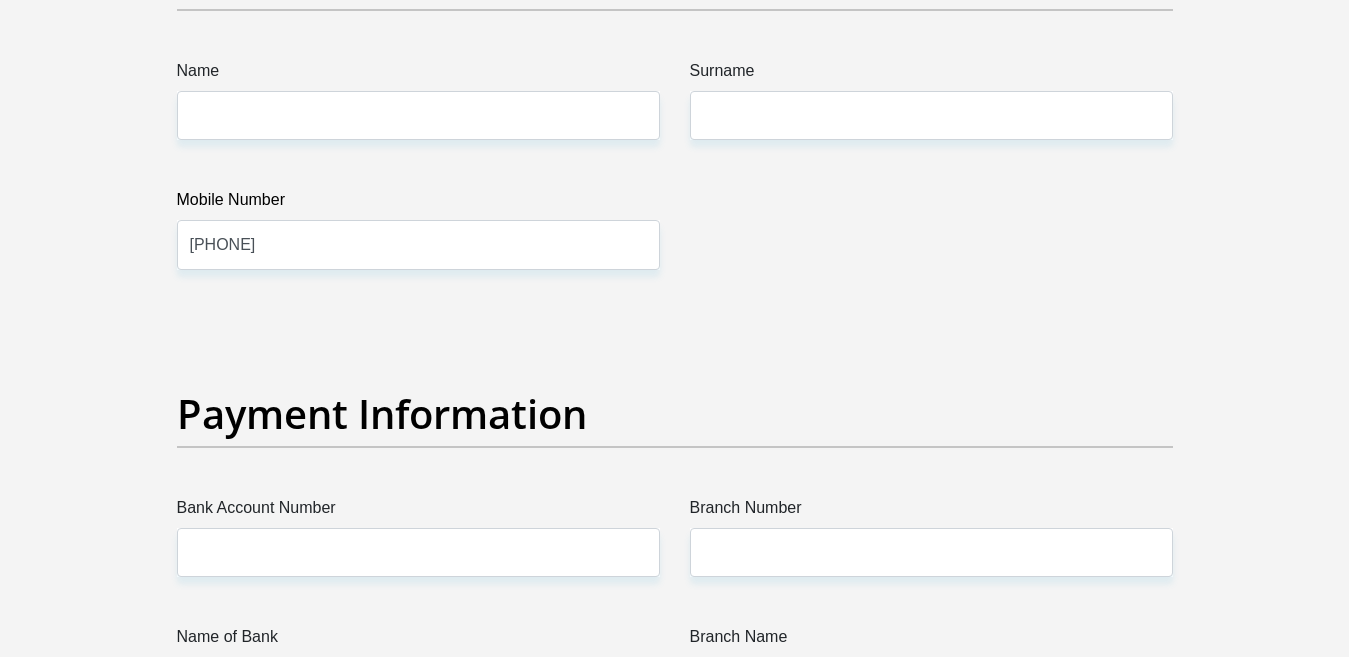 scroll, scrollTop: 4161, scrollLeft: 0, axis: vertical 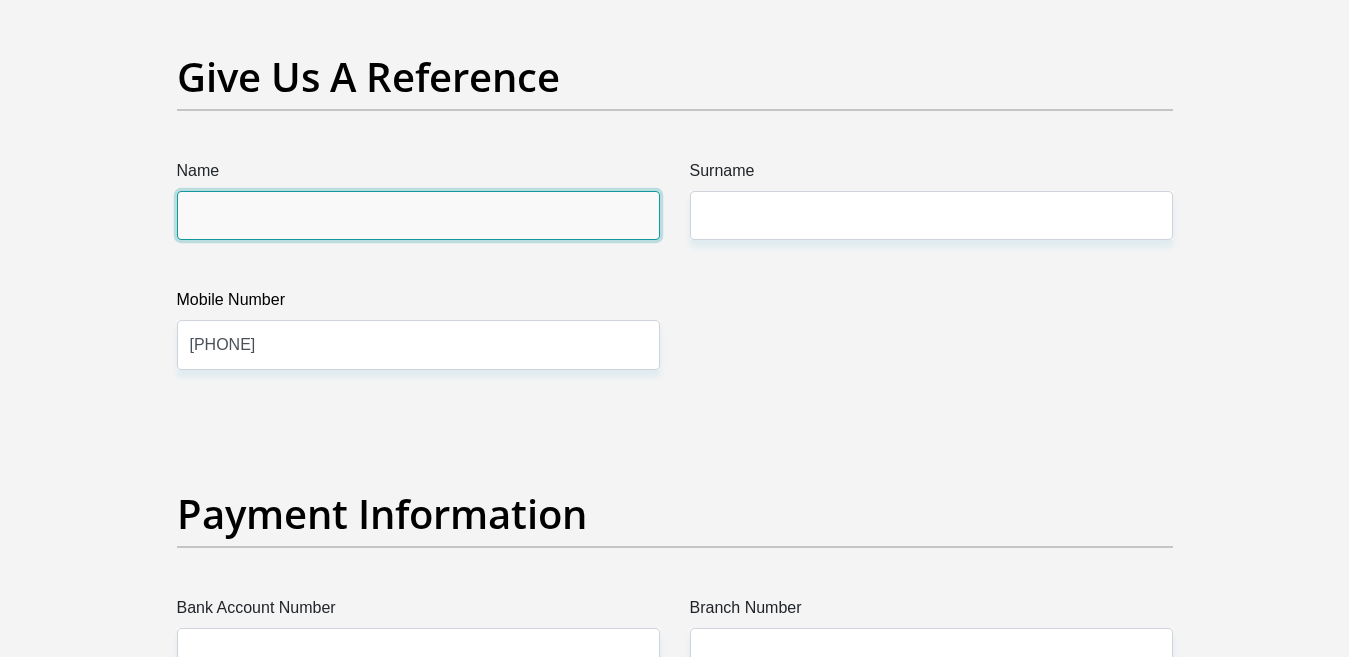 click on "Name" at bounding box center (418, 215) 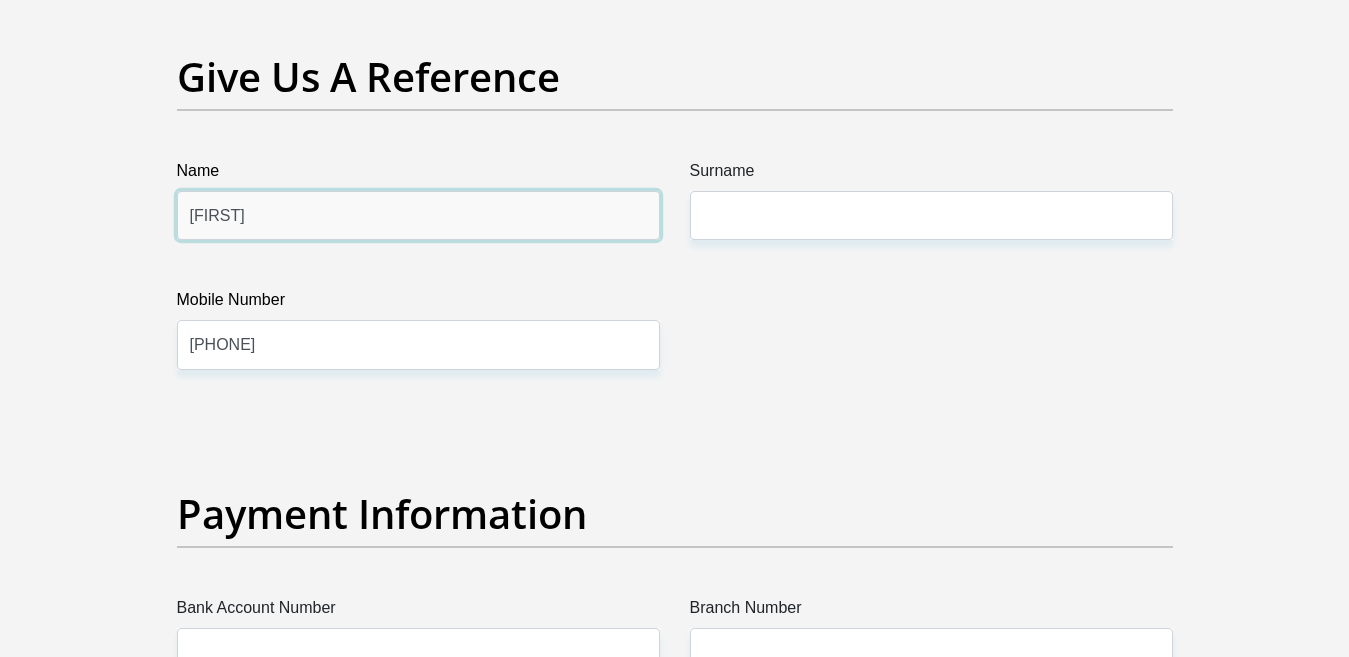 type on "John" 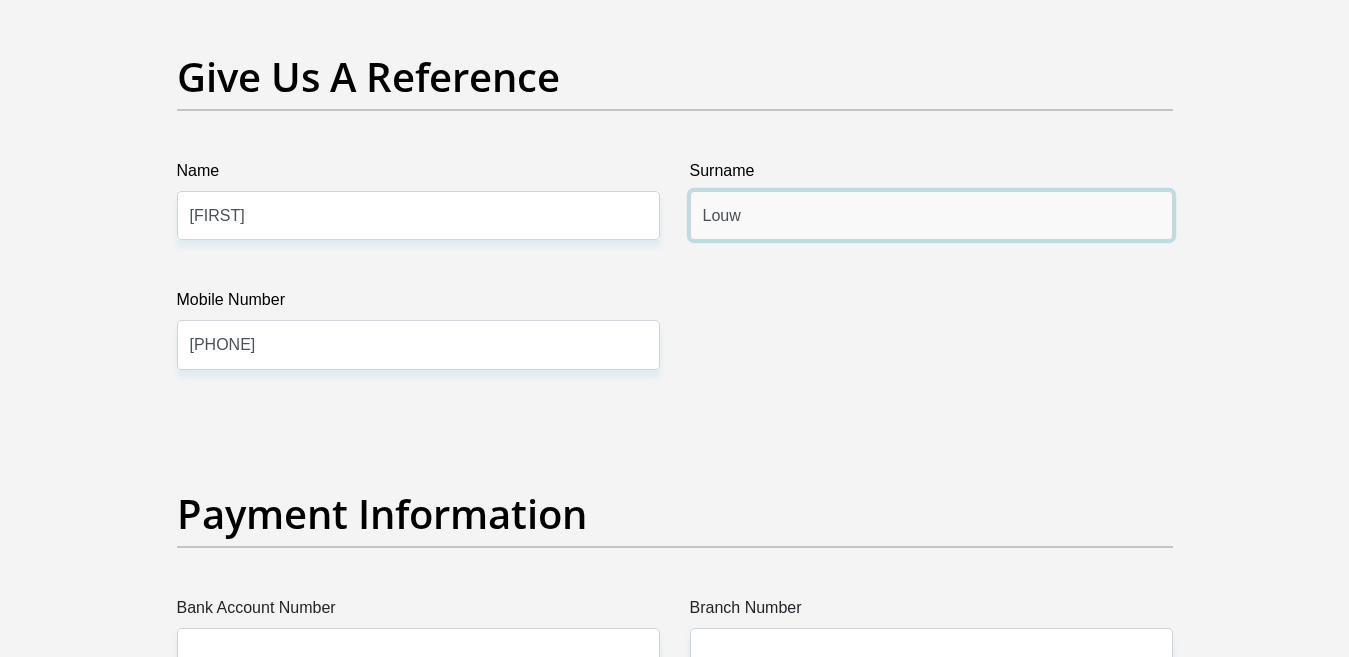 type on "Louw" 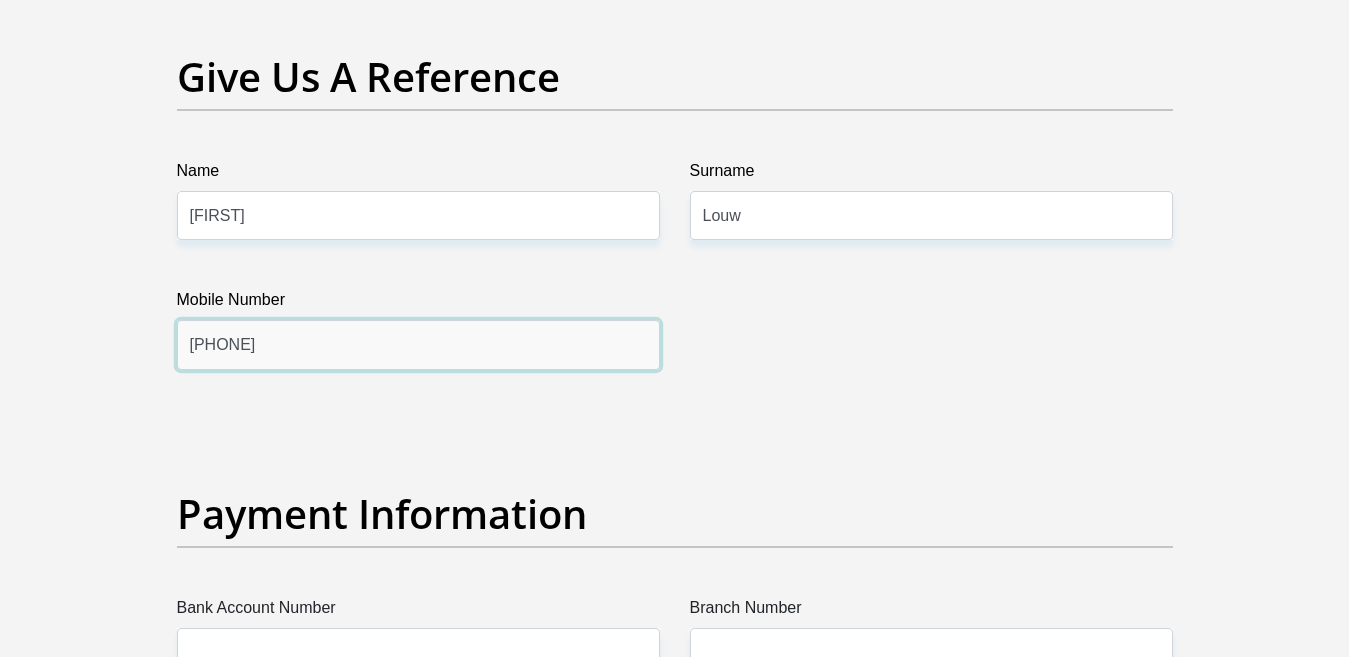 drag, startPoint x: 339, startPoint y: 355, endPoint x: 152, endPoint y: 361, distance: 187.09624 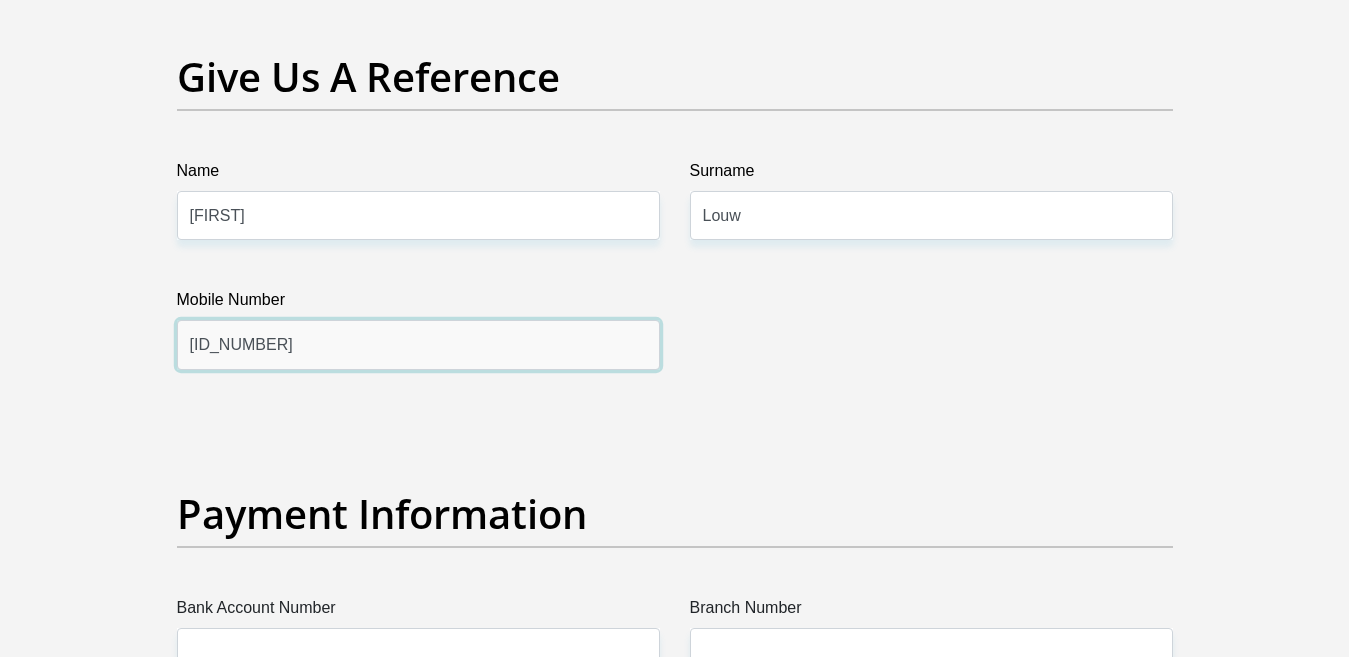 type on "0736370015" 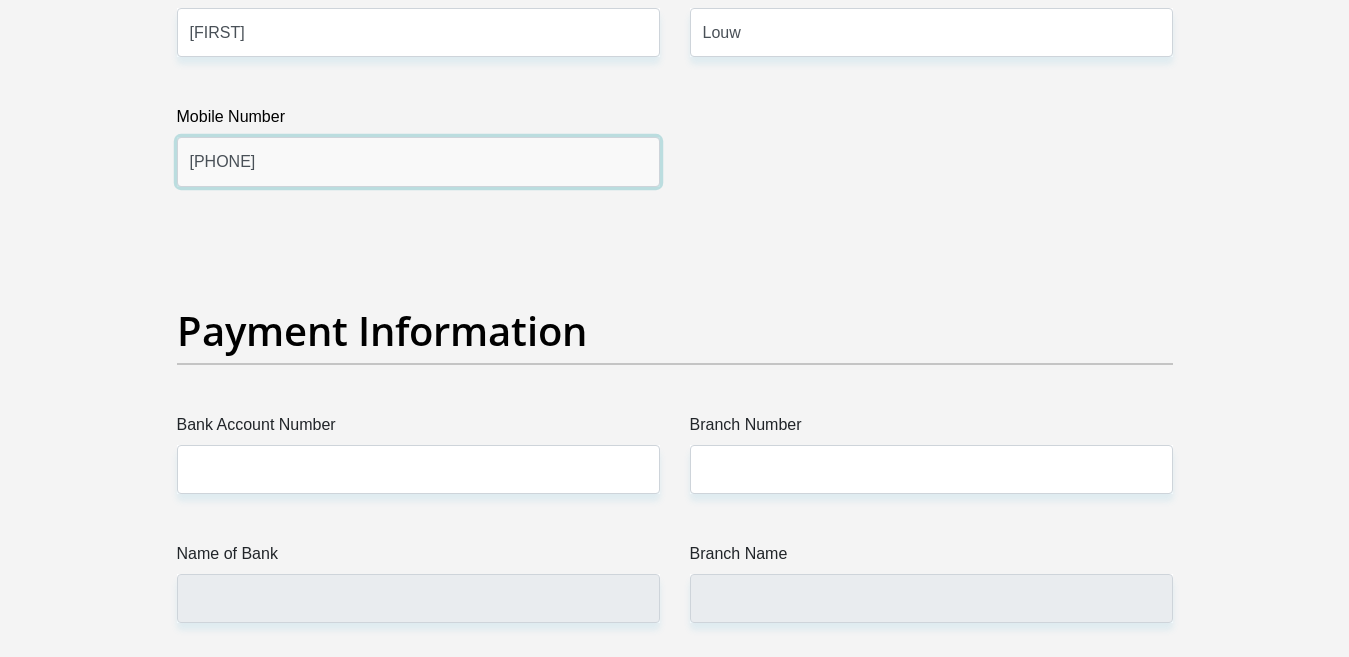 scroll, scrollTop: 4461, scrollLeft: 0, axis: vertical 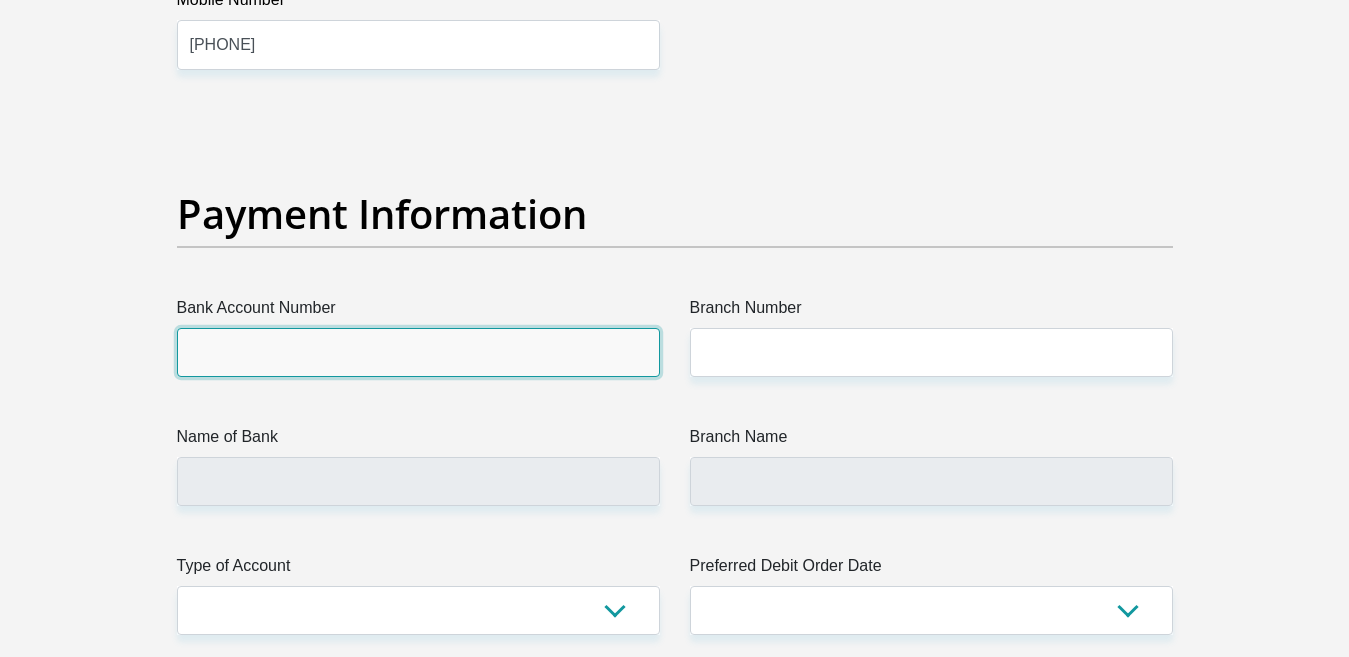 click on "Bank Account Number" at bounding box center (418, 352) 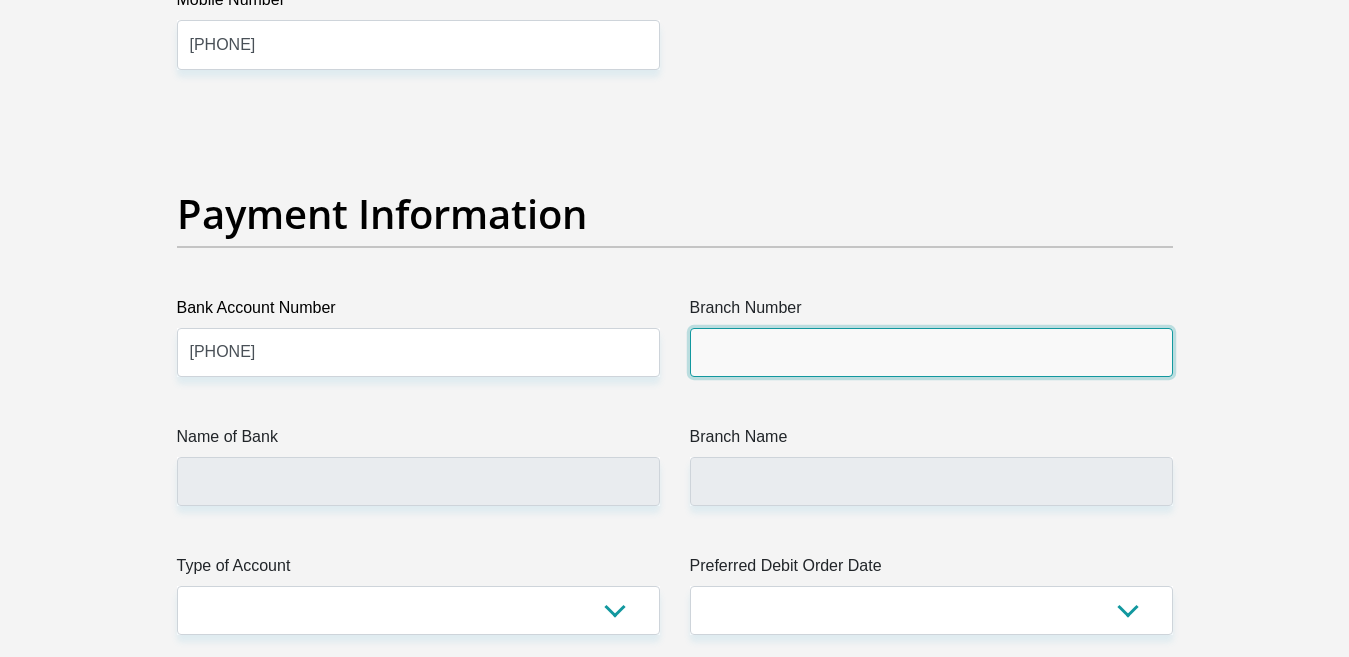 click on "Branch Number" at bounding box center (931, 352) 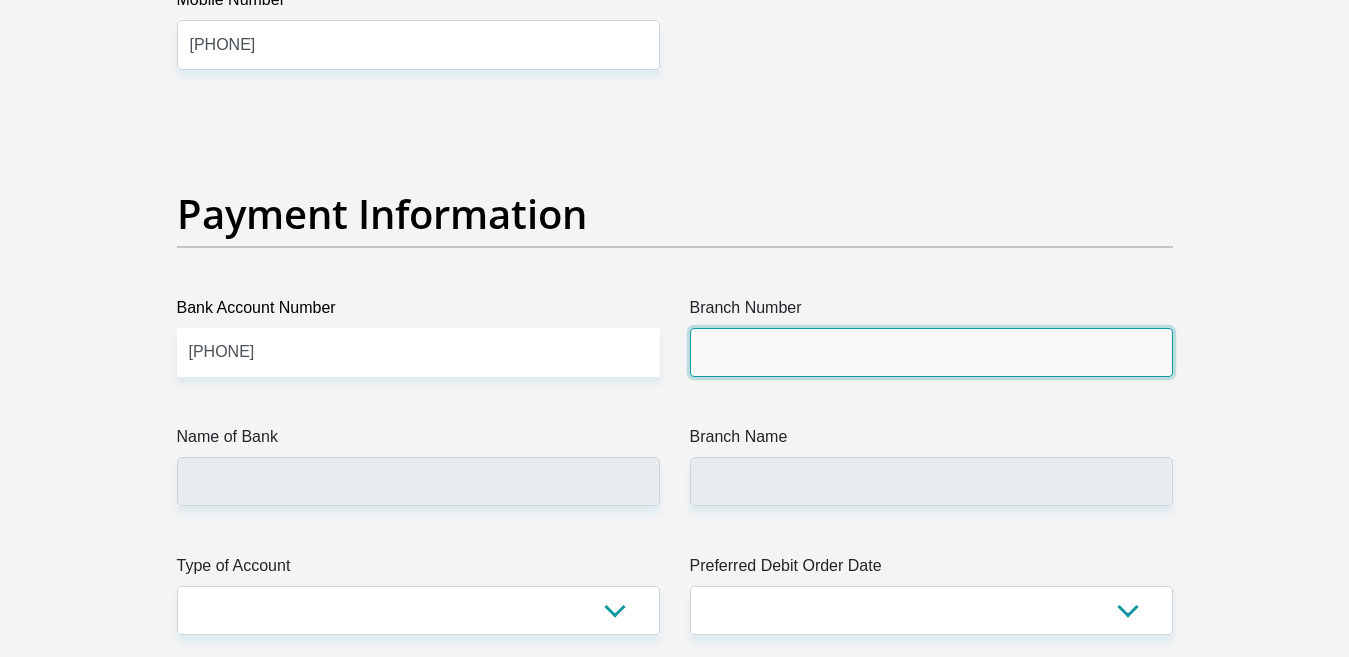 type on "334118" 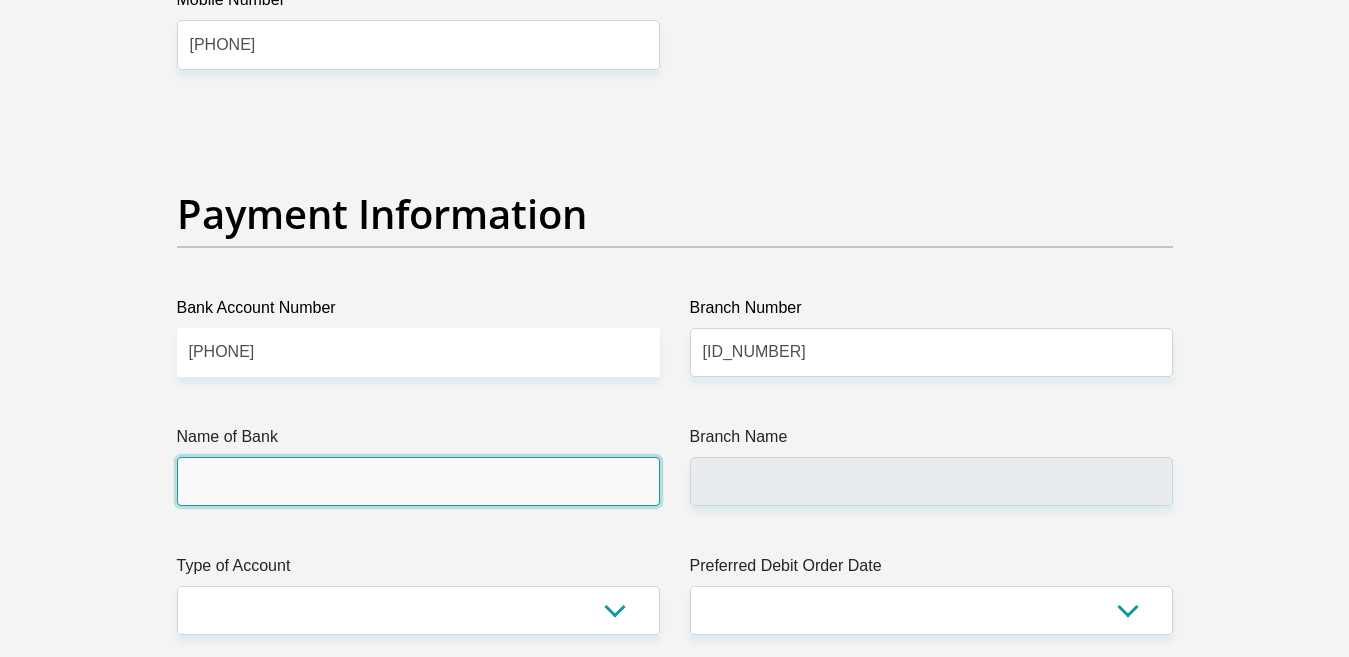 click on "Name of Bank" at bounding box center [418, 481] 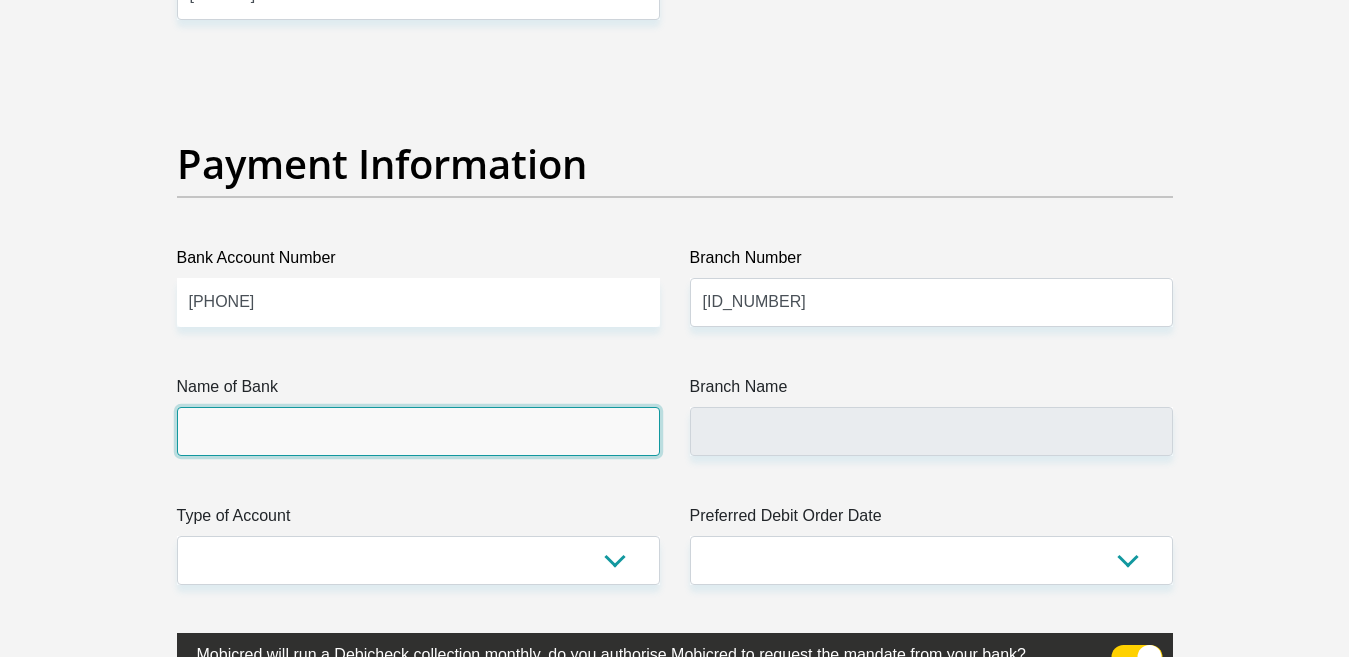 scroll, scrollTop: 4661, scrollLeft: 0, axis: vertical 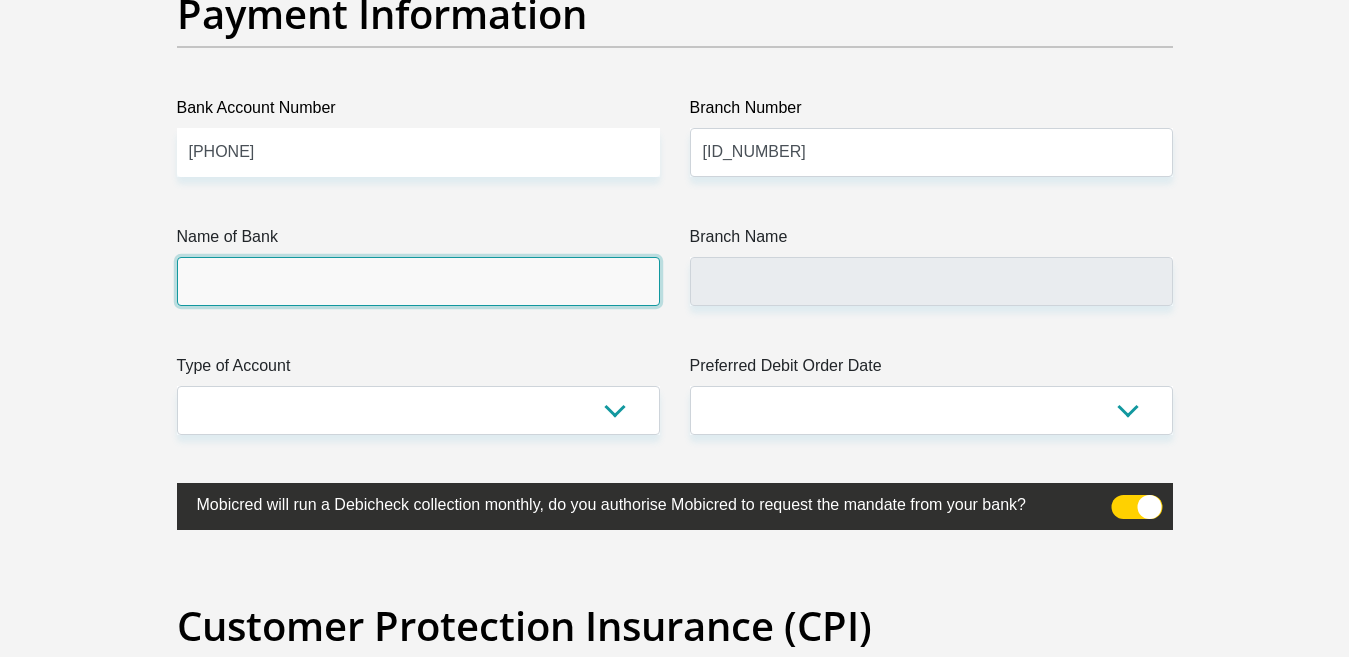 type on "ABSA BANK" 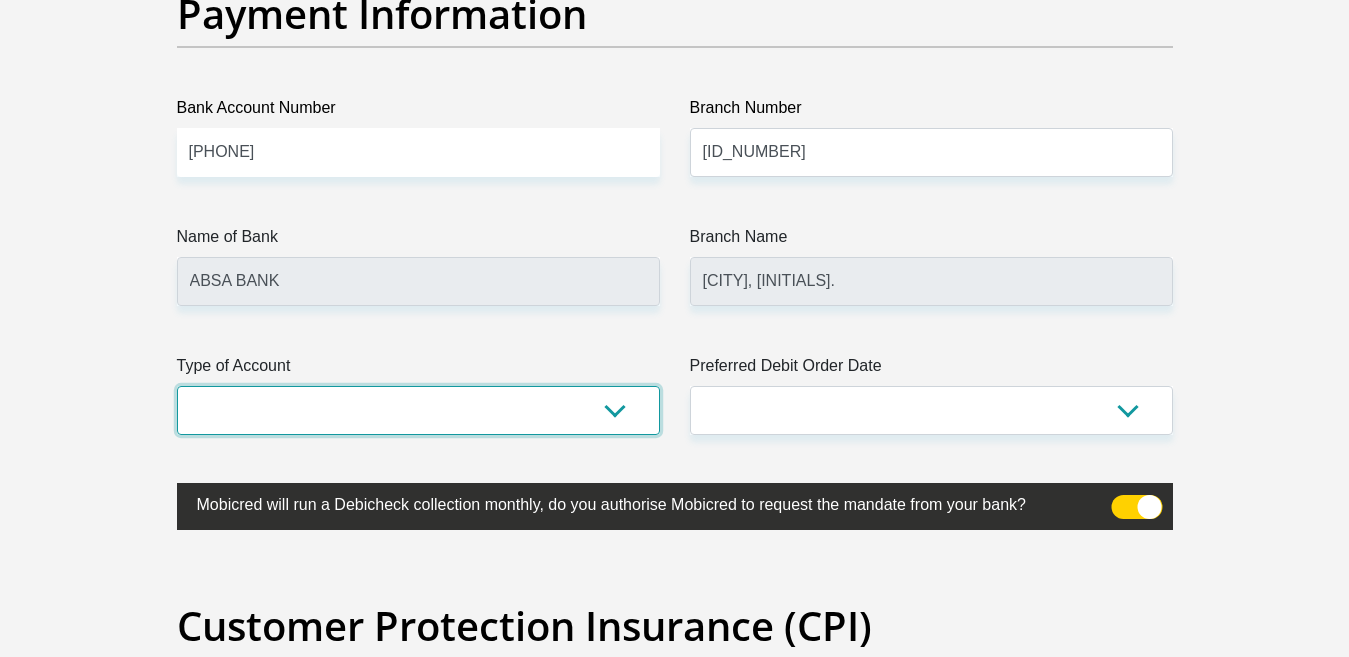 click on "Cheque
Savings" at bounding box center (418, 410) 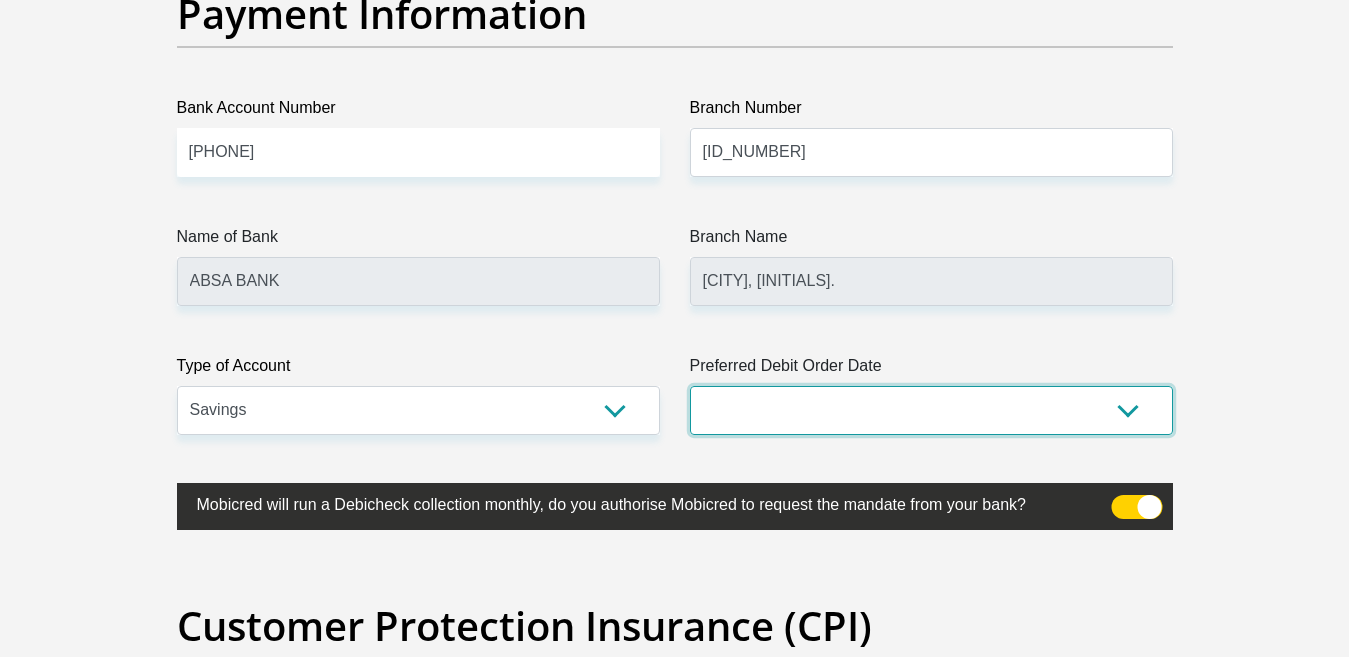 click on "1st
2nd
3rd
4th
5th
7th
18th
19th
20th
21st
22nd
23rd
24th
25th
26th
27th
28th
29th
30th" at bounding box center [931, 410] 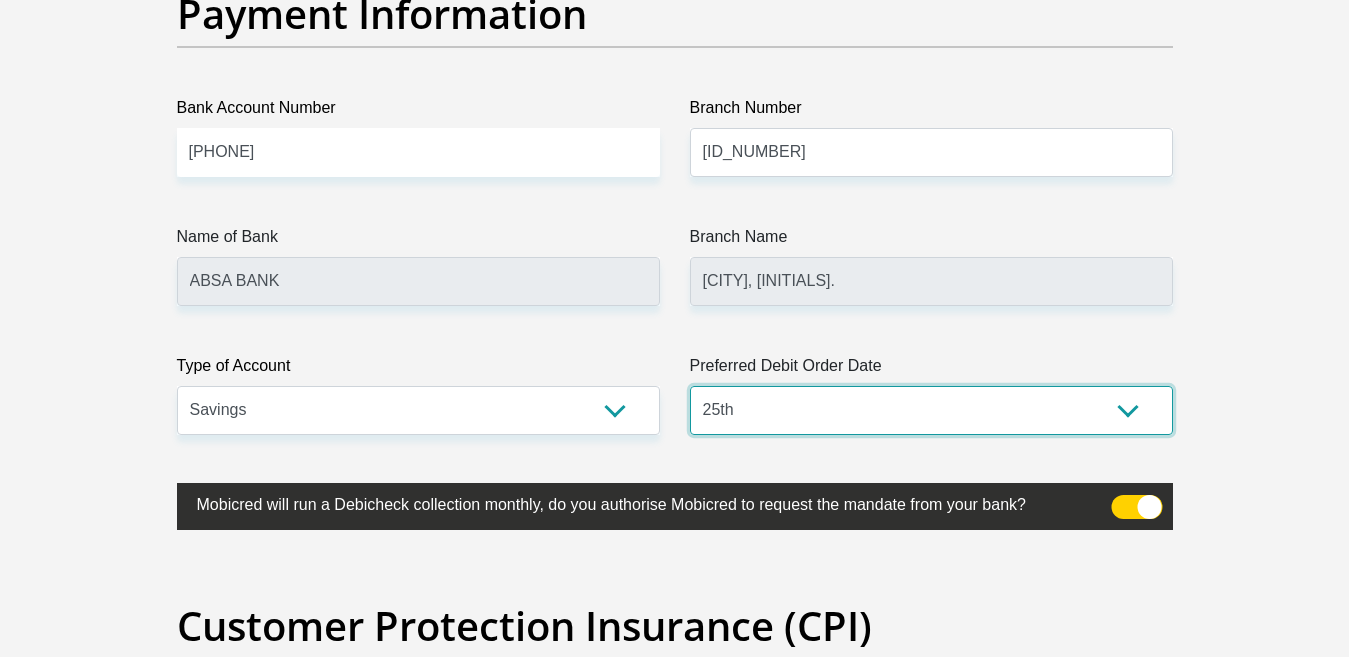 click on "1st
2nd
3rd
4th
5th
7th
18th
19th
20th
21st
22nd
23rd
24th
25th
26th
27th
28th
29th
30th" at bounding box center (931, 410) 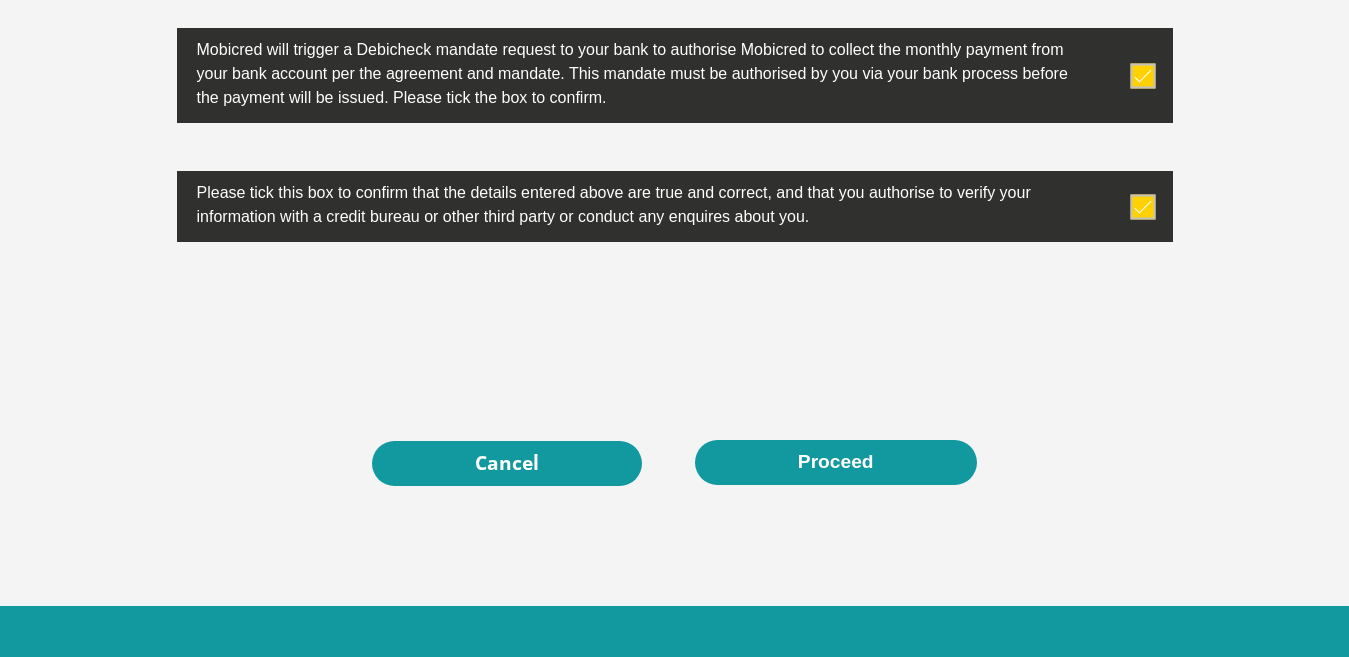 scroll, scrollTop: 6461, scrollLeft: 0, axis: vertical 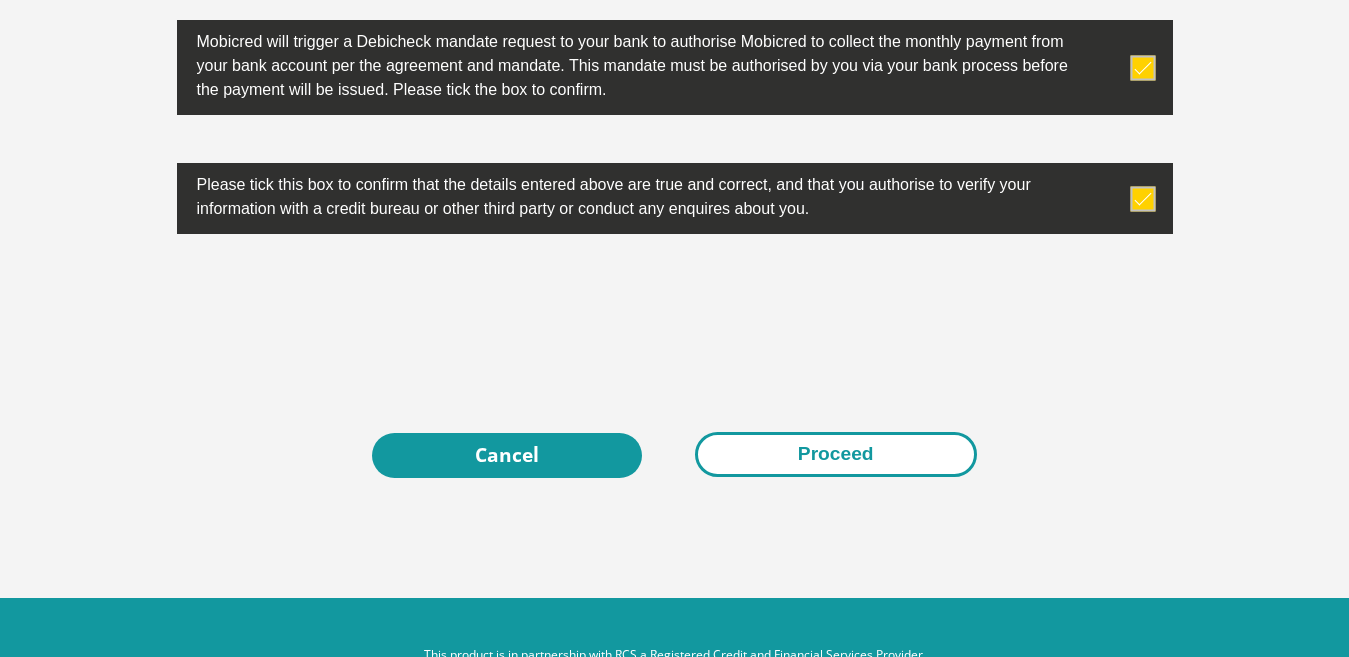 click on "Proceed" at bounding box center (836, 454) 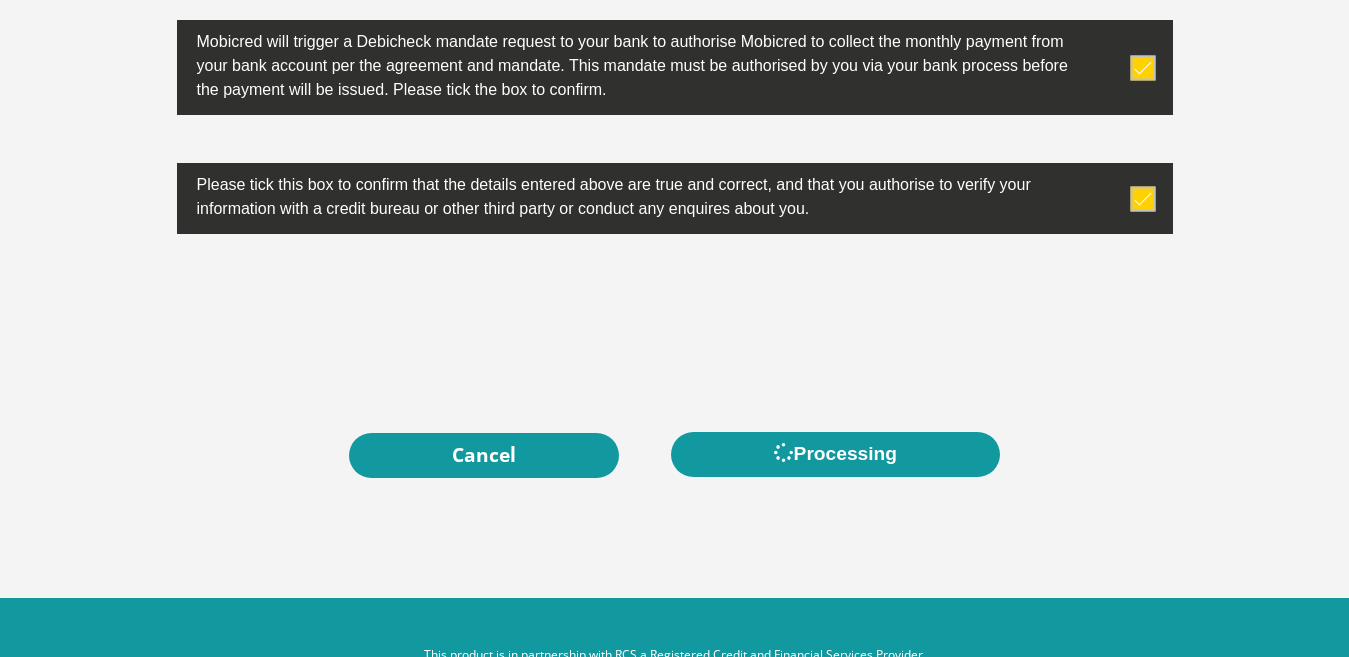 scroll, scrollTop: 0, scrollLeft: 0, axis: both 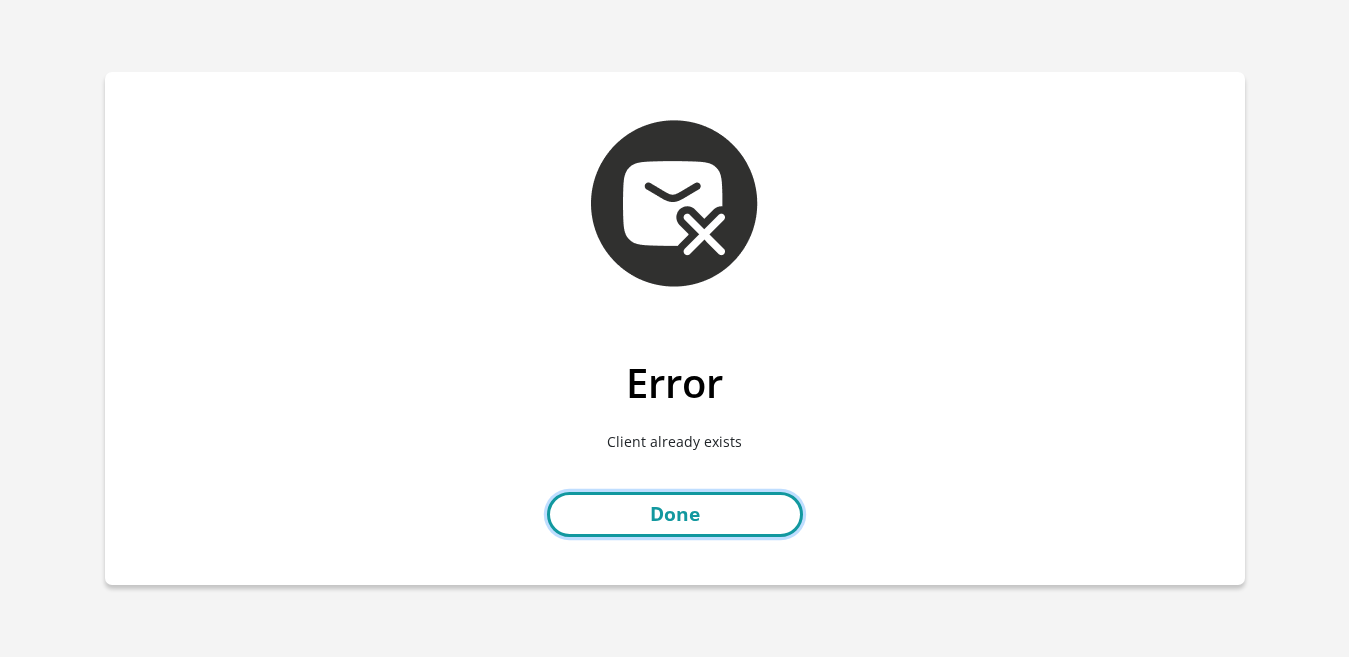 click on "Done" at bounding box center (675, 514) 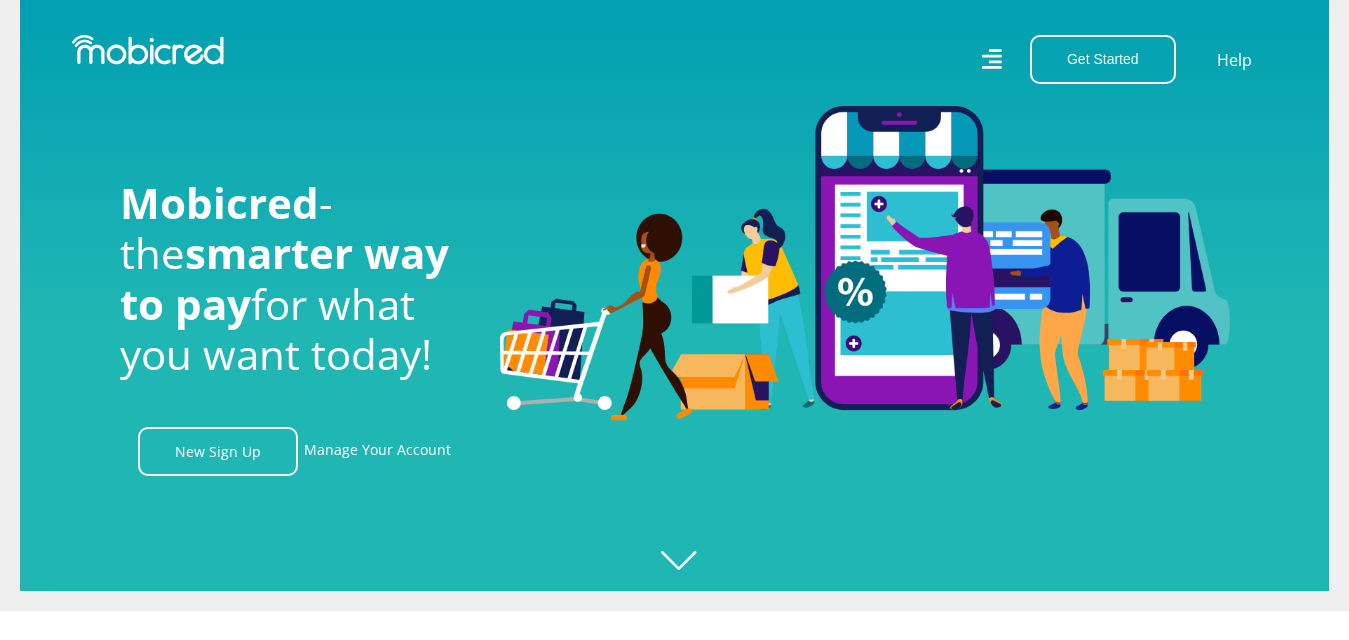 scroll, scrollTop: 0, scrollLeft: 0, axis: both 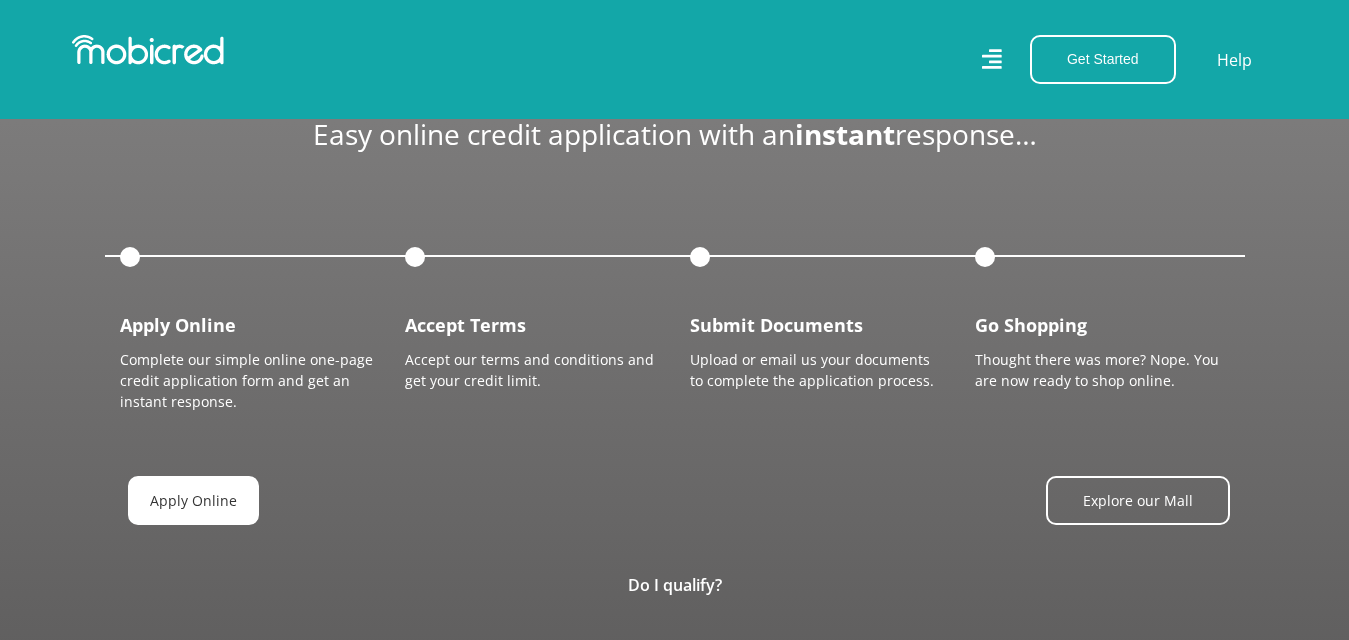 click on "Apply
Online" at bounding box center (193, 500) 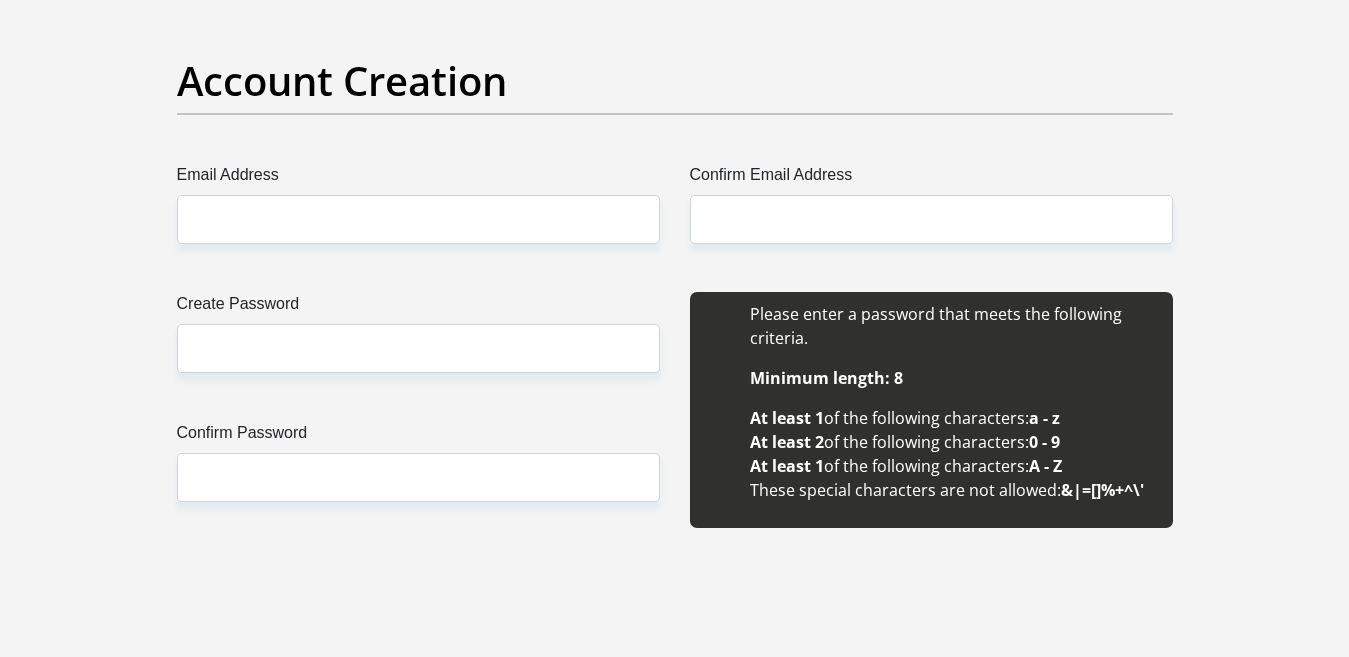 scroll, scrollTop: 1418, scrollLeft: 0, axis: vertical 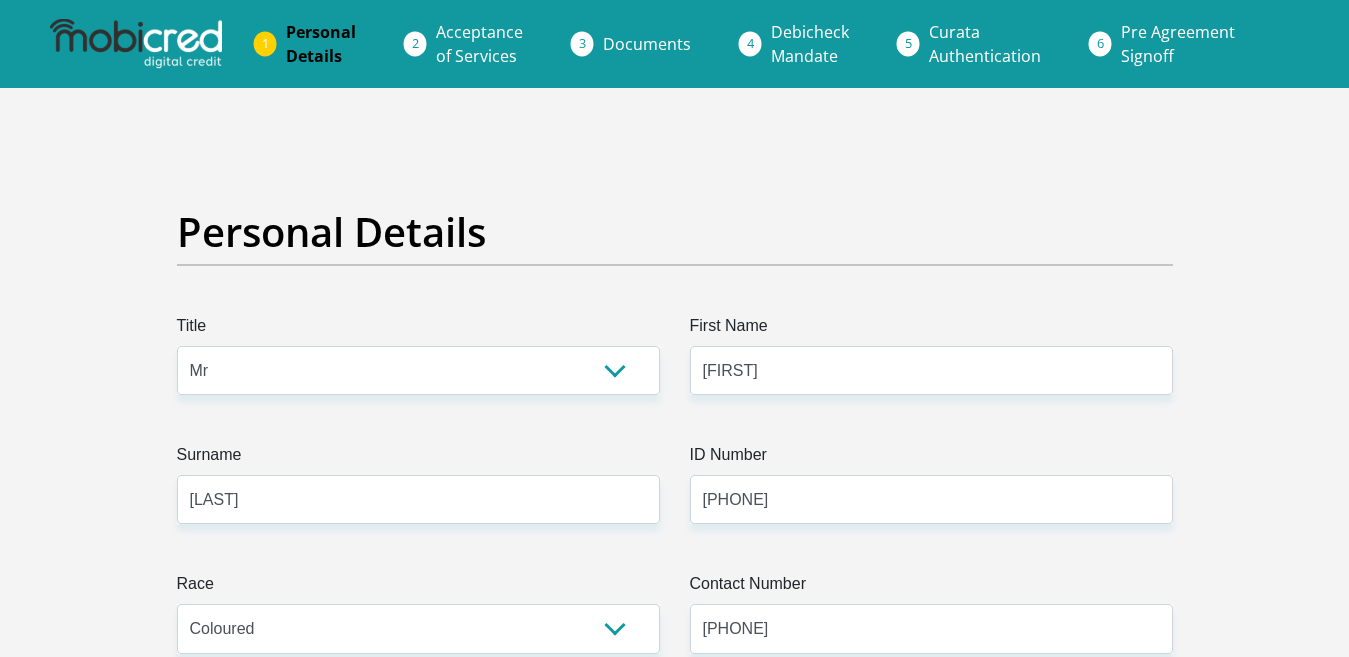 select on "Mr" 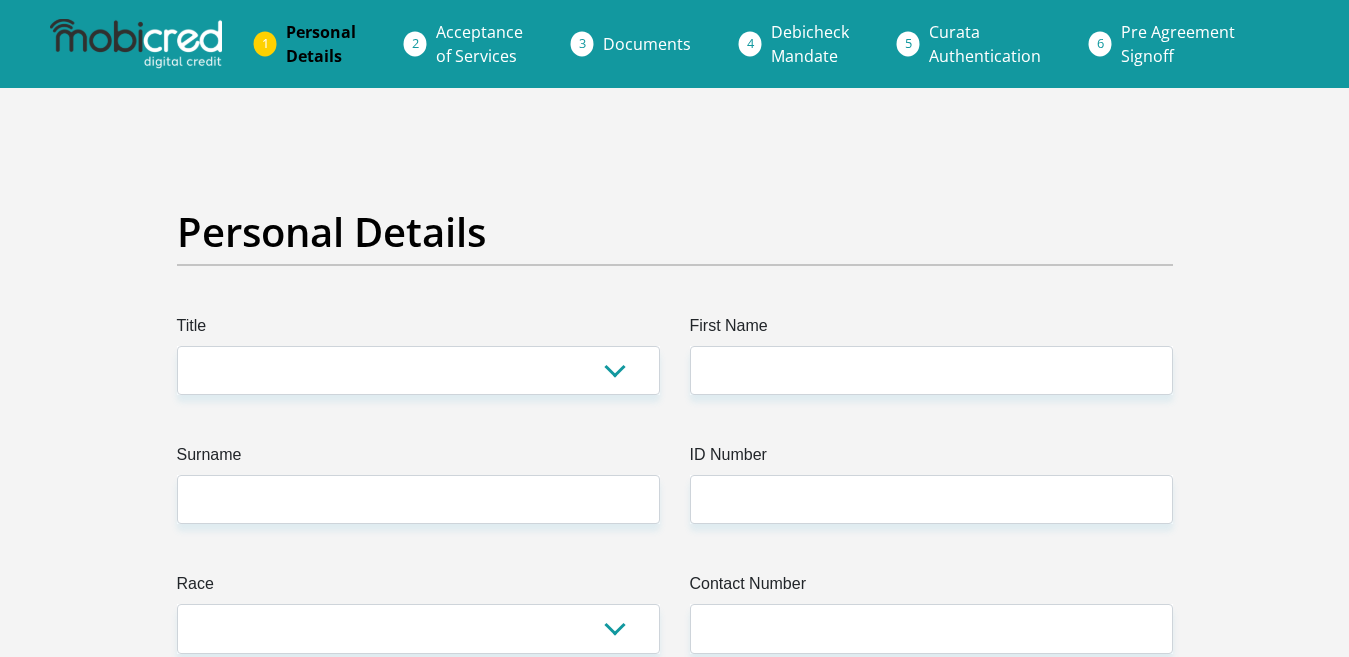 scroll, scrollTop: 0, scrollLeft: 0, axis: both 